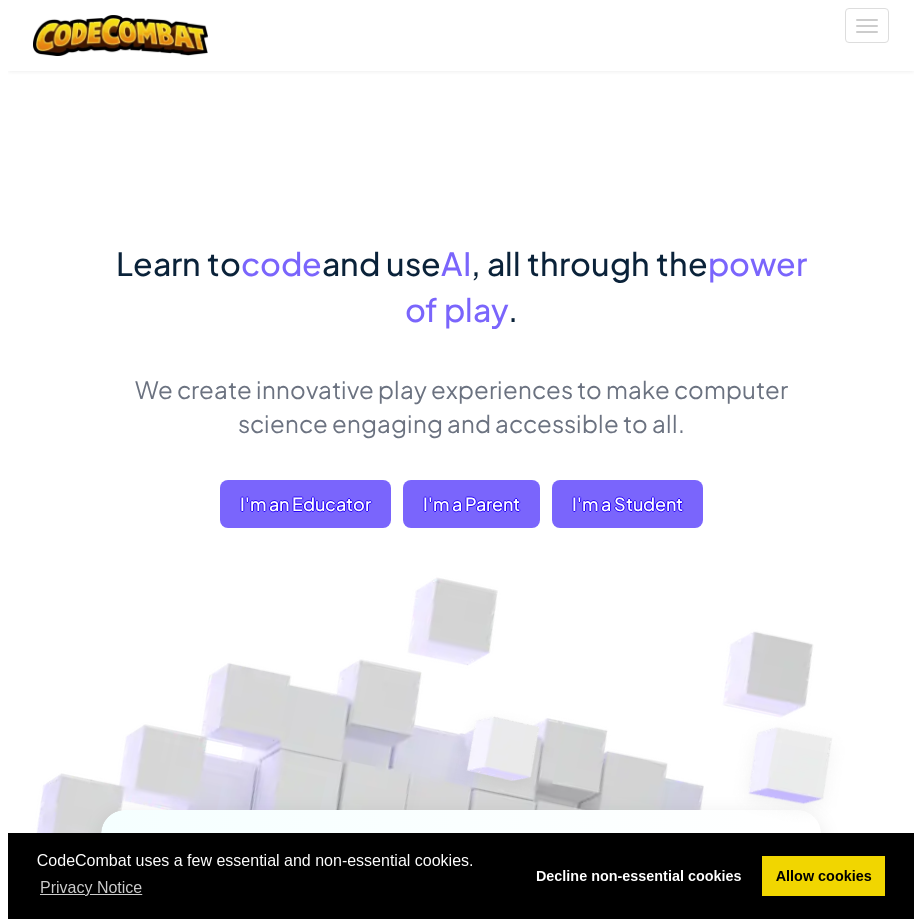 scroll, scrollTop: 0, scrollLeft: 0, axis: both 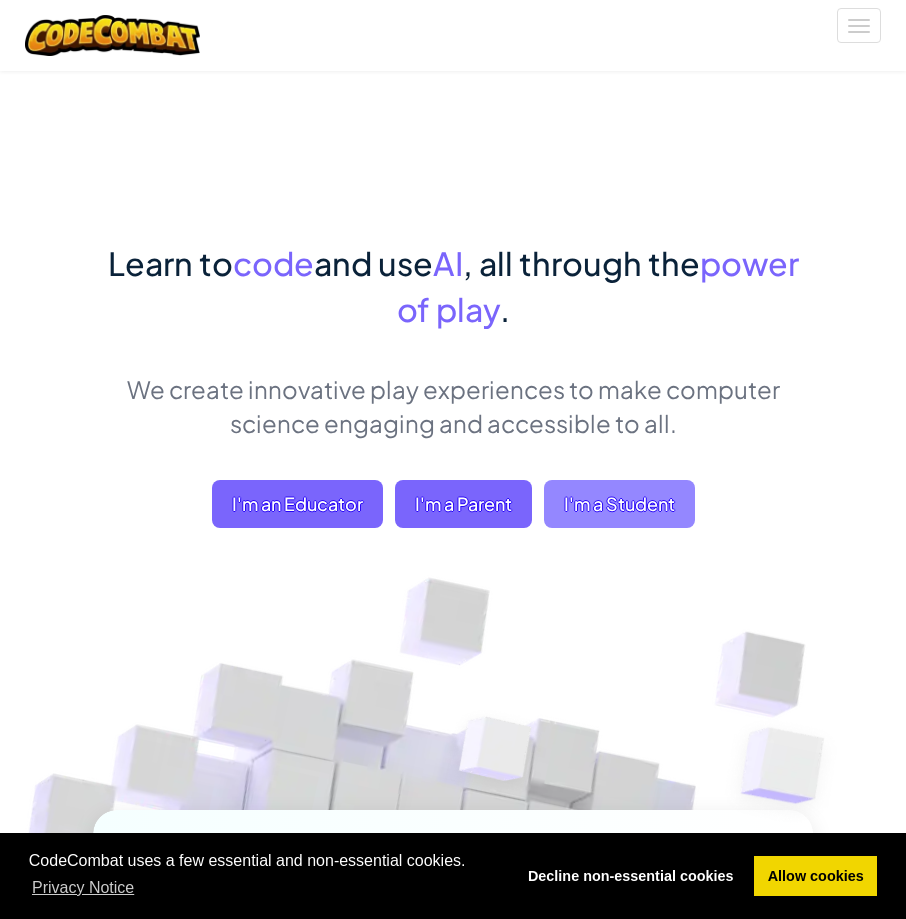 click on "I'm a Student" at bounding box center (619, 504) 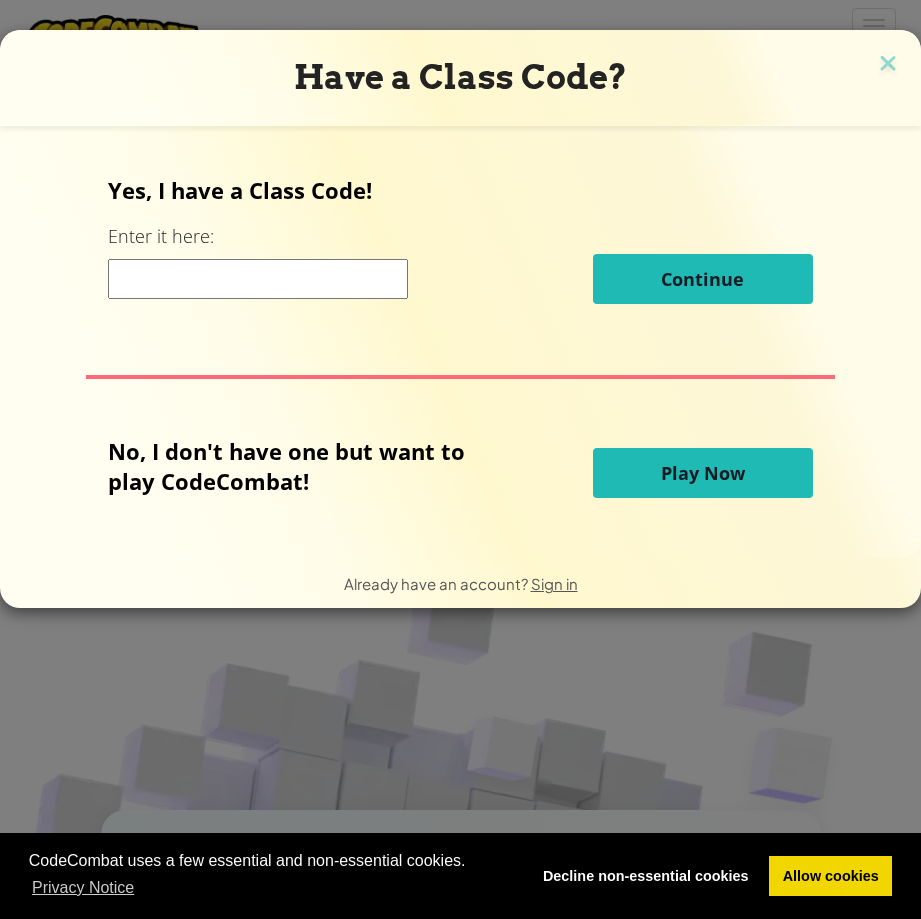 click on "Play Now" at bounding box center (703, 473) 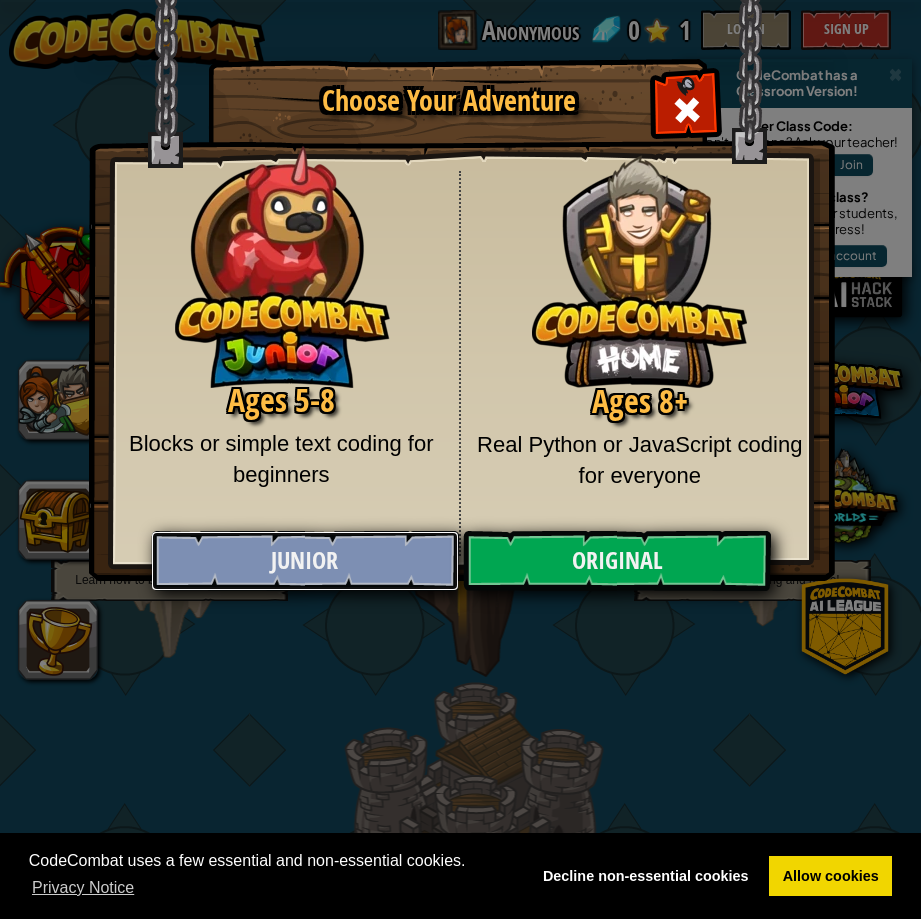 click on "Junior" at bounding box center [305, 561] 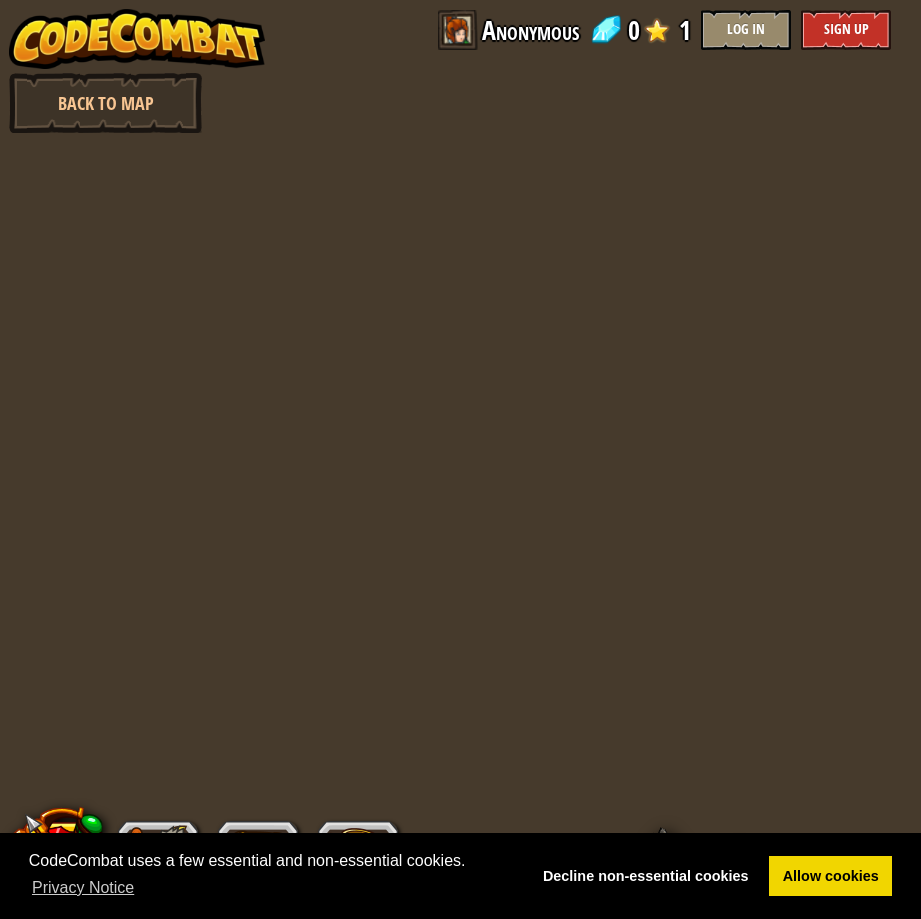 scroll, scrollTop: 0, scrollLeft: 0, axis: both 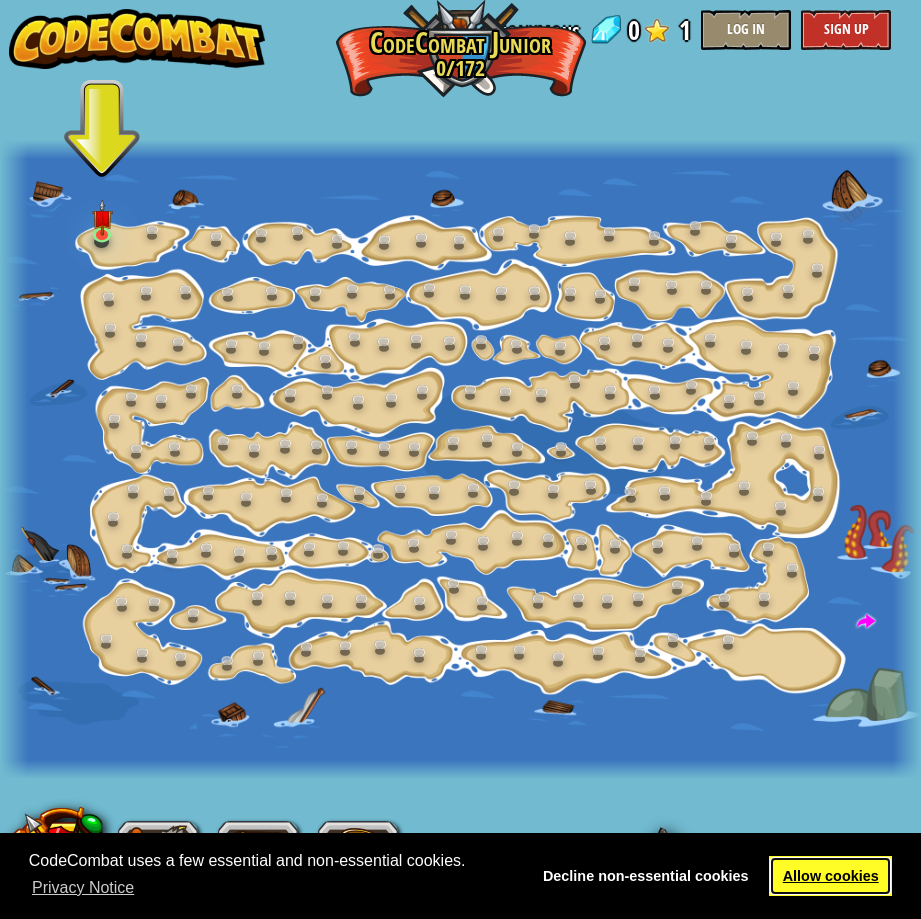click on "Allow cookies" at bounding box center (830, 876) 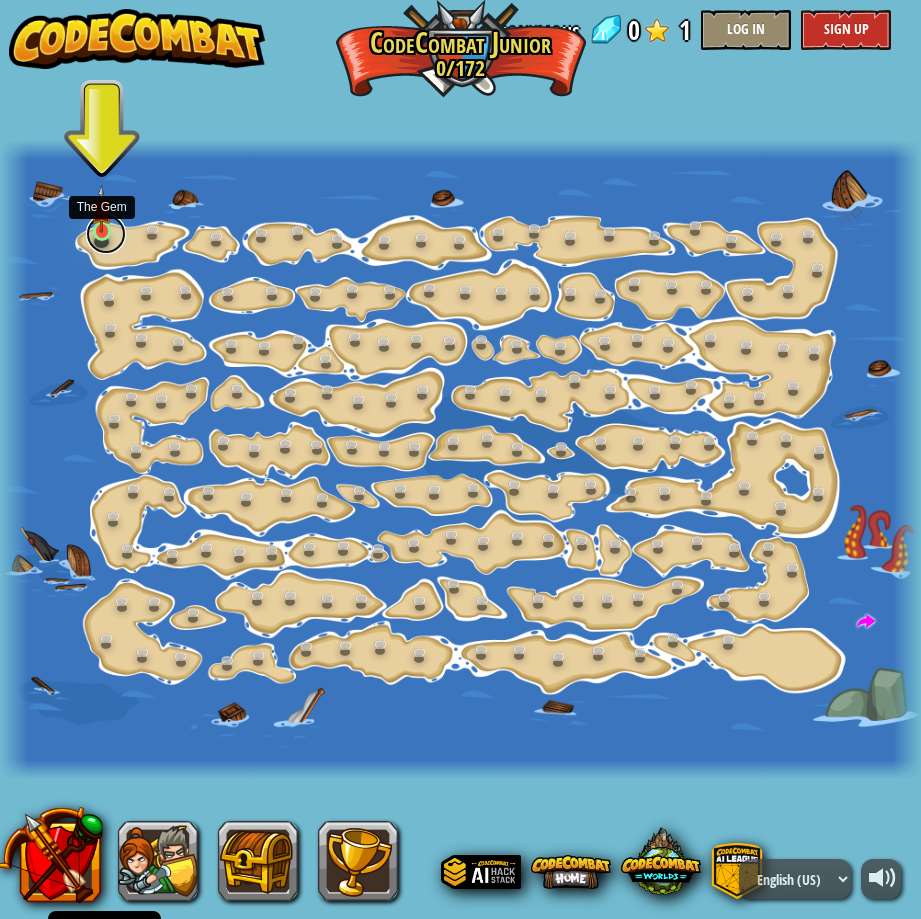 click at bounding box center [106, 234] 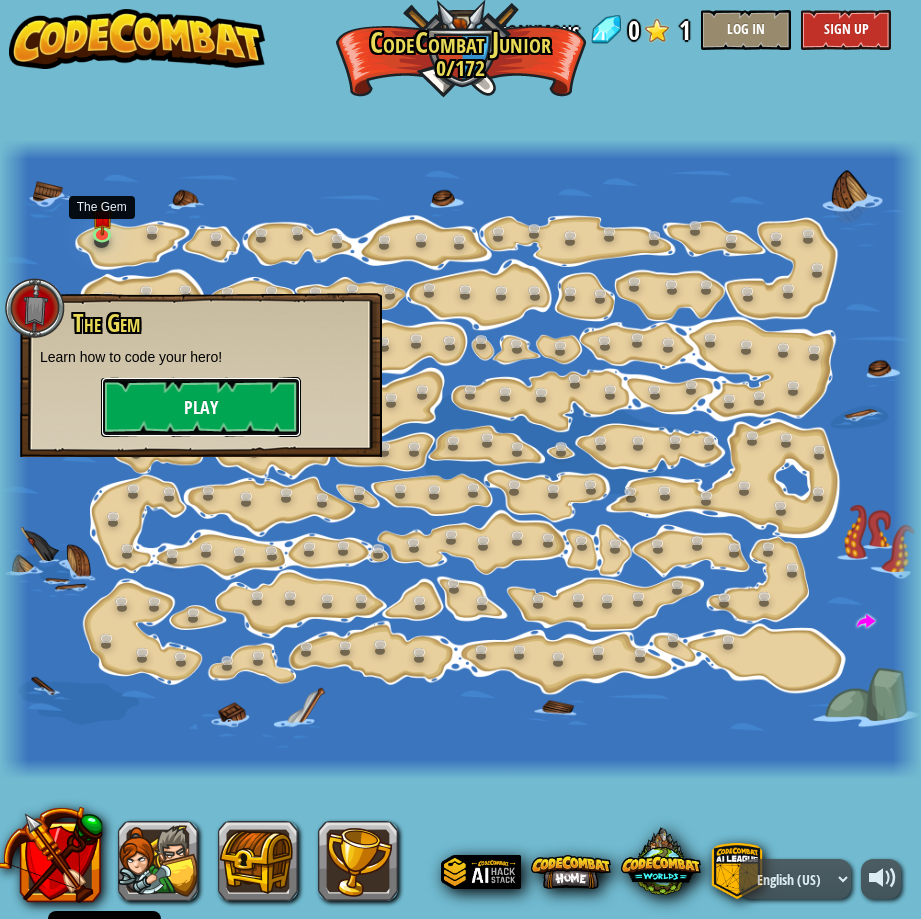 click on "Play" at bounding box center [201, 407] 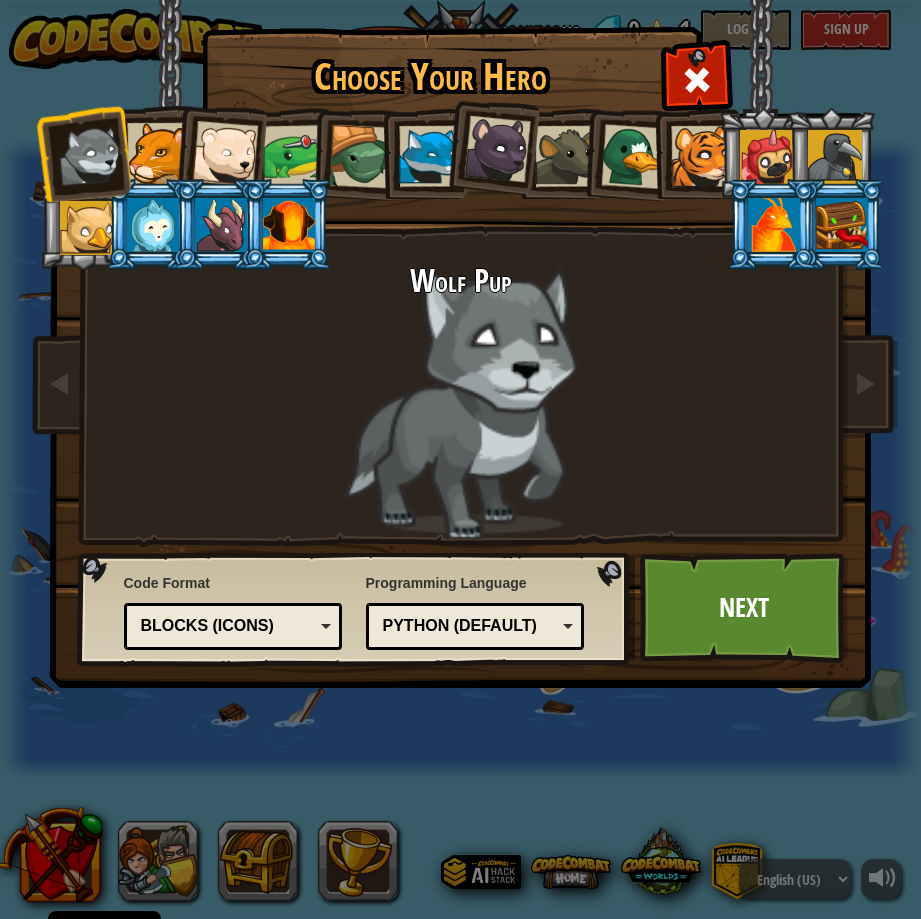click at bounding box center (289, 225) 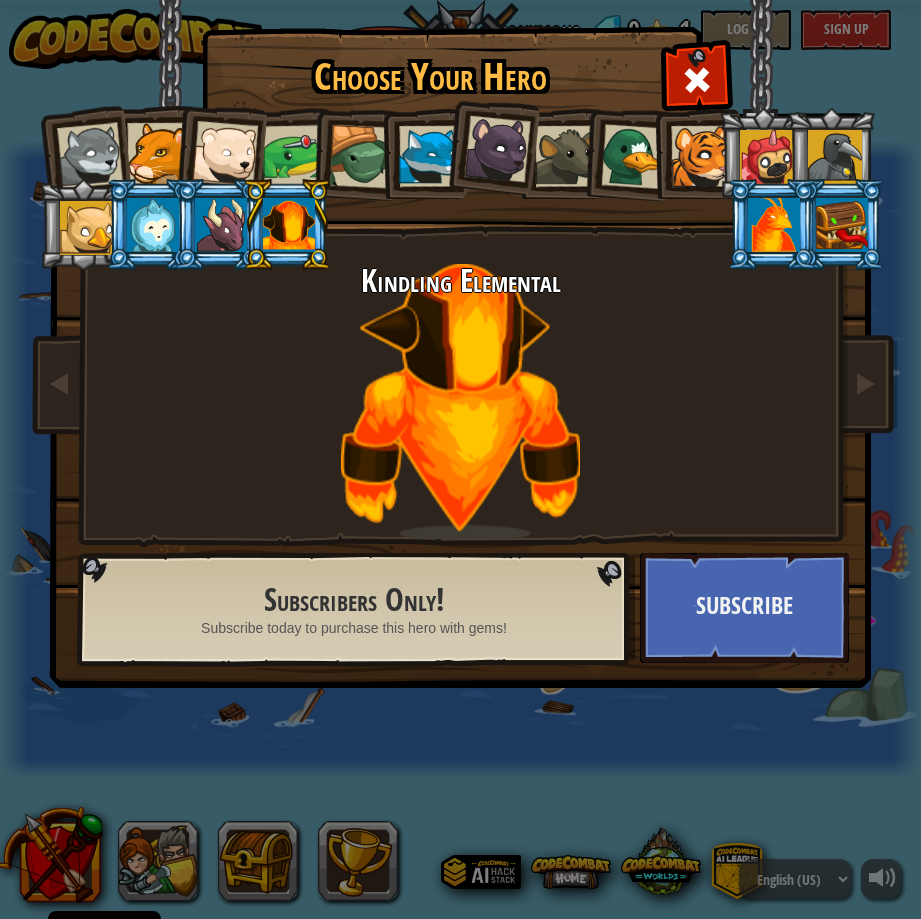 click at bounding box center [289, 225] 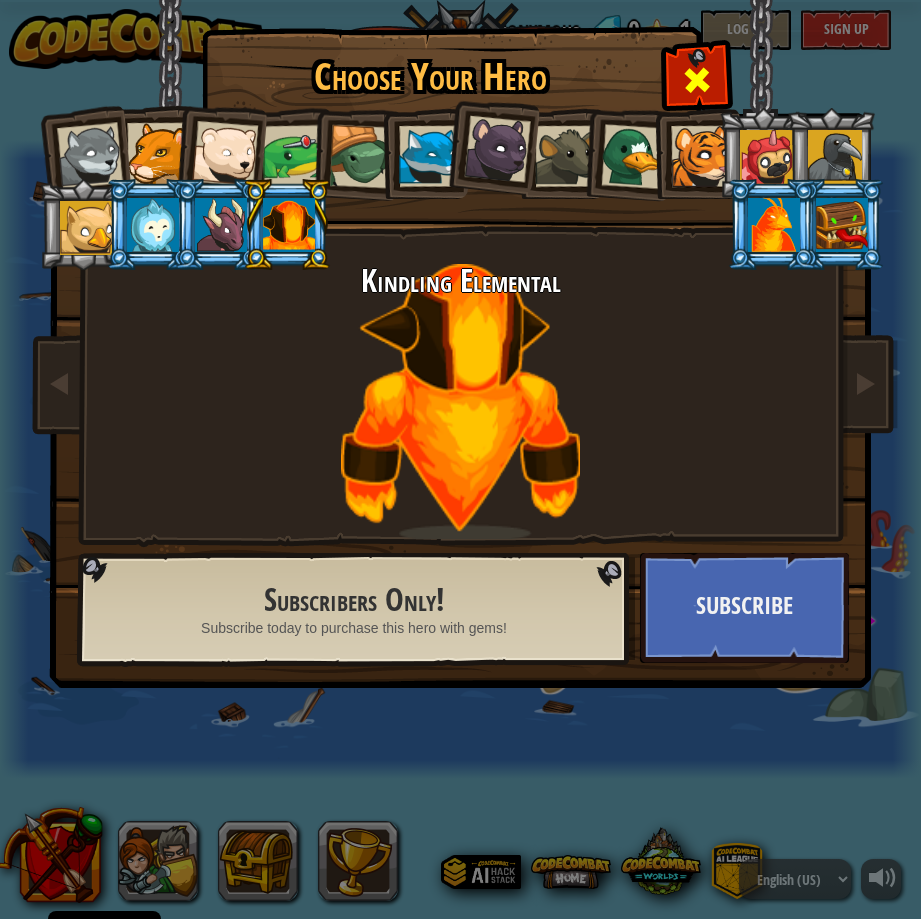 click at bounding box center (697, 80) 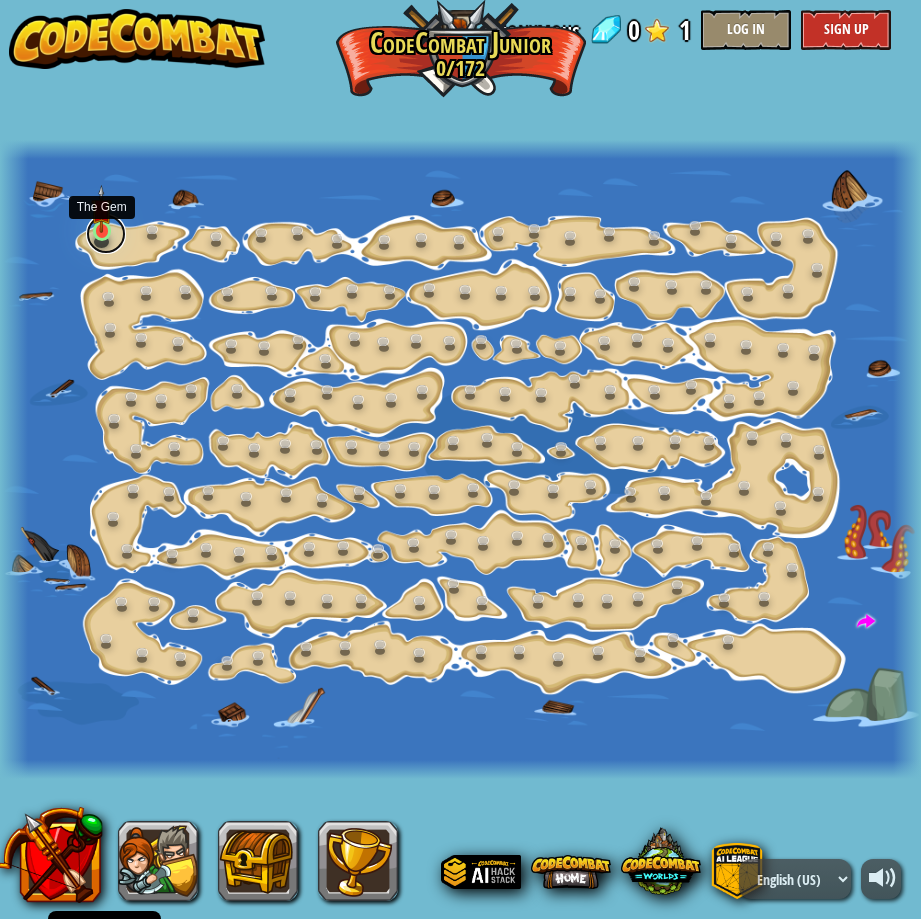 click at bounding box center (106, 234) 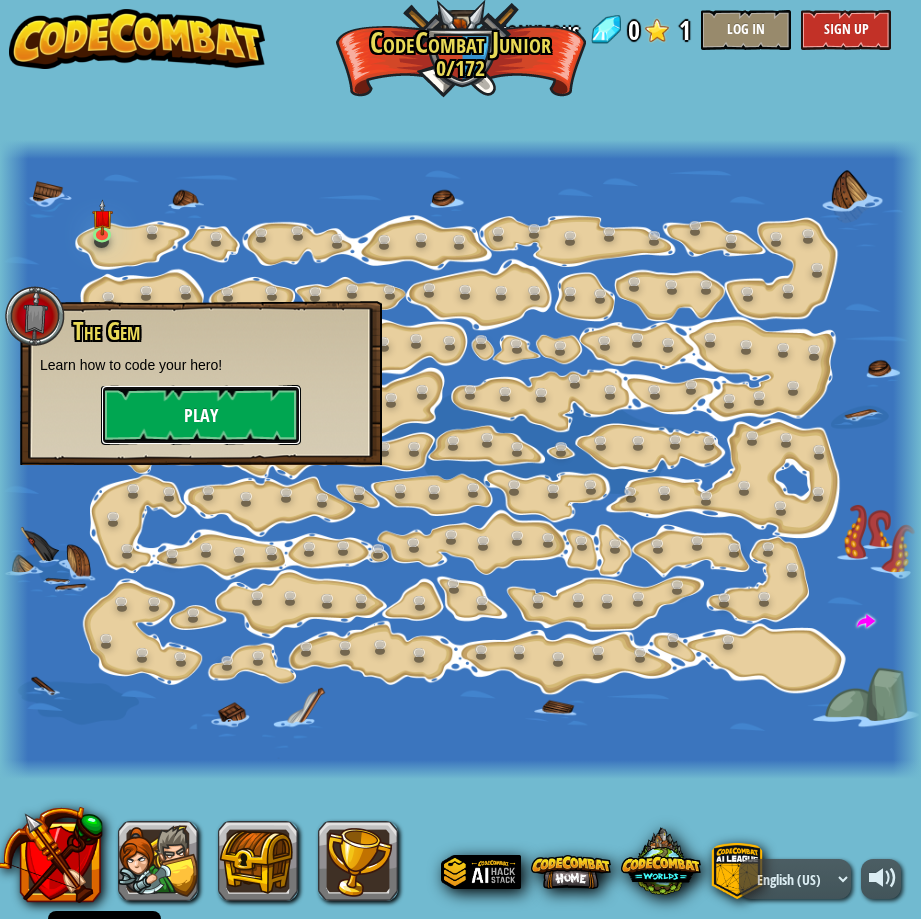 click on "Play" at bounding box center (201, 415) 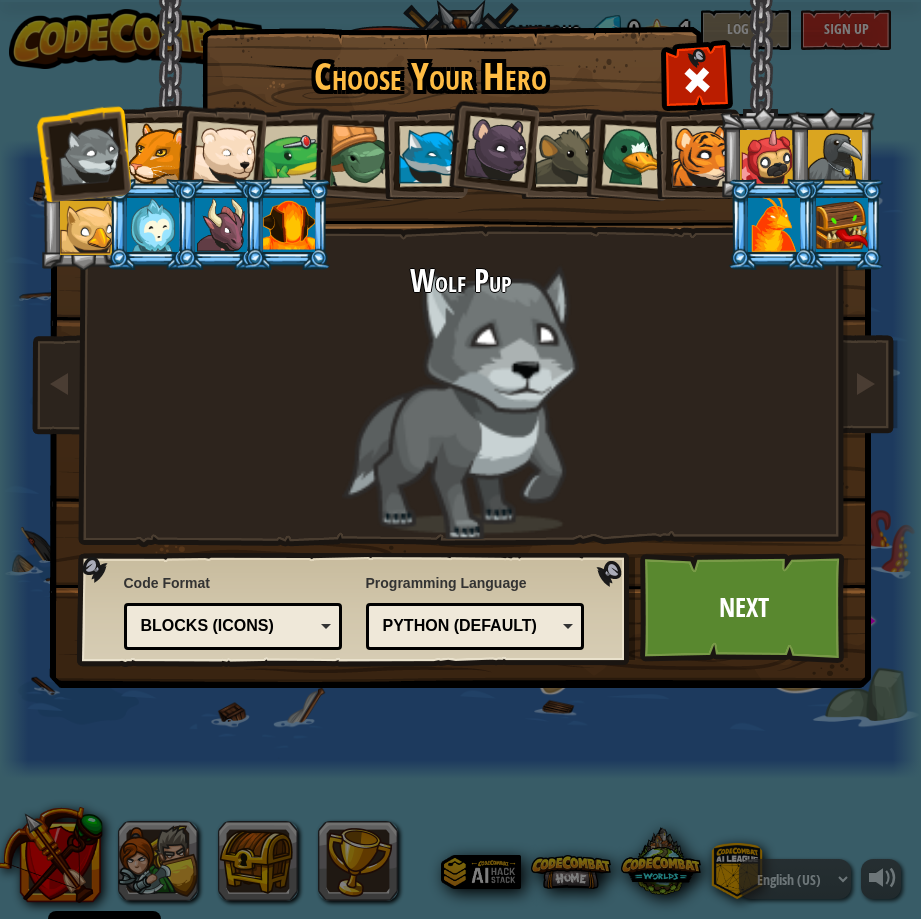 click at bounding box center [632, 156] 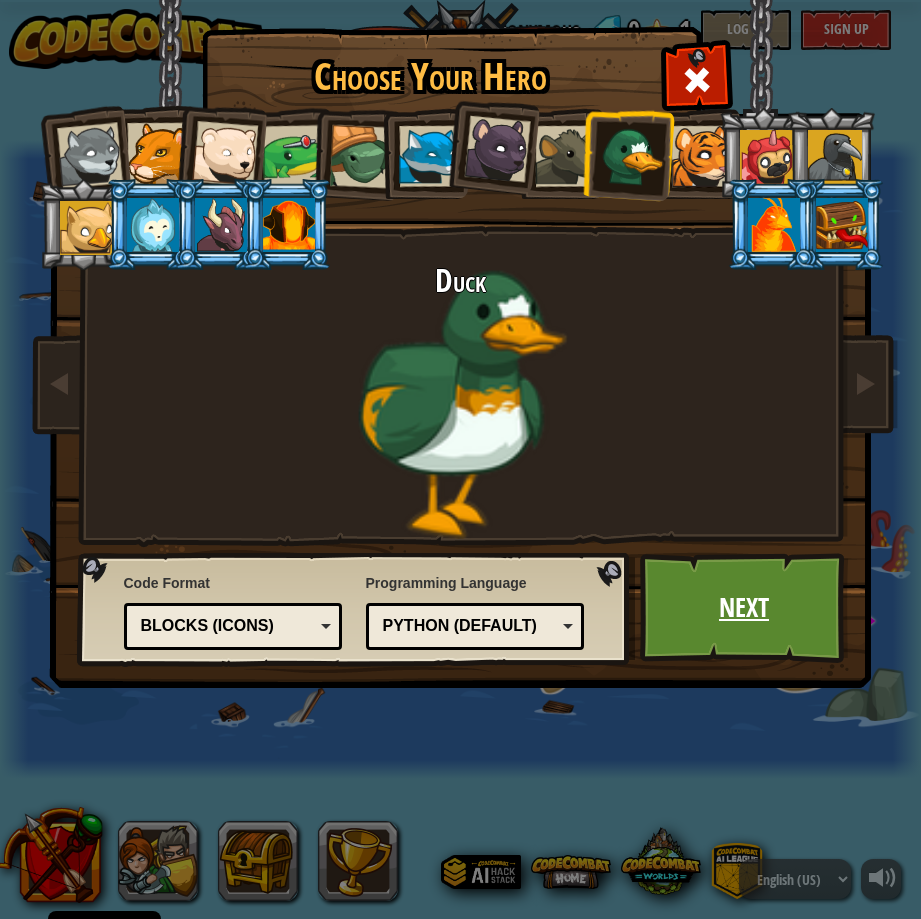 click on "Next" at bounding box center [744, 608] 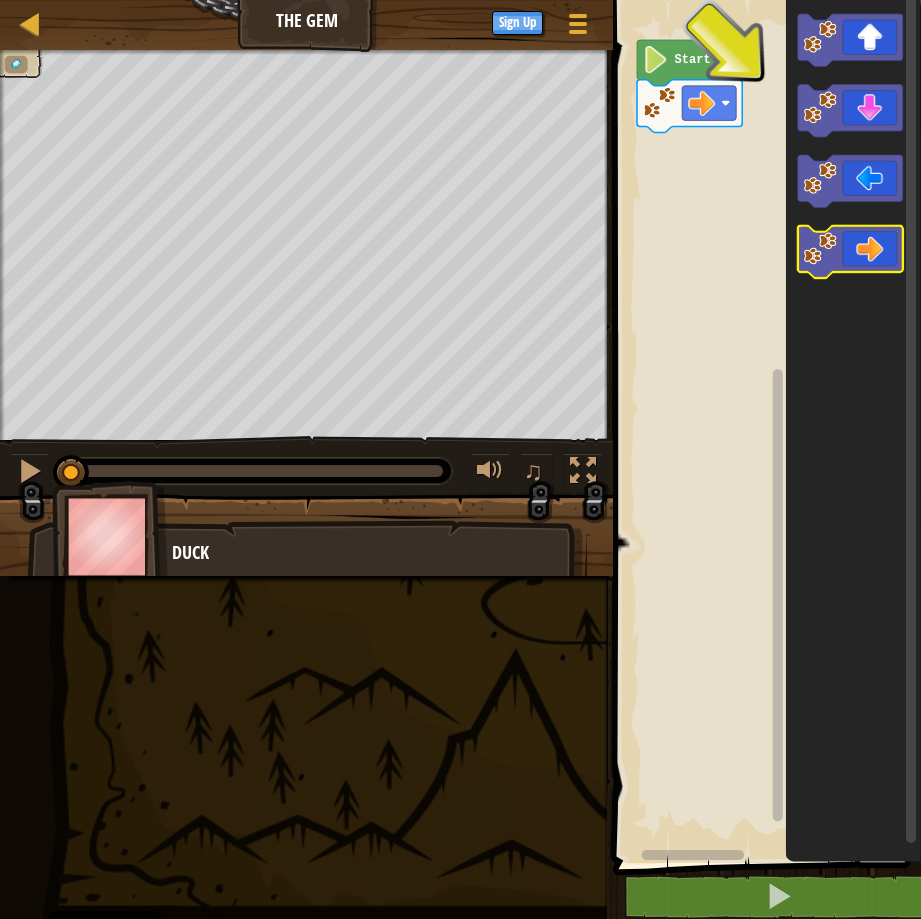 click 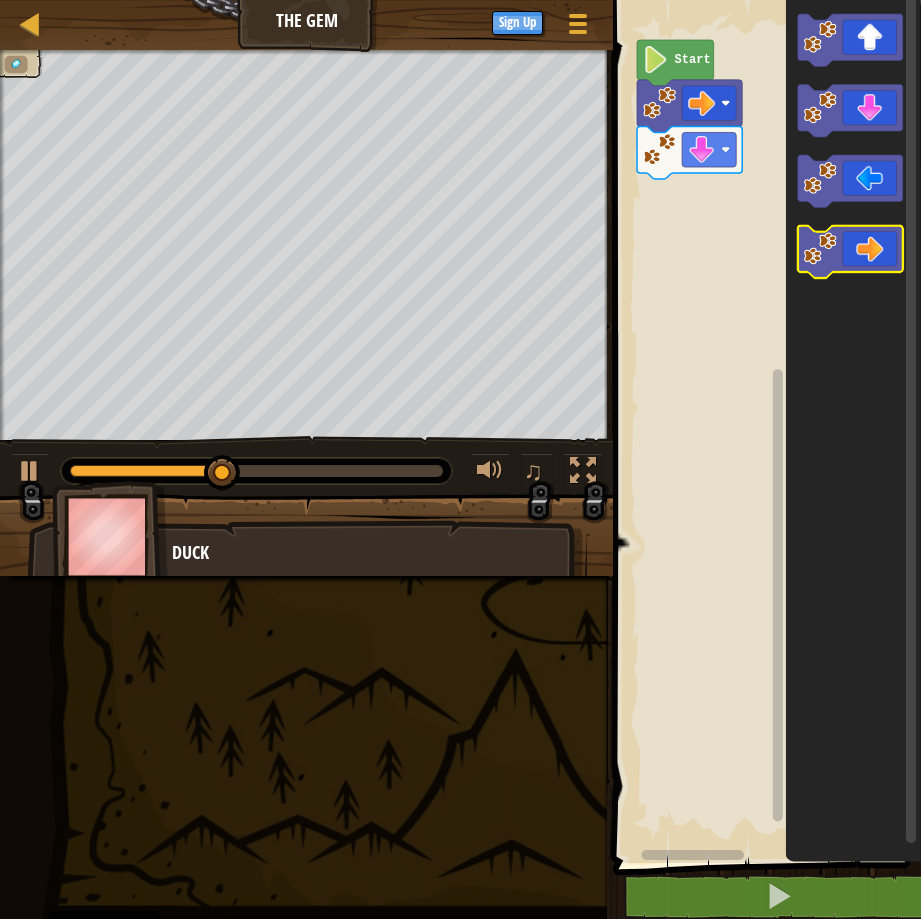 click 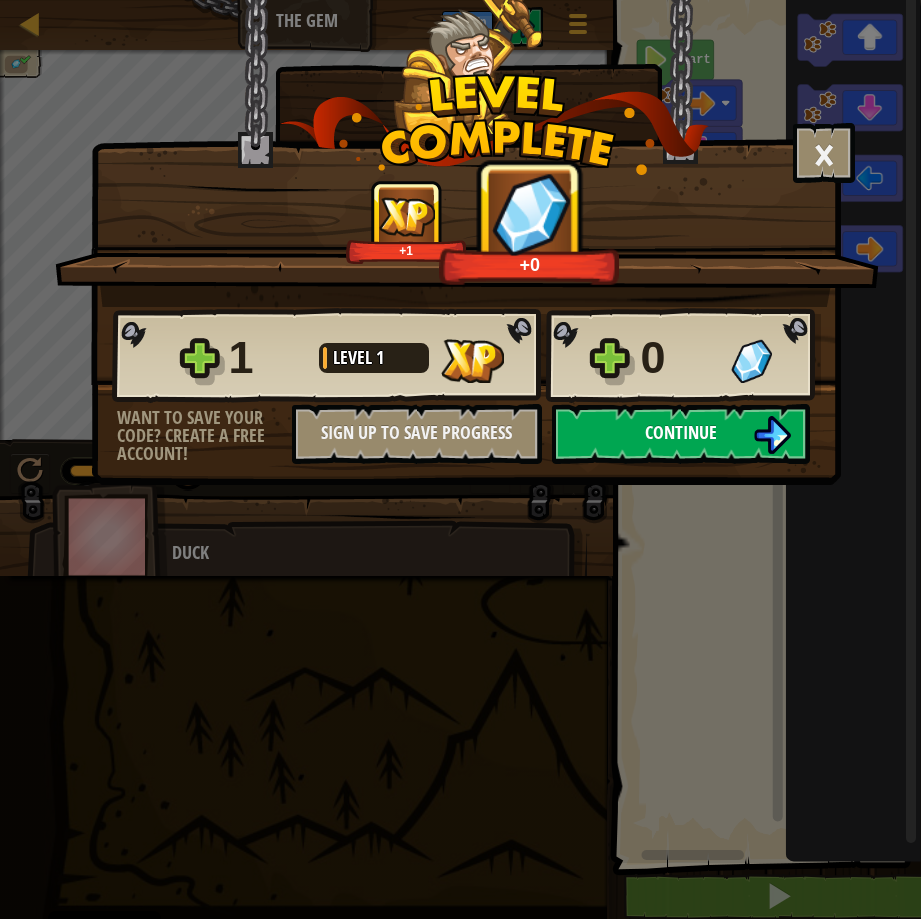 click on "Continue" at bounding box center [681, 434] 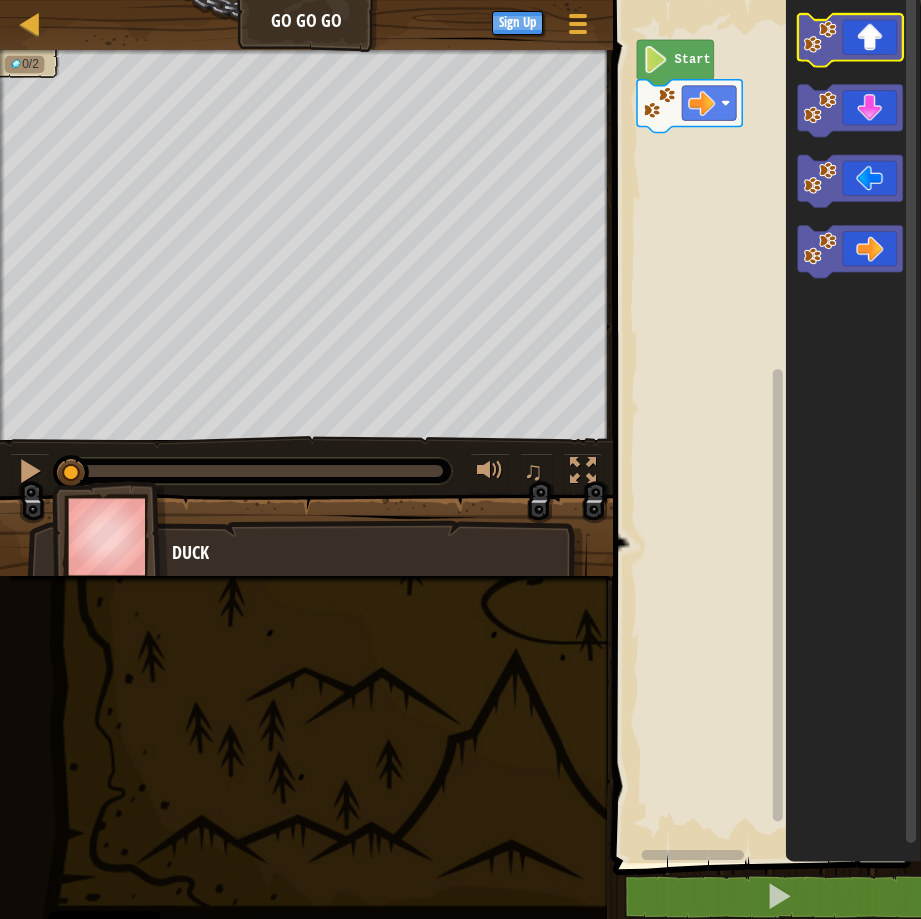 click 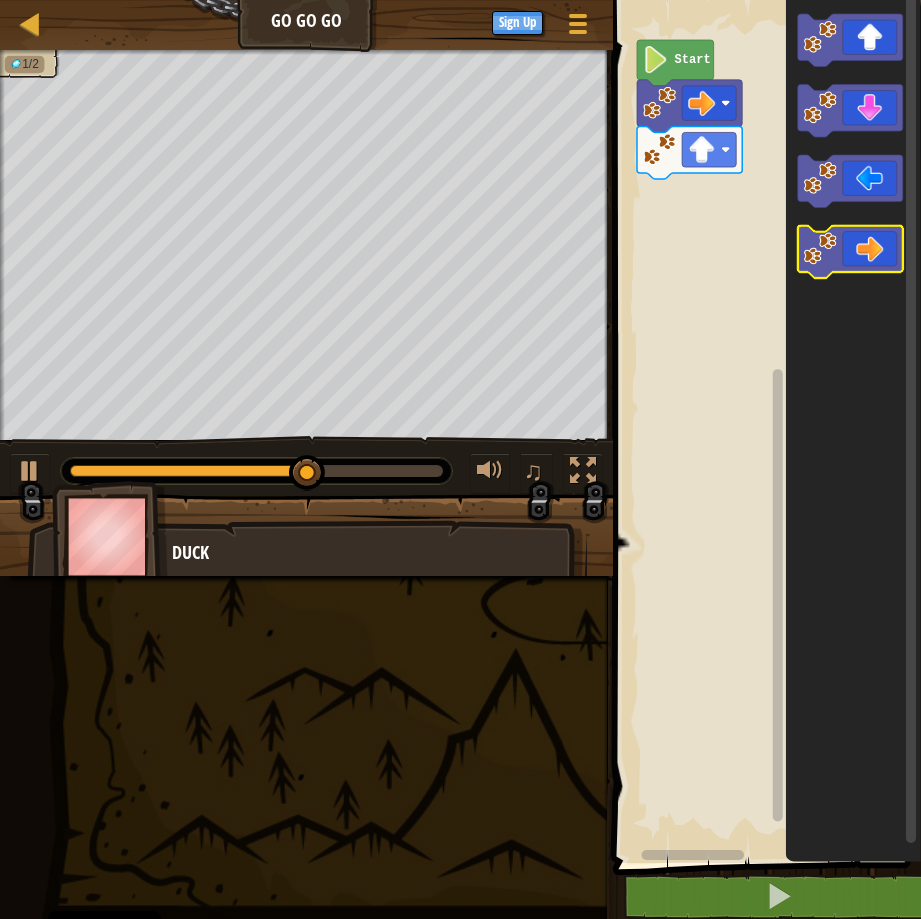 click 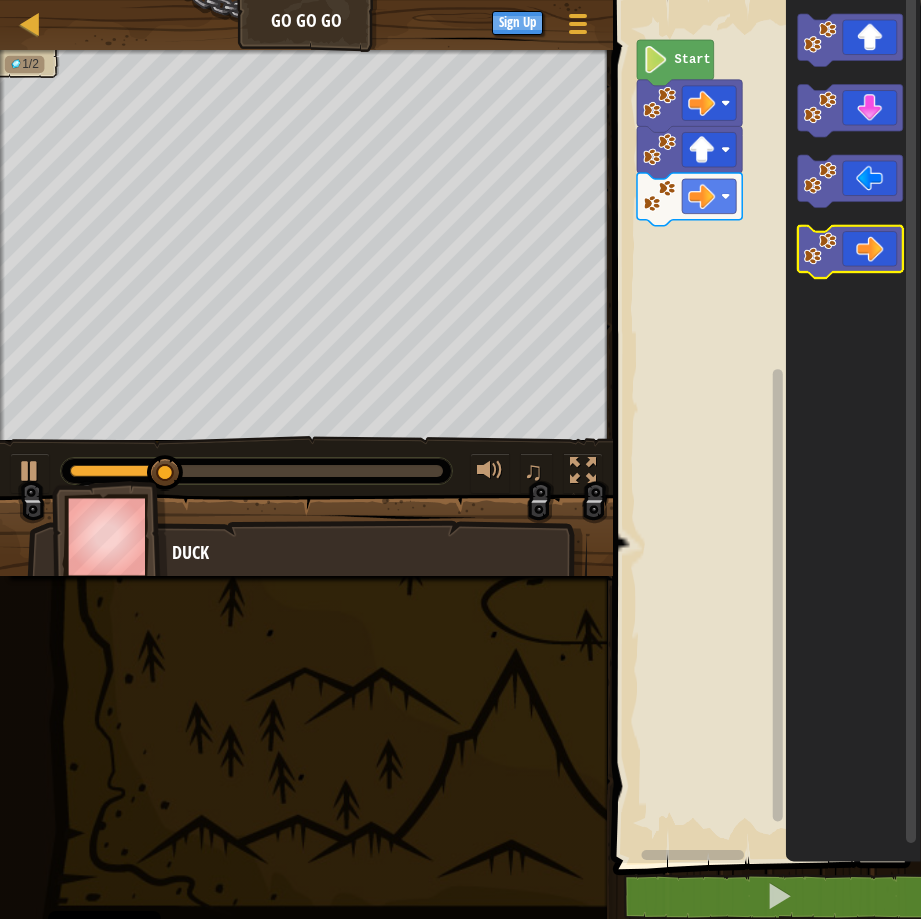 click 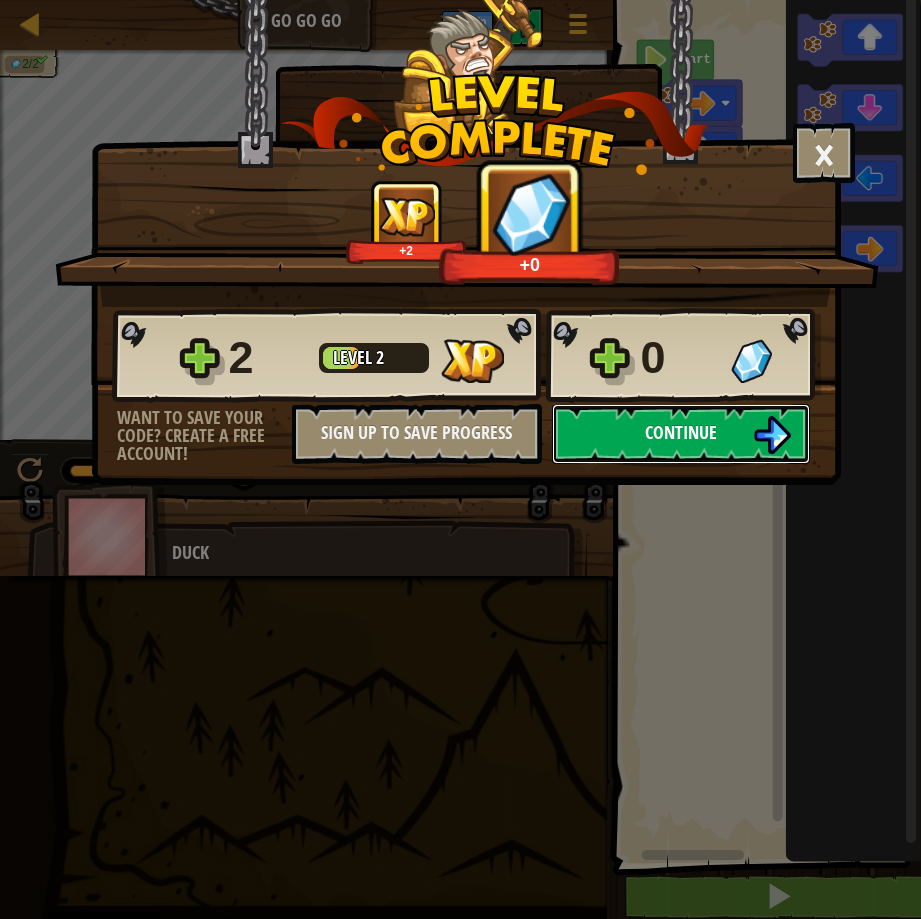 click at bounding box center [772, 435] 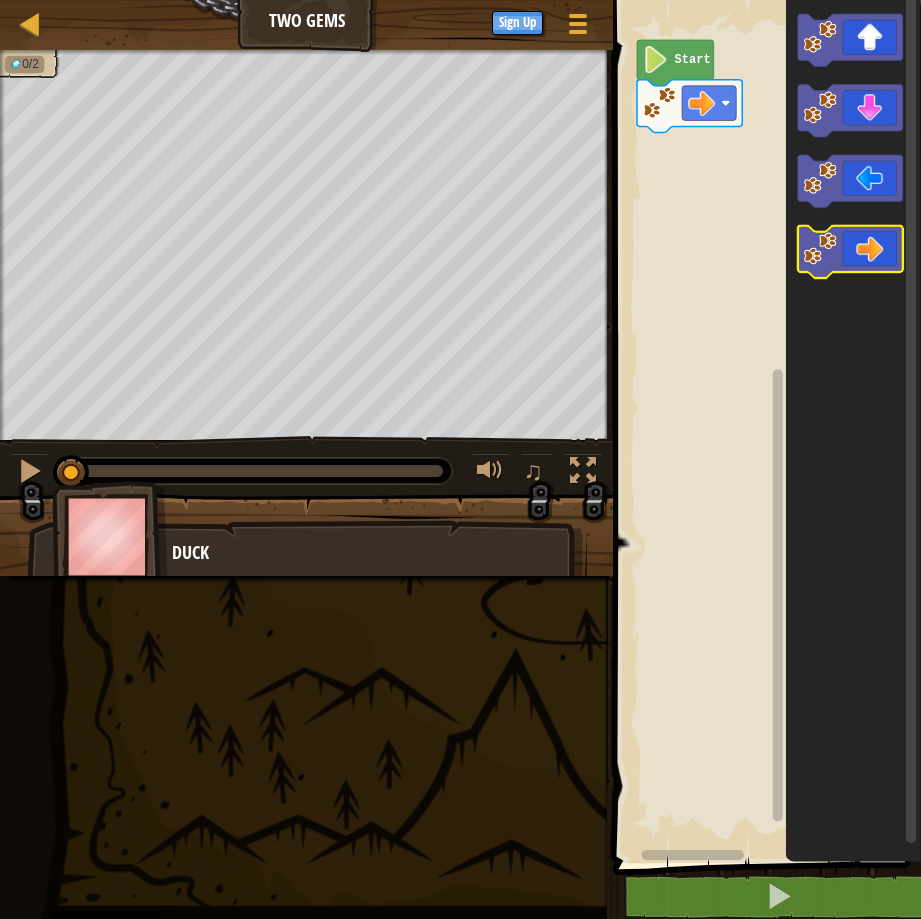 click 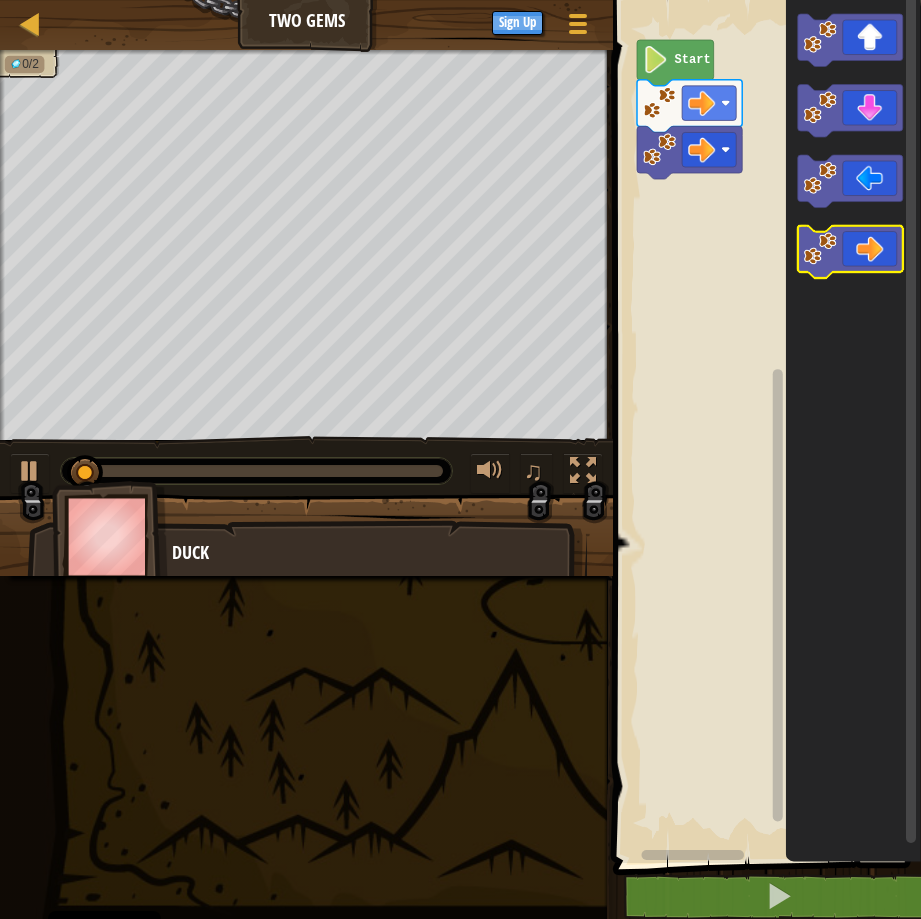 click 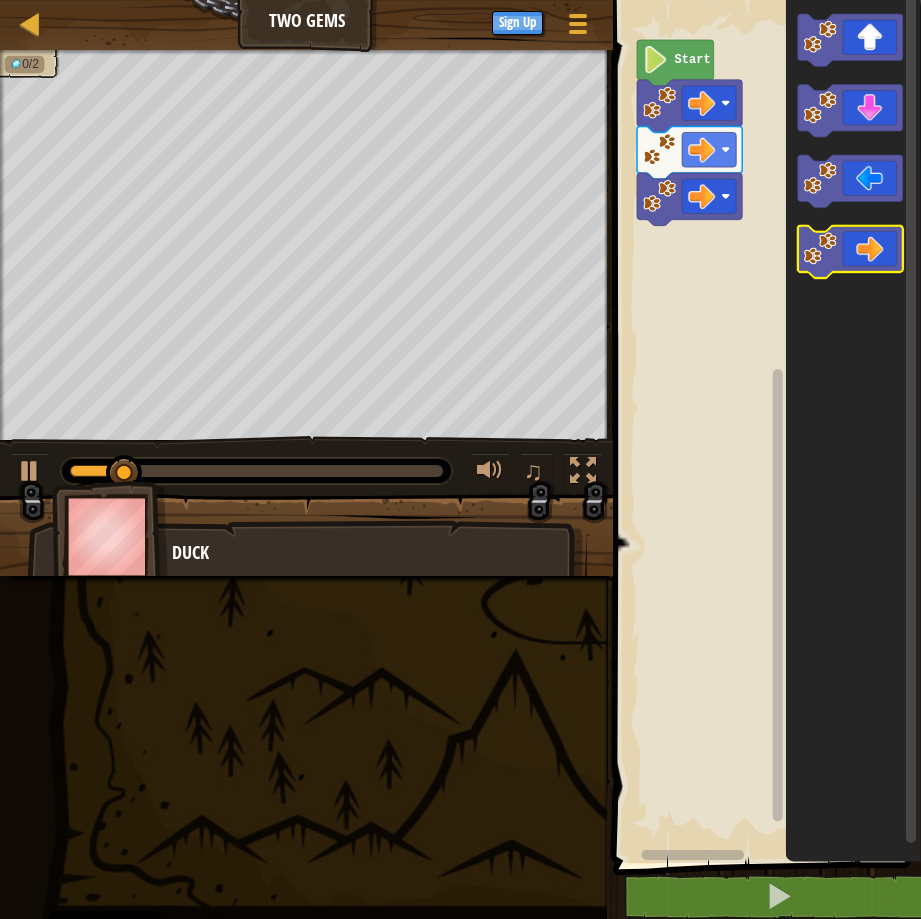 click 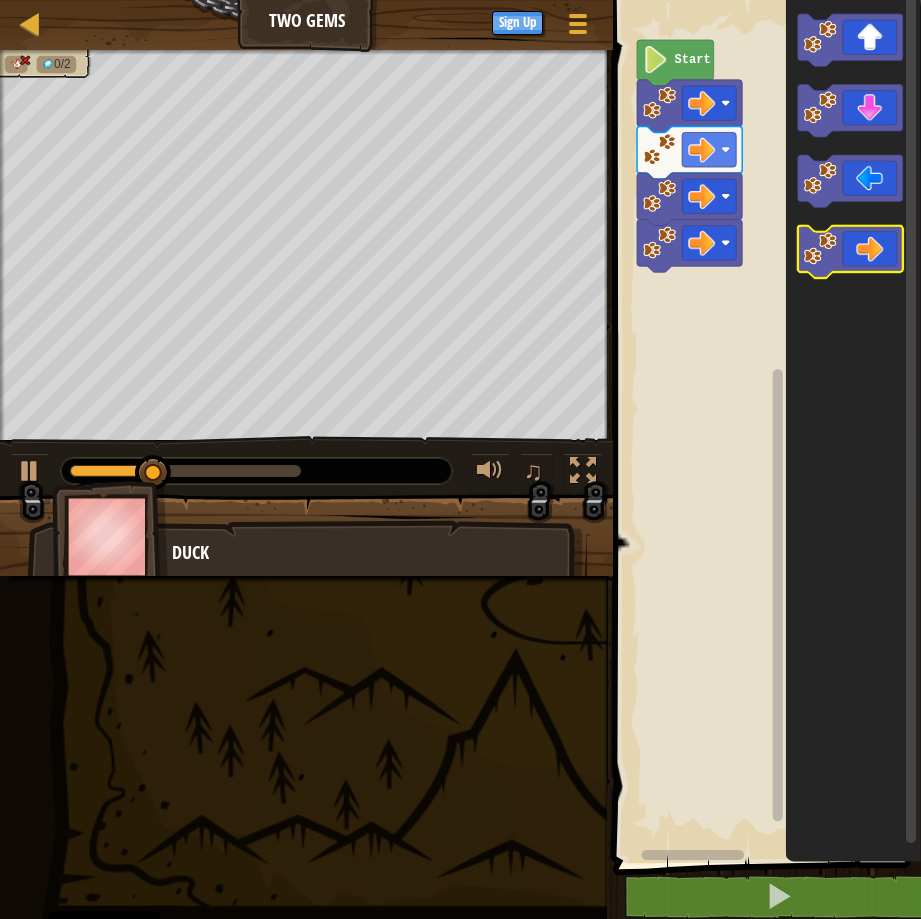 click 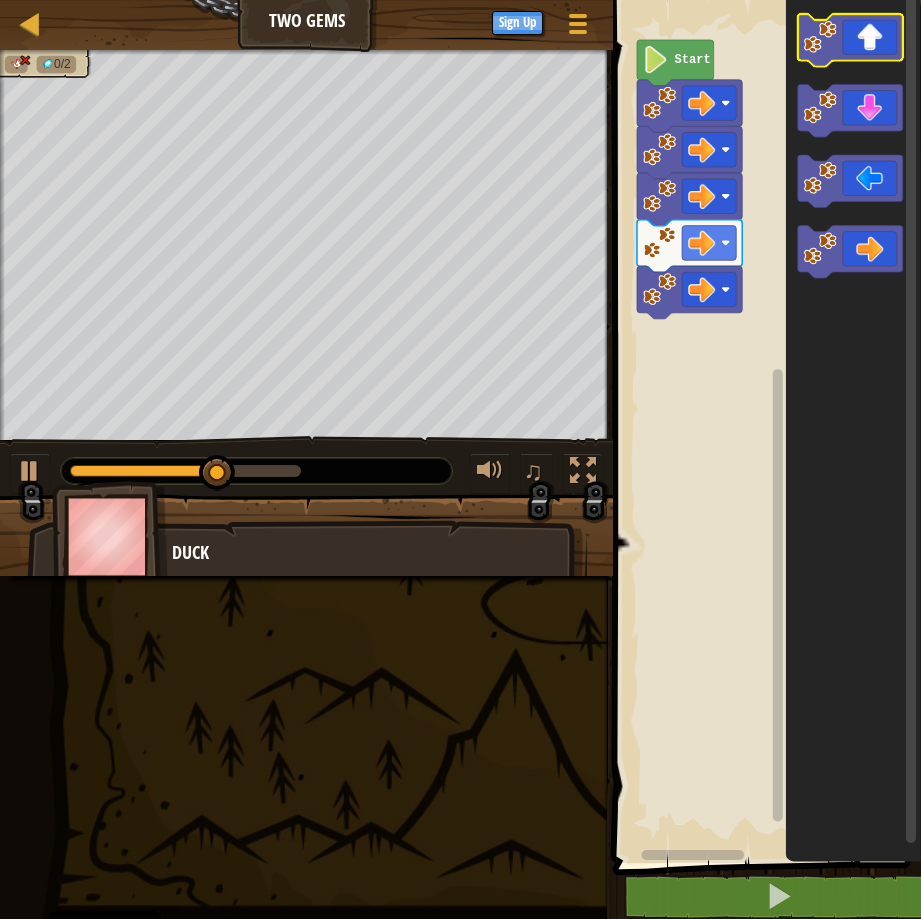 click 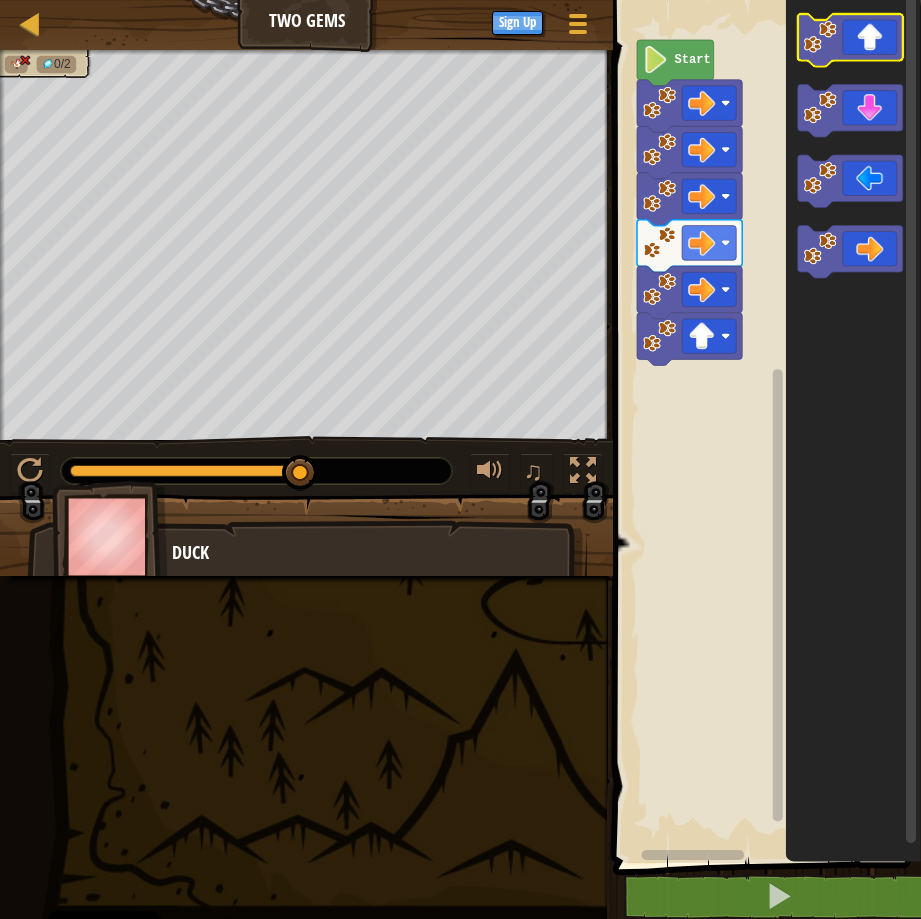 click 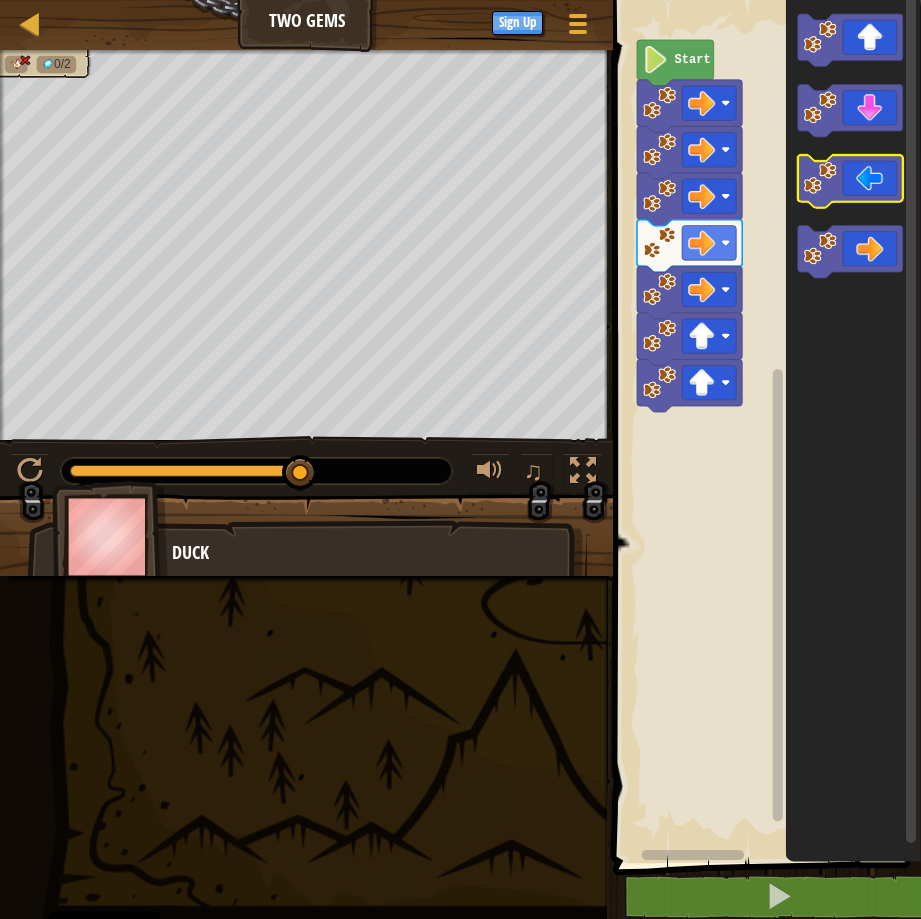 click 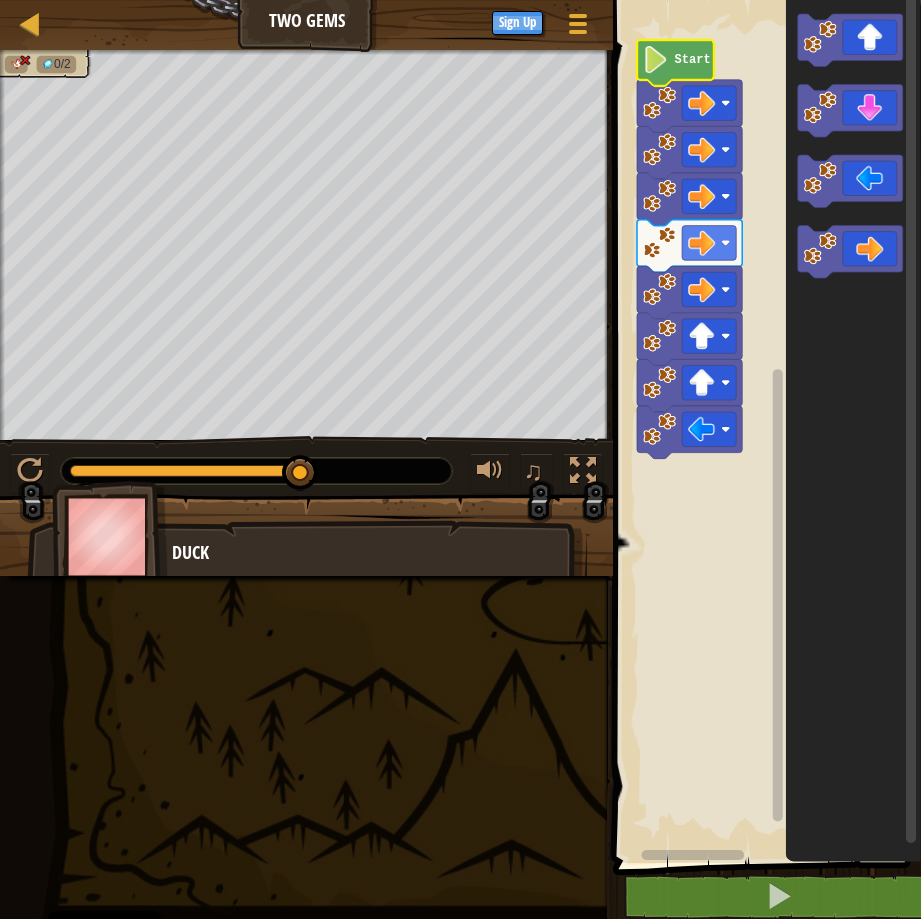 click 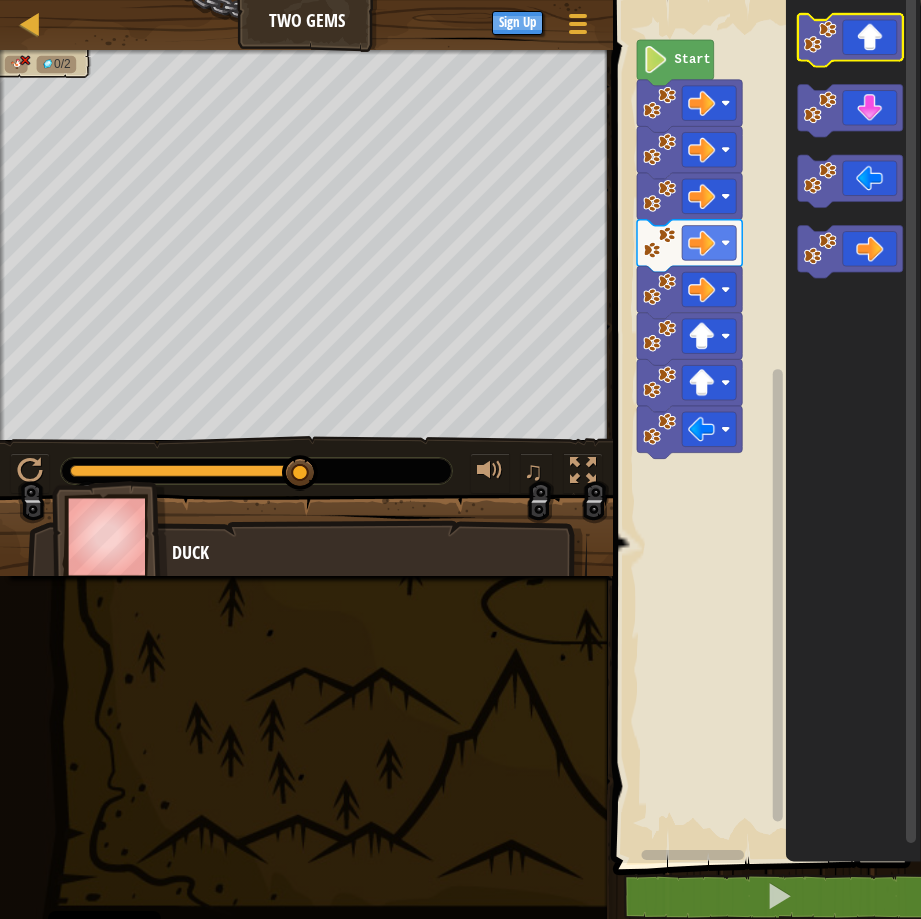 click 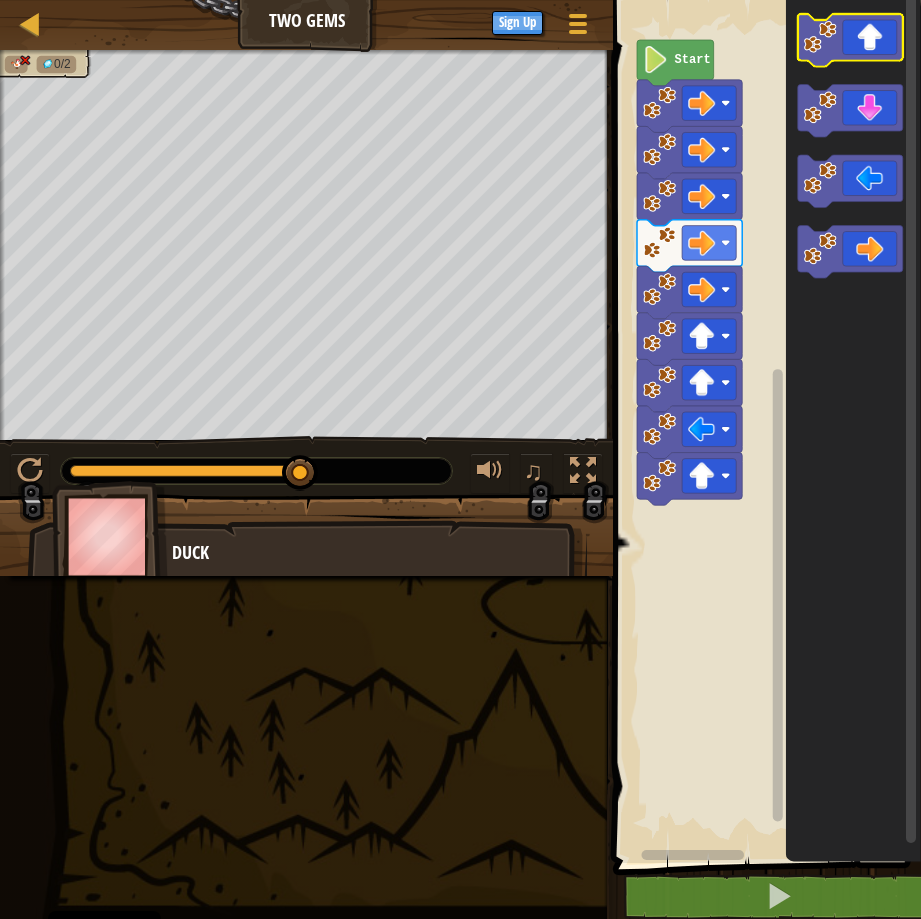 click 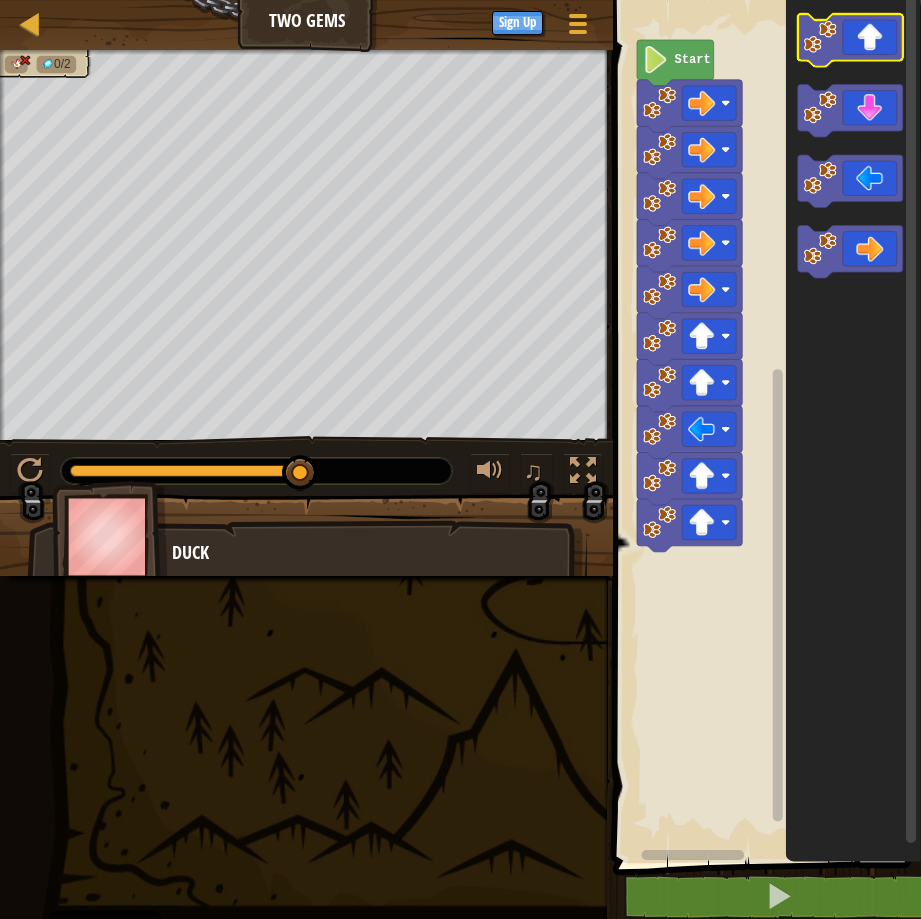 click 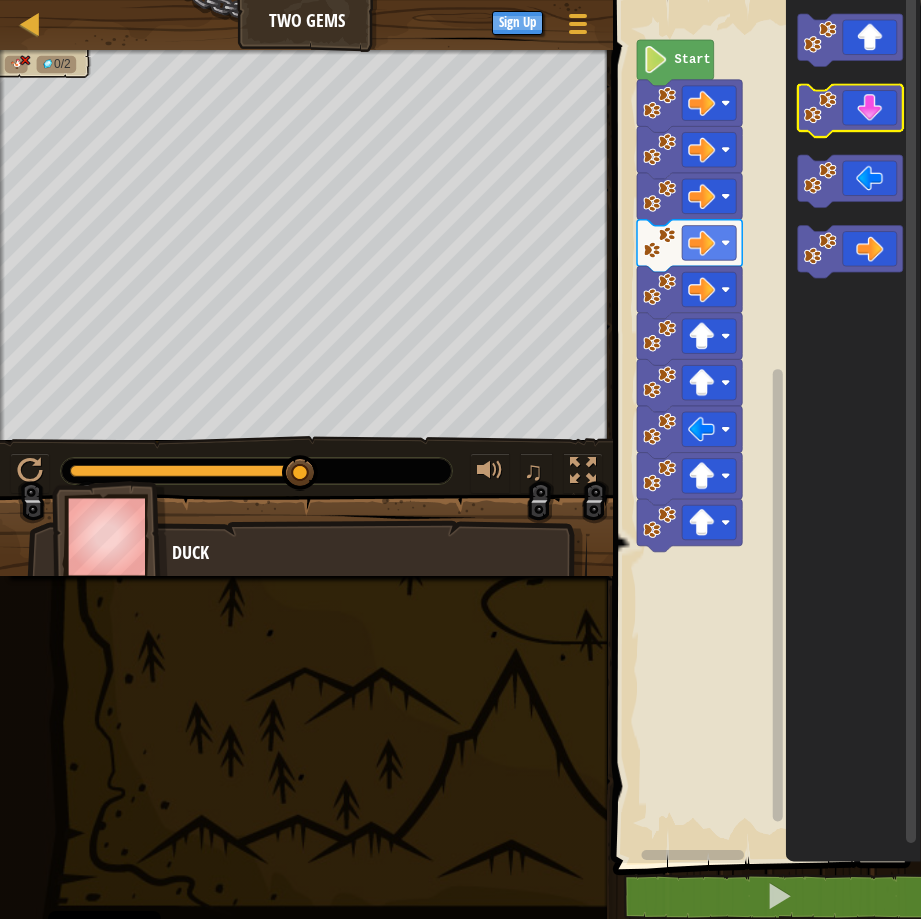click 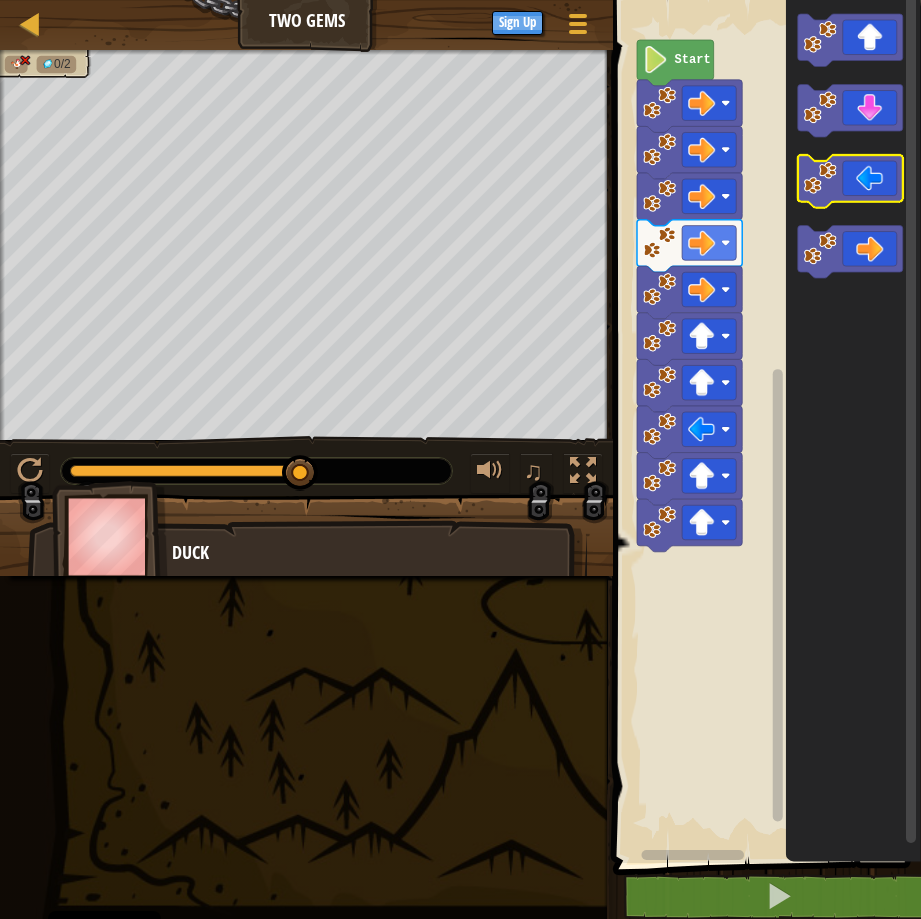 click 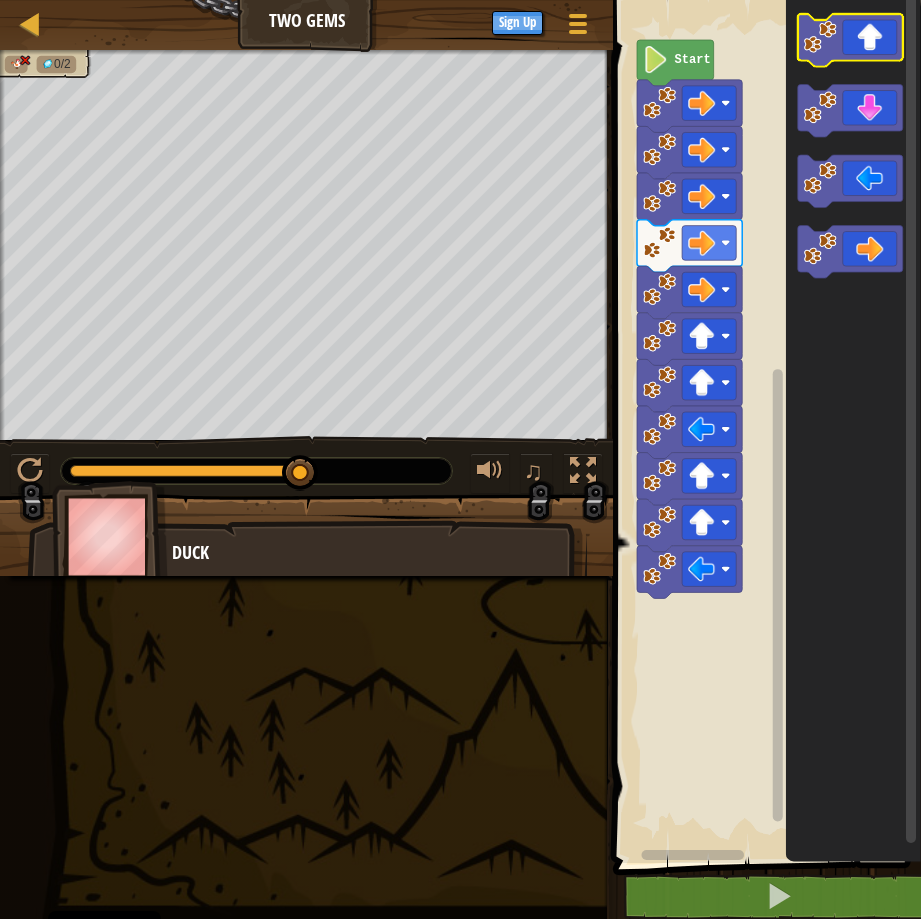 click 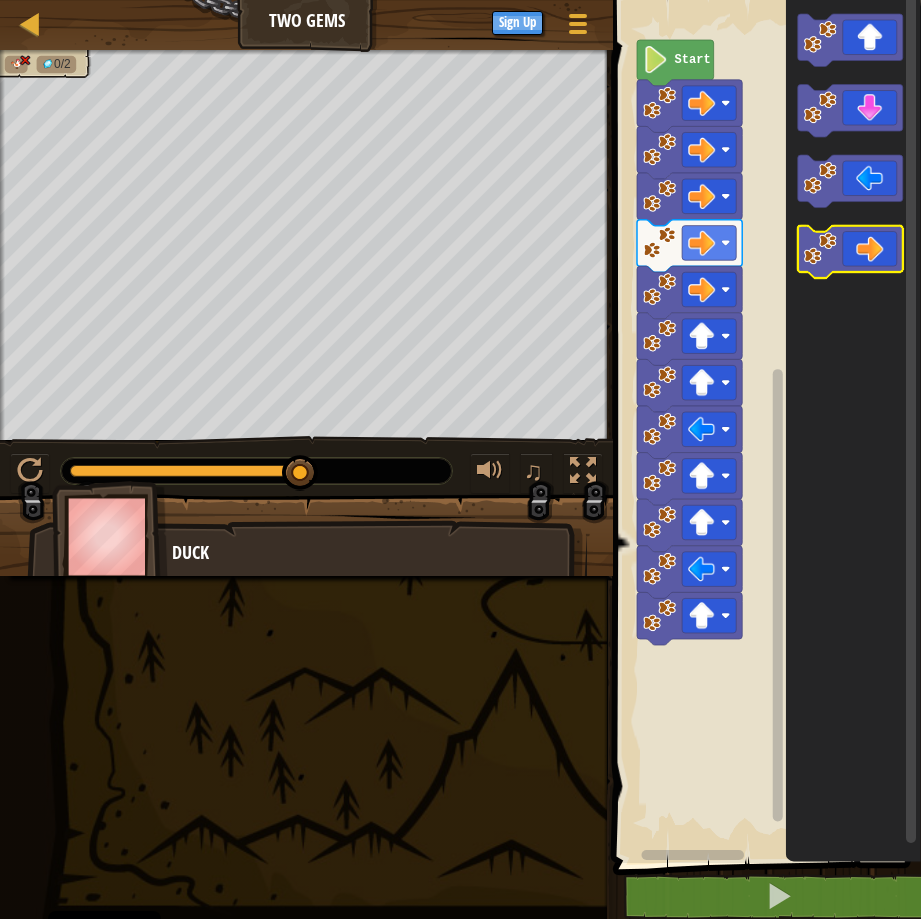 click on "Start" at bounding box center [764, 426] 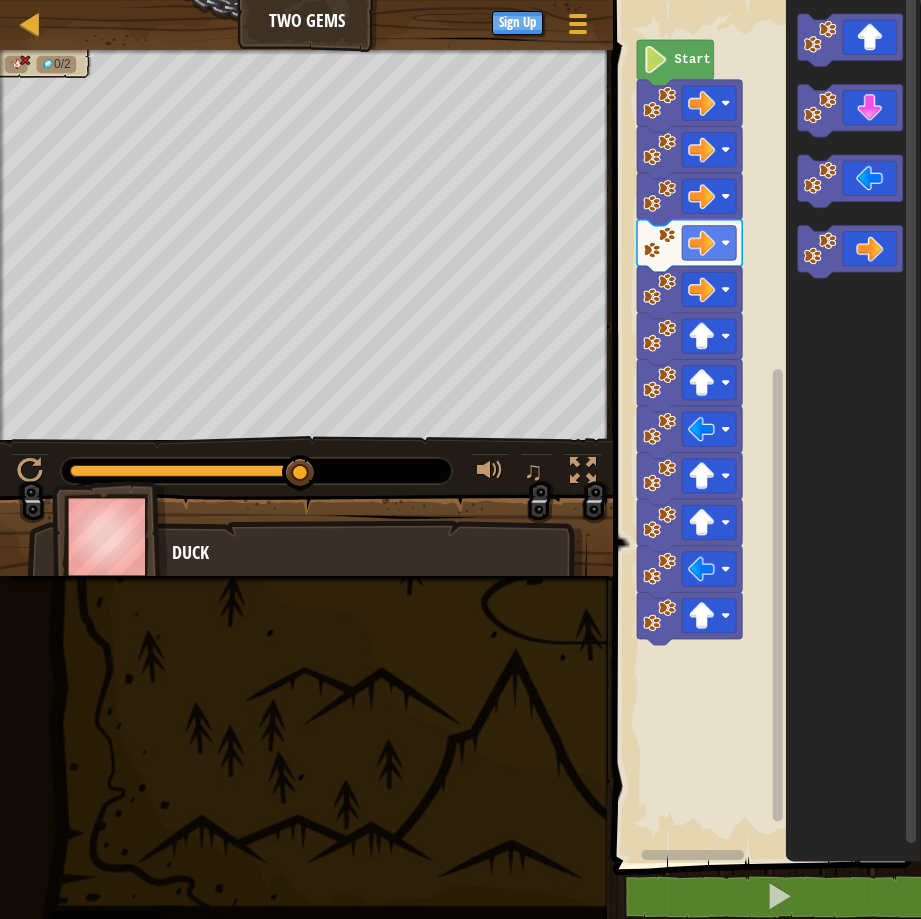 click 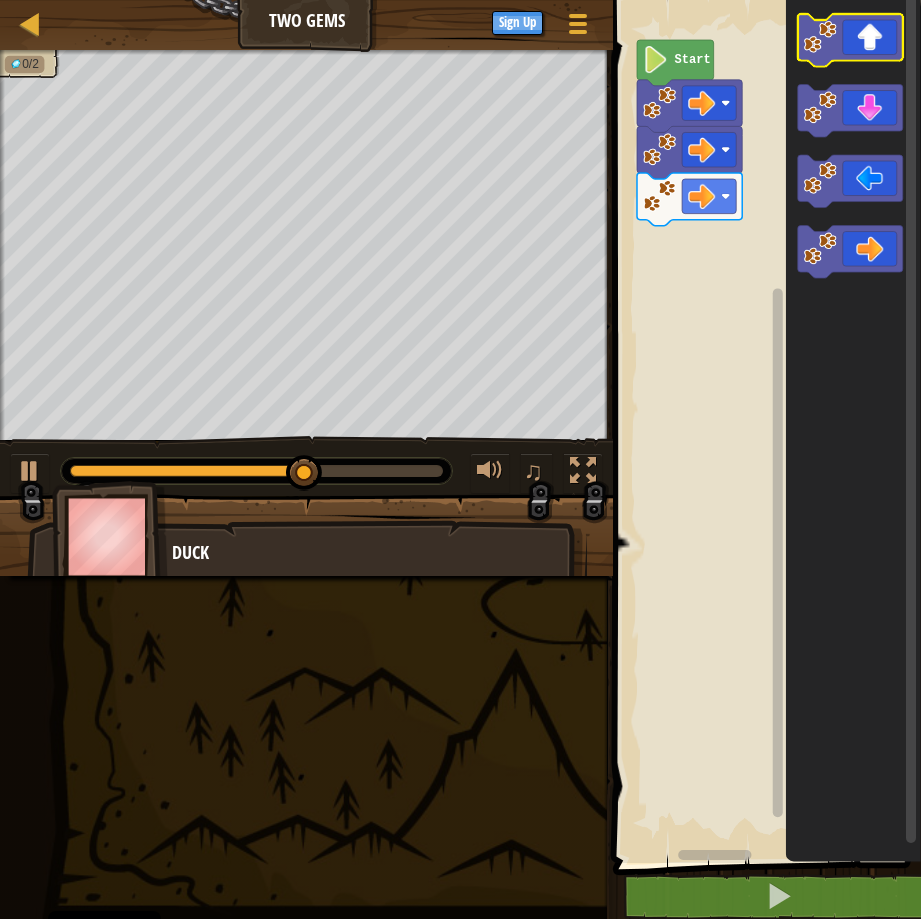 click 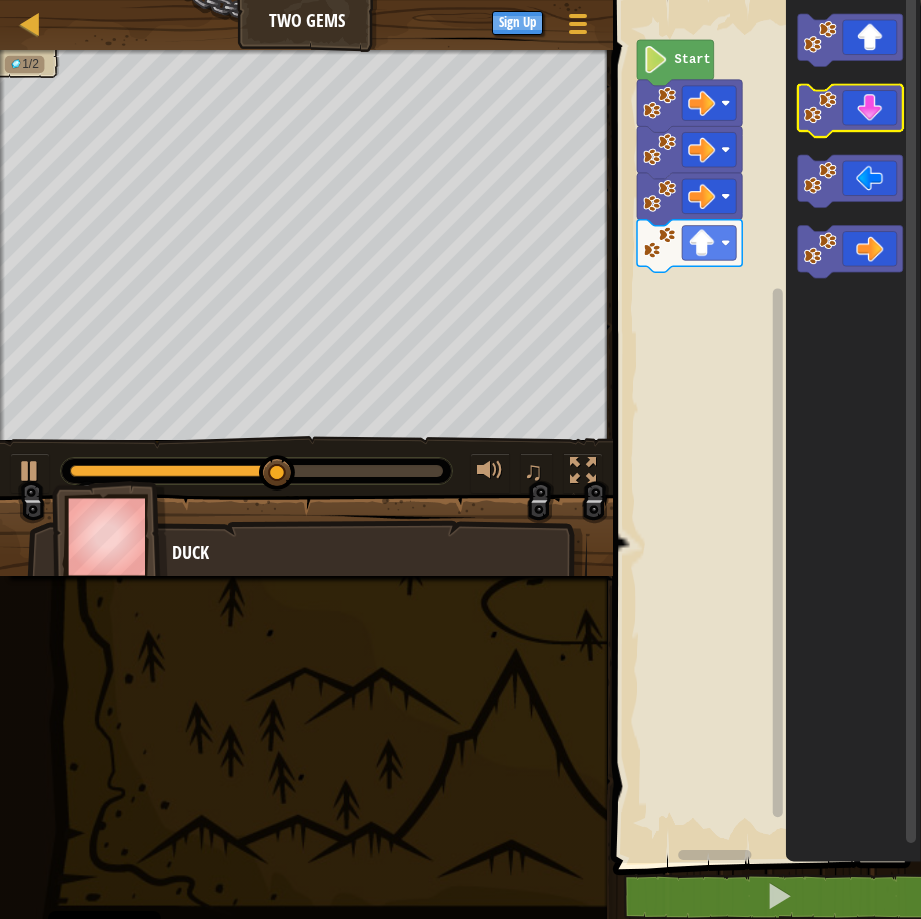 click 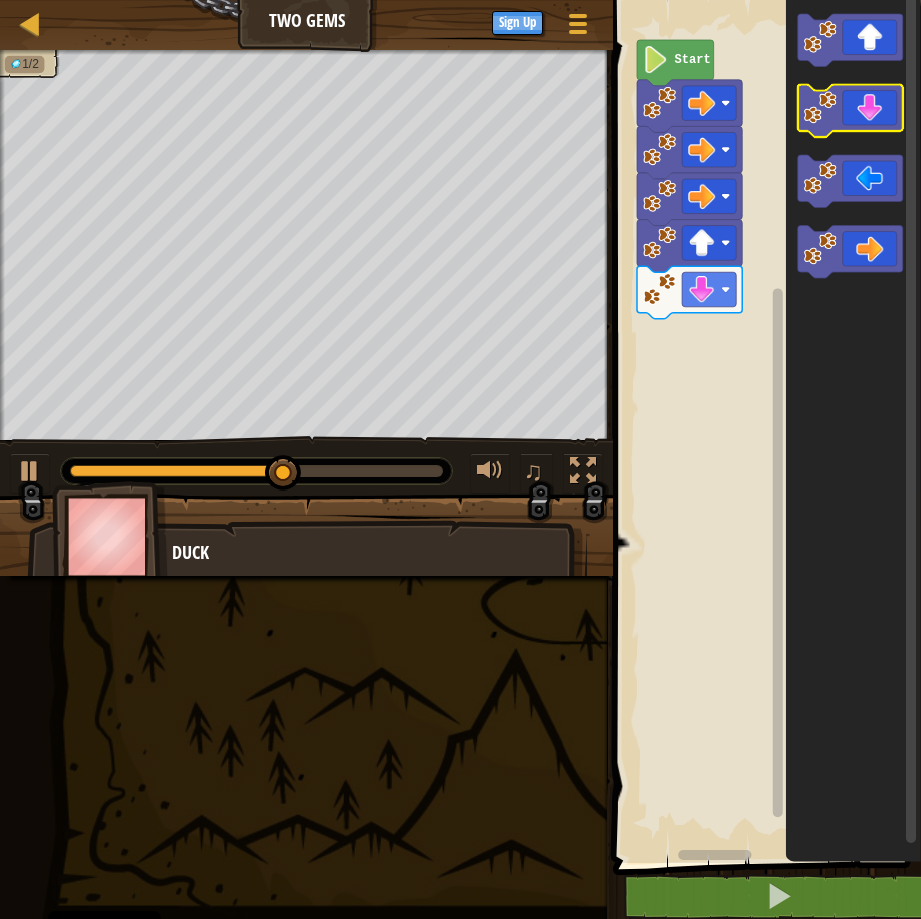 click 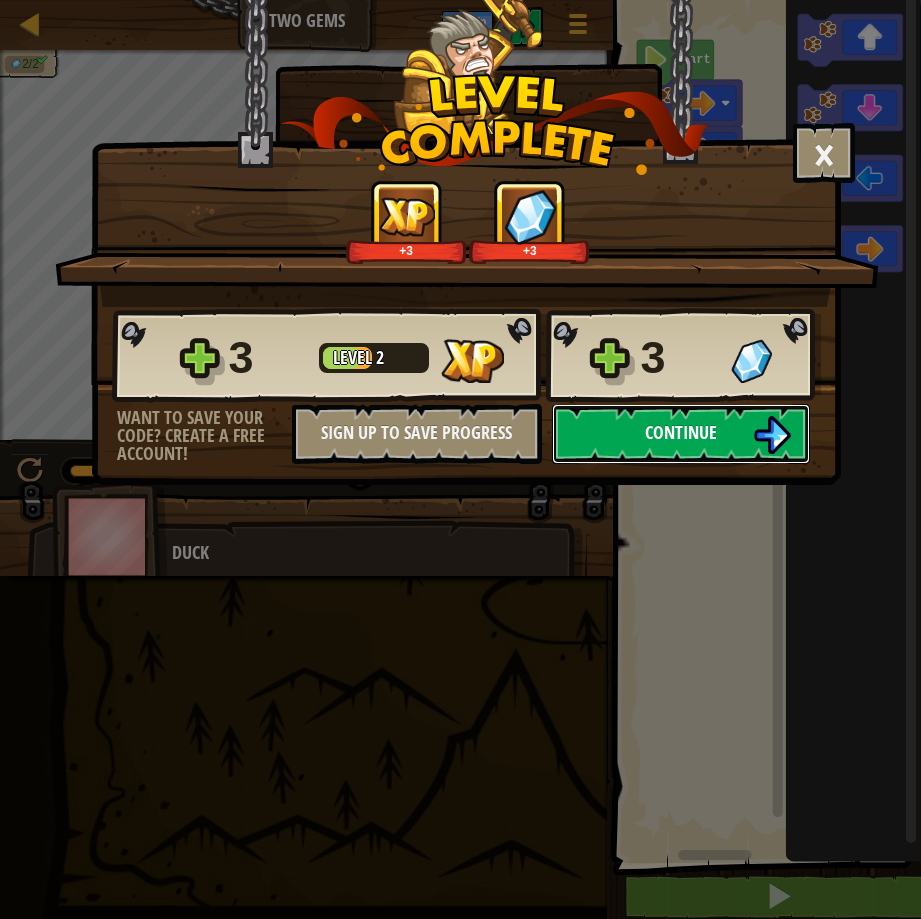 click on "Continue" at bounding box center [681, 434] 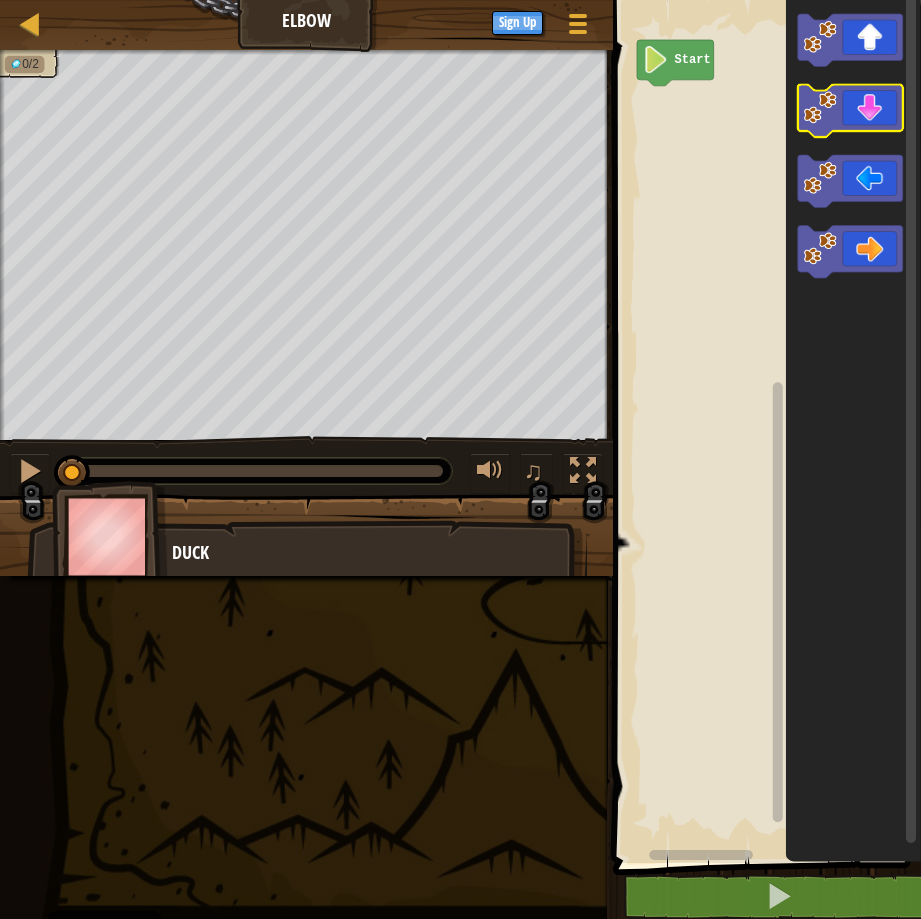 click 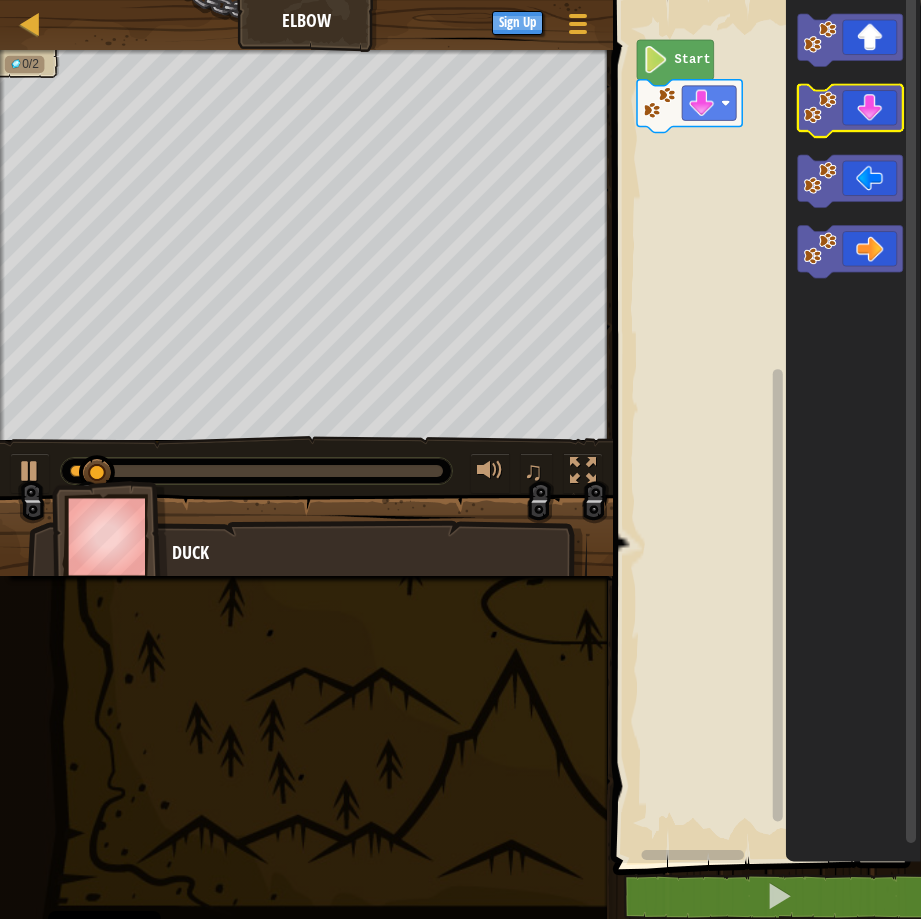 click 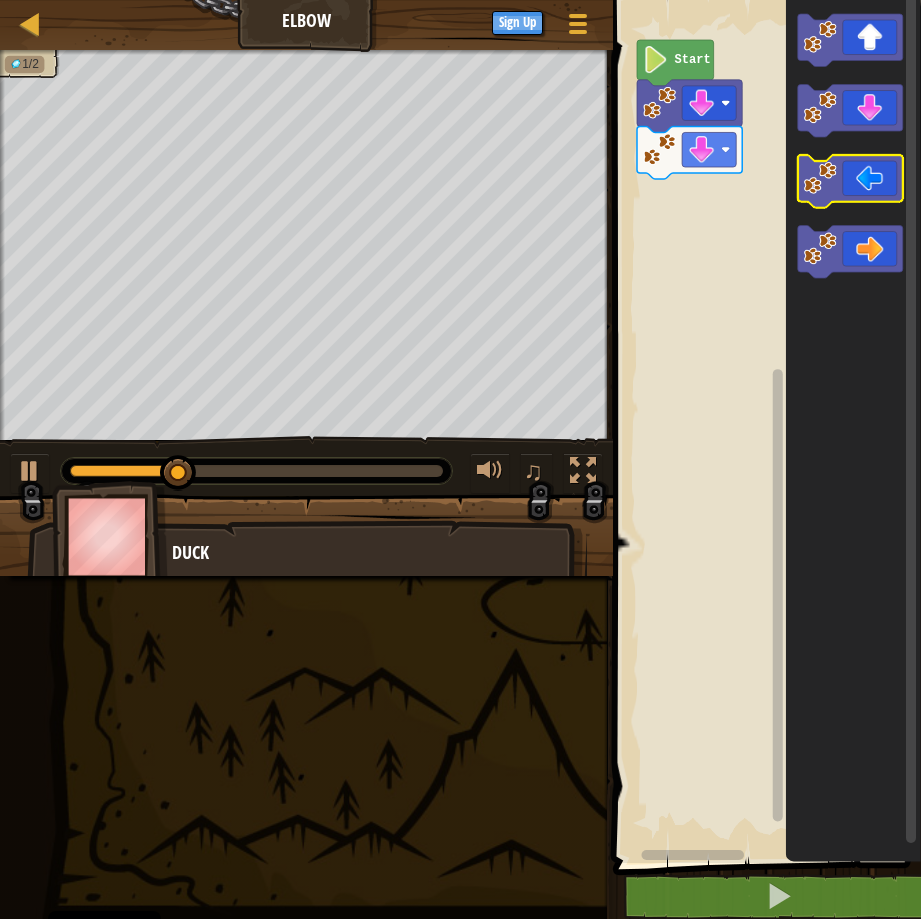click 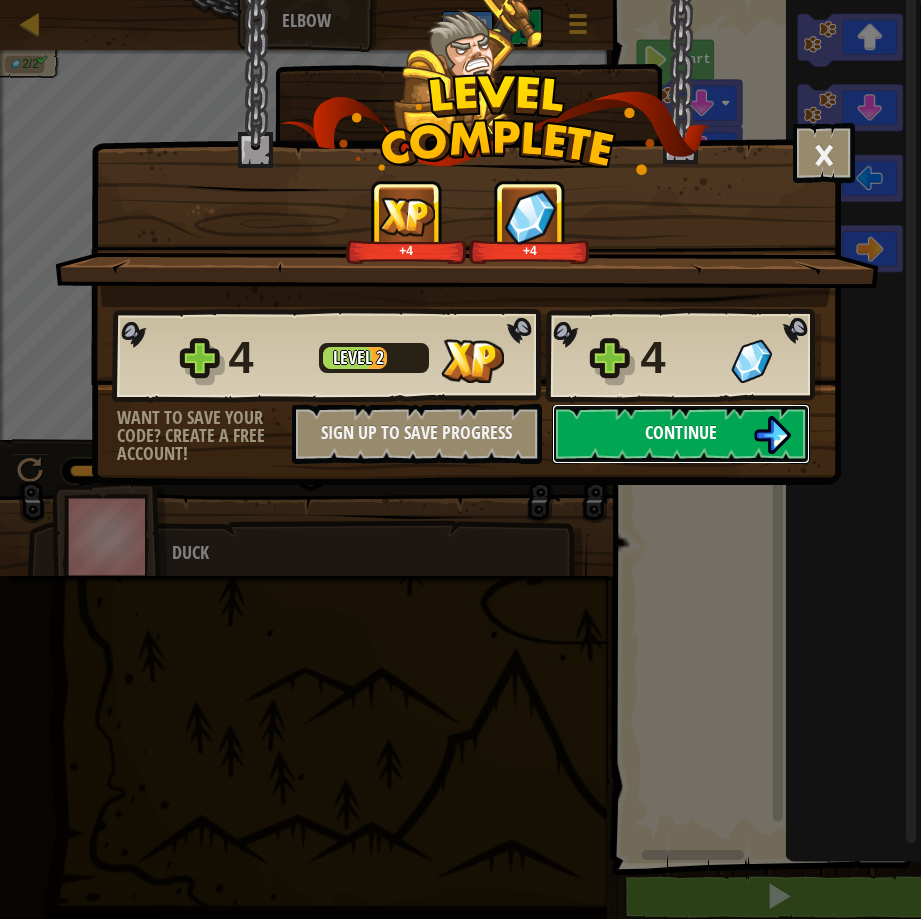 click on "Continue" at bounding box center (681, 434) 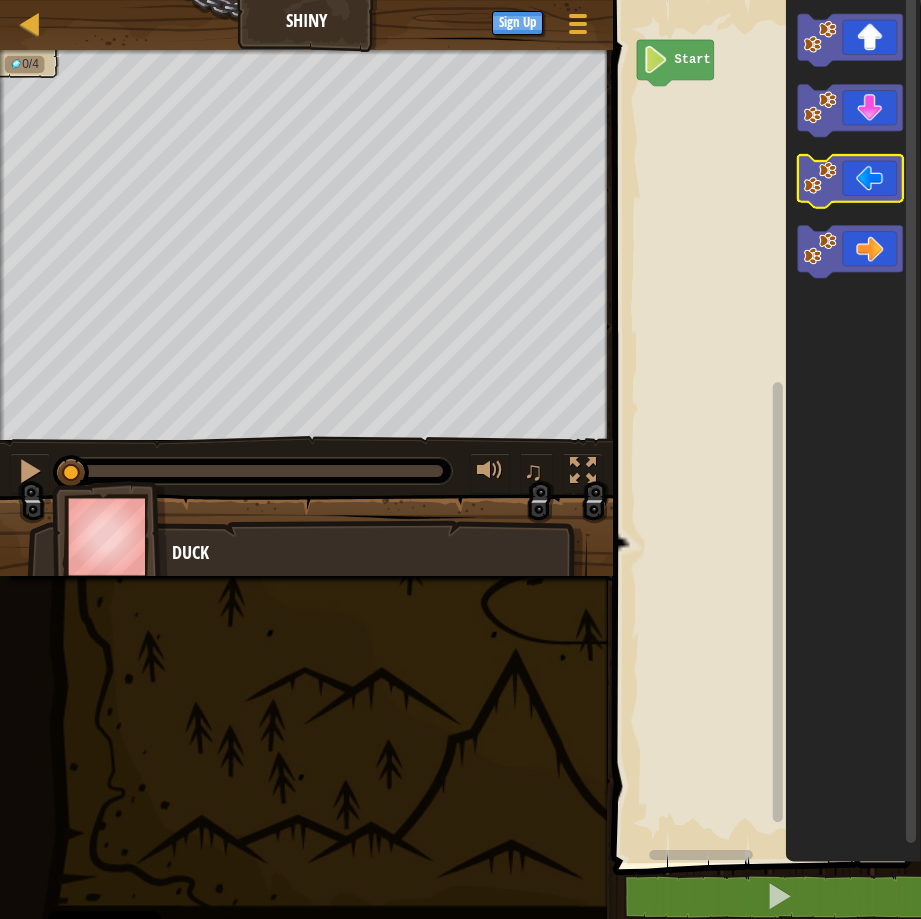 click 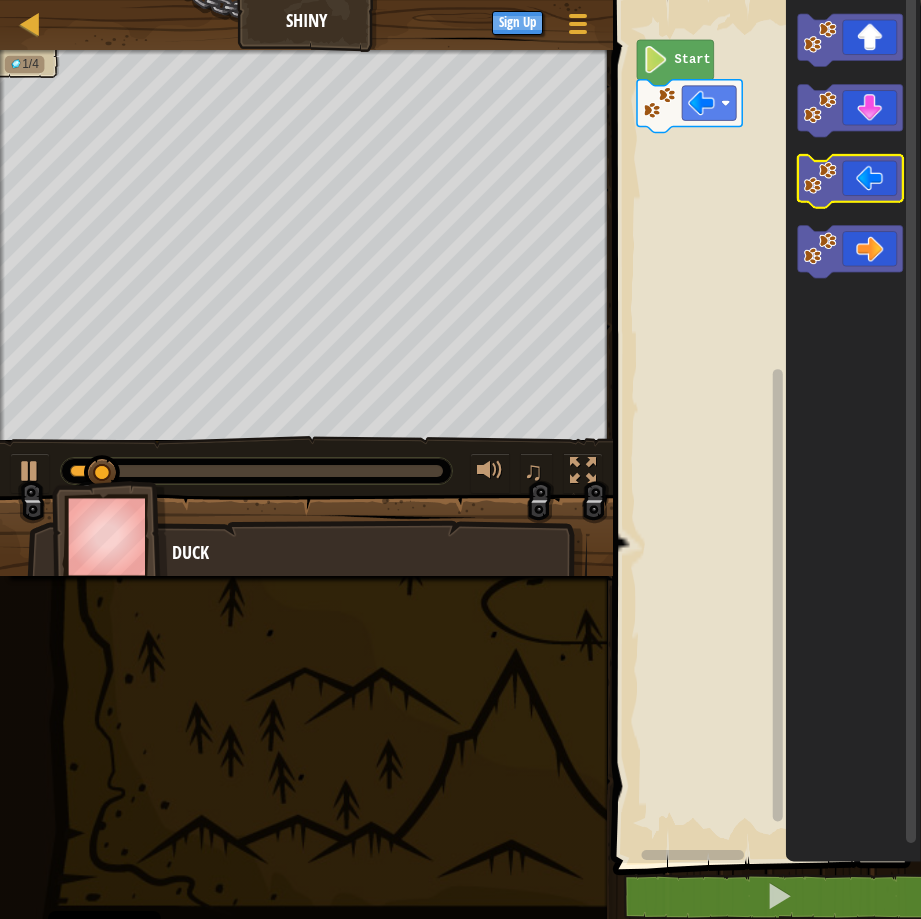click 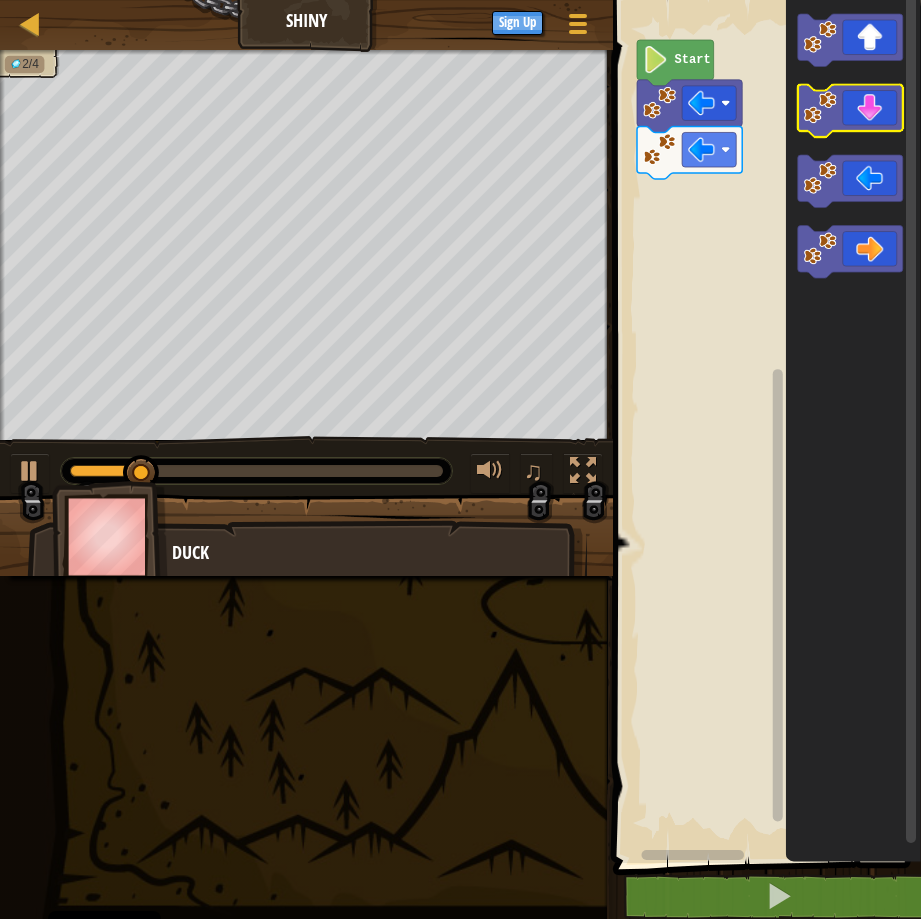 click 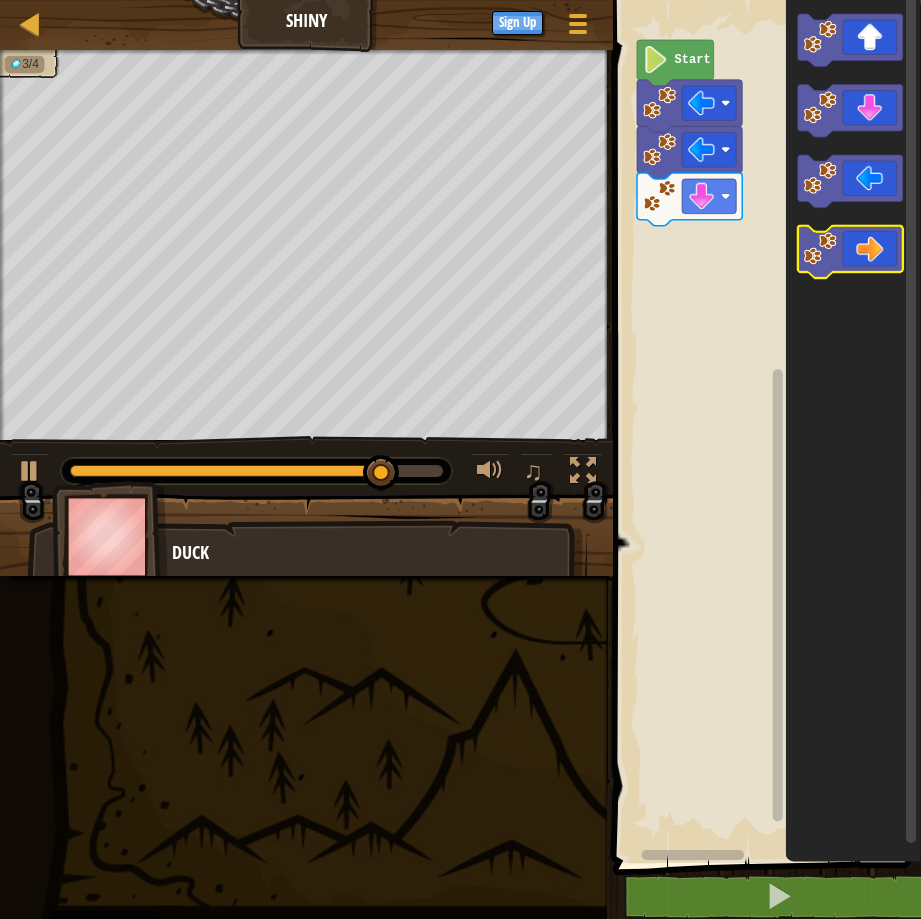 click 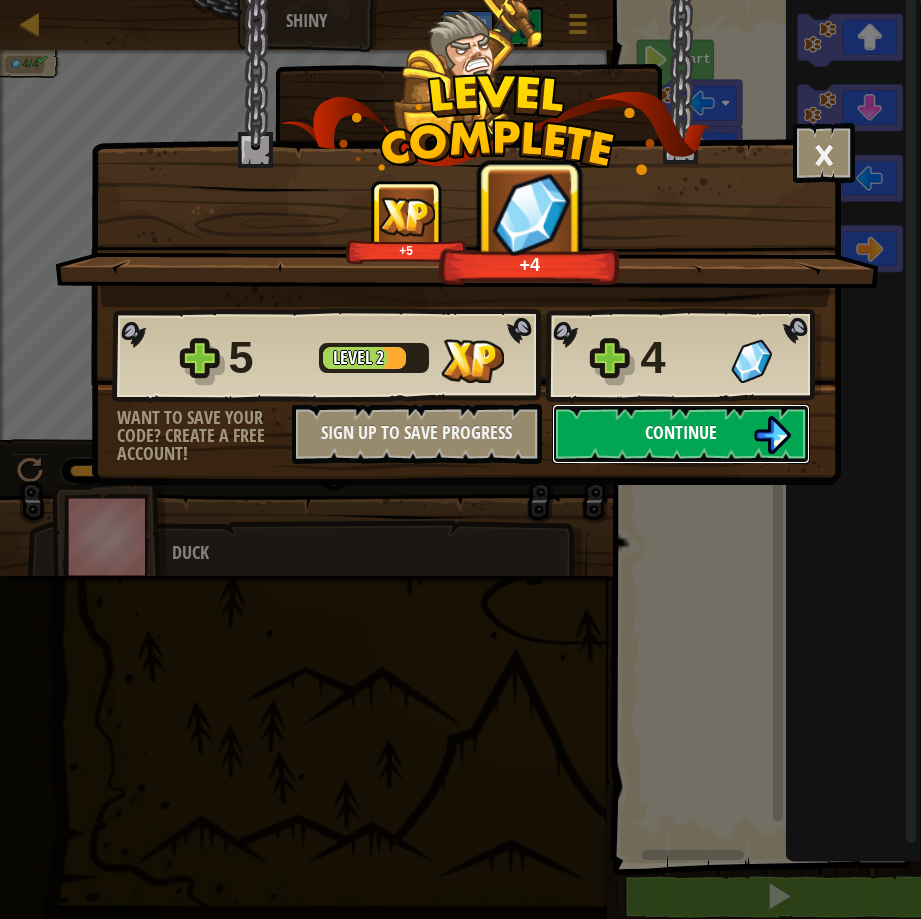 click on "Continue" at bounding box center [681, 434] 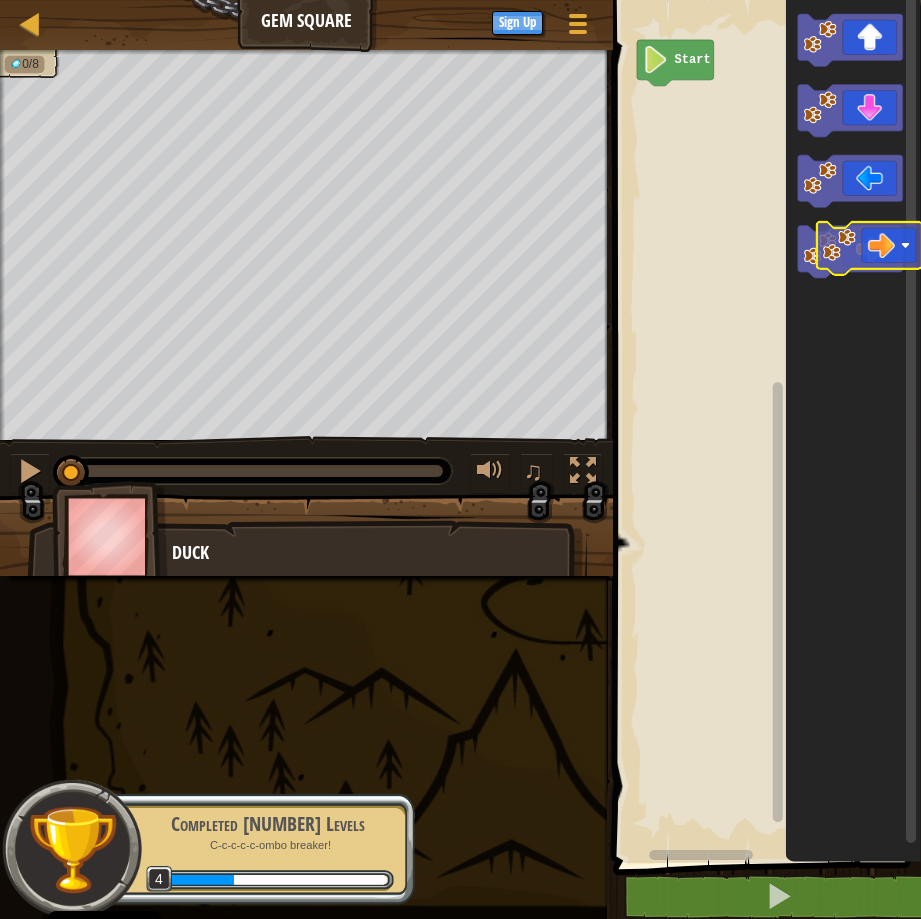click 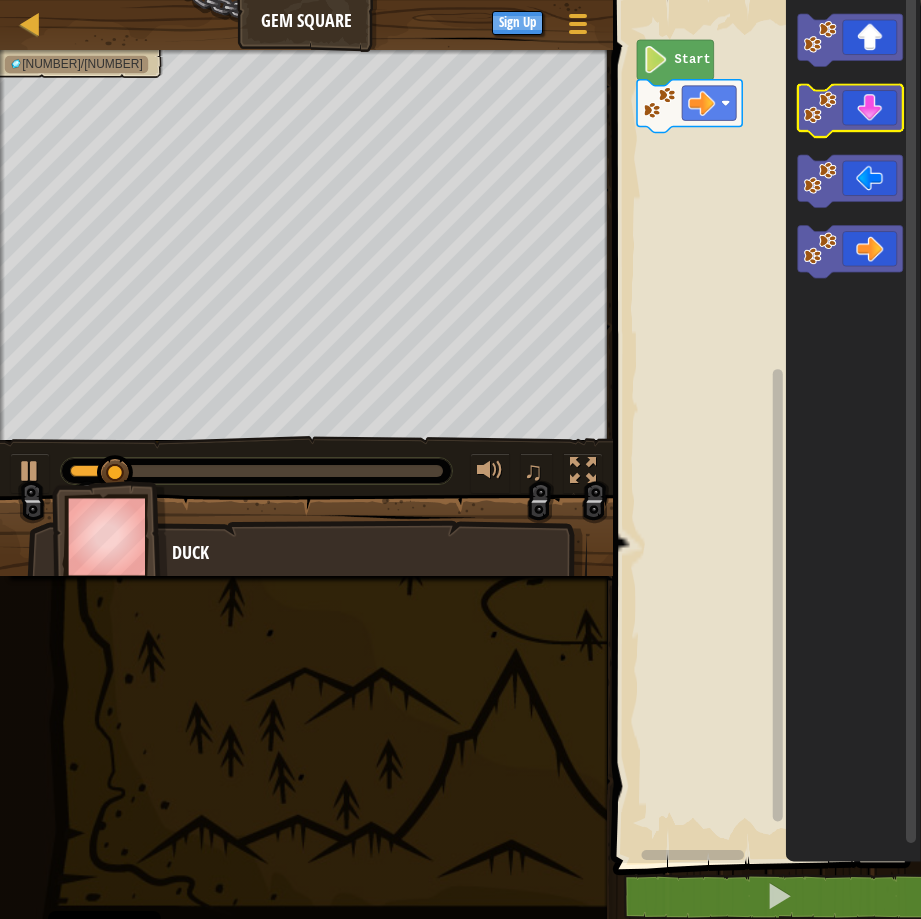 click 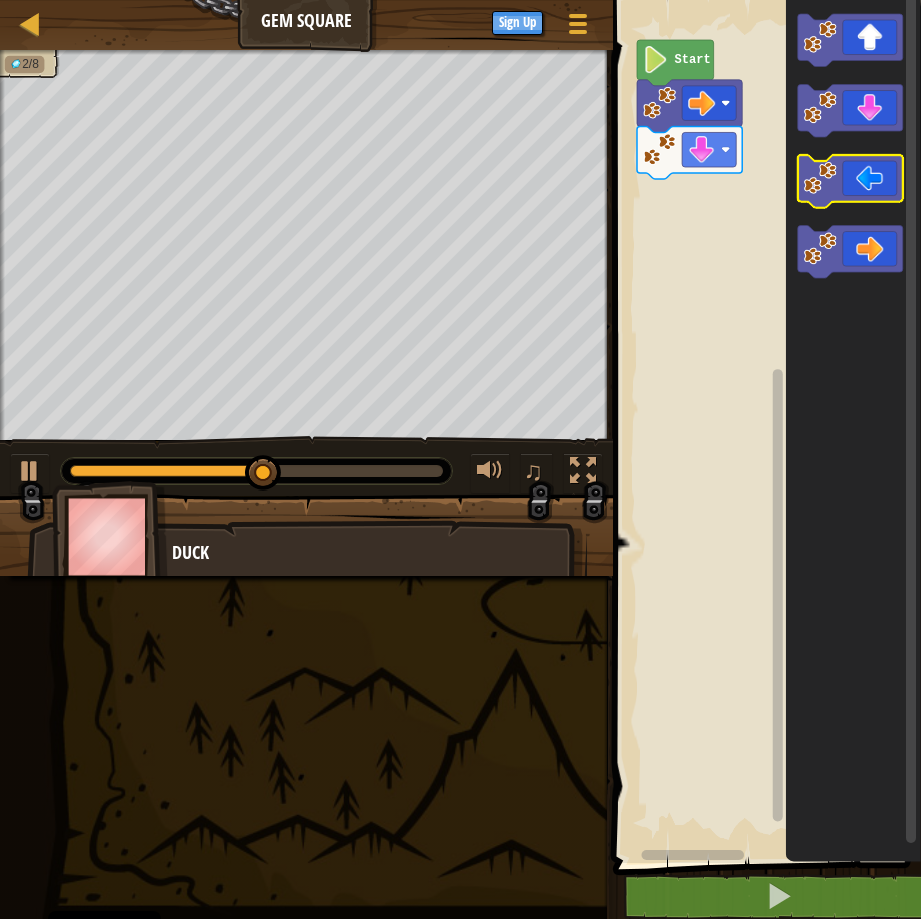 click 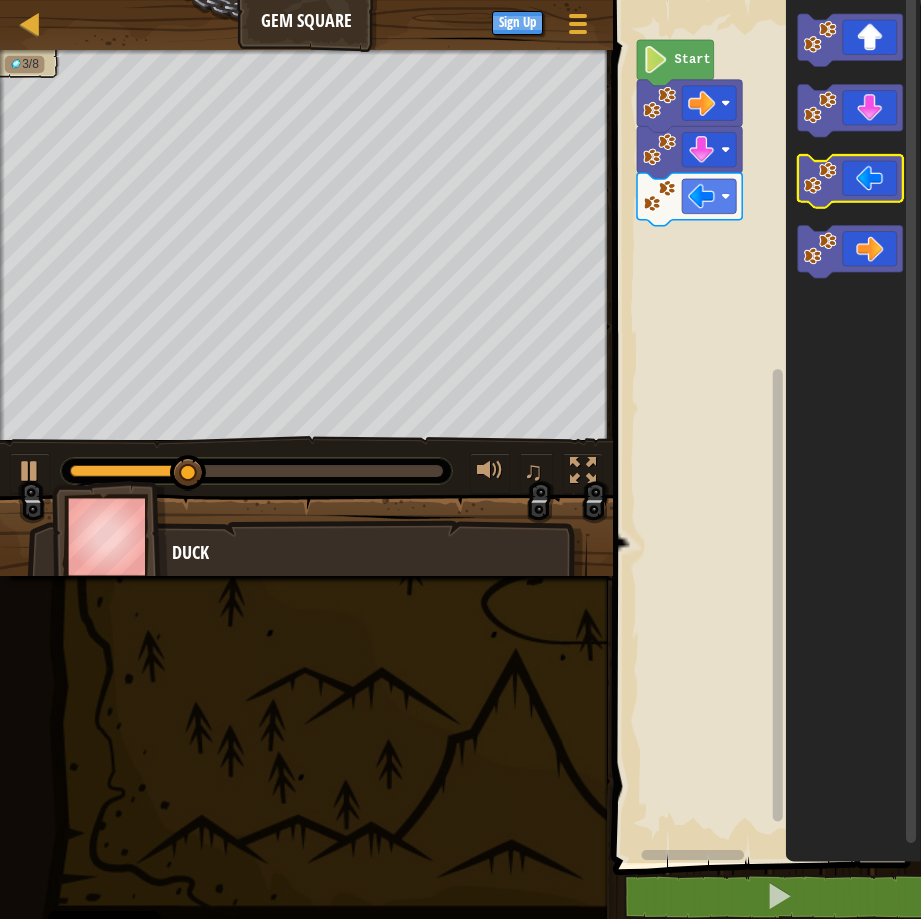 click 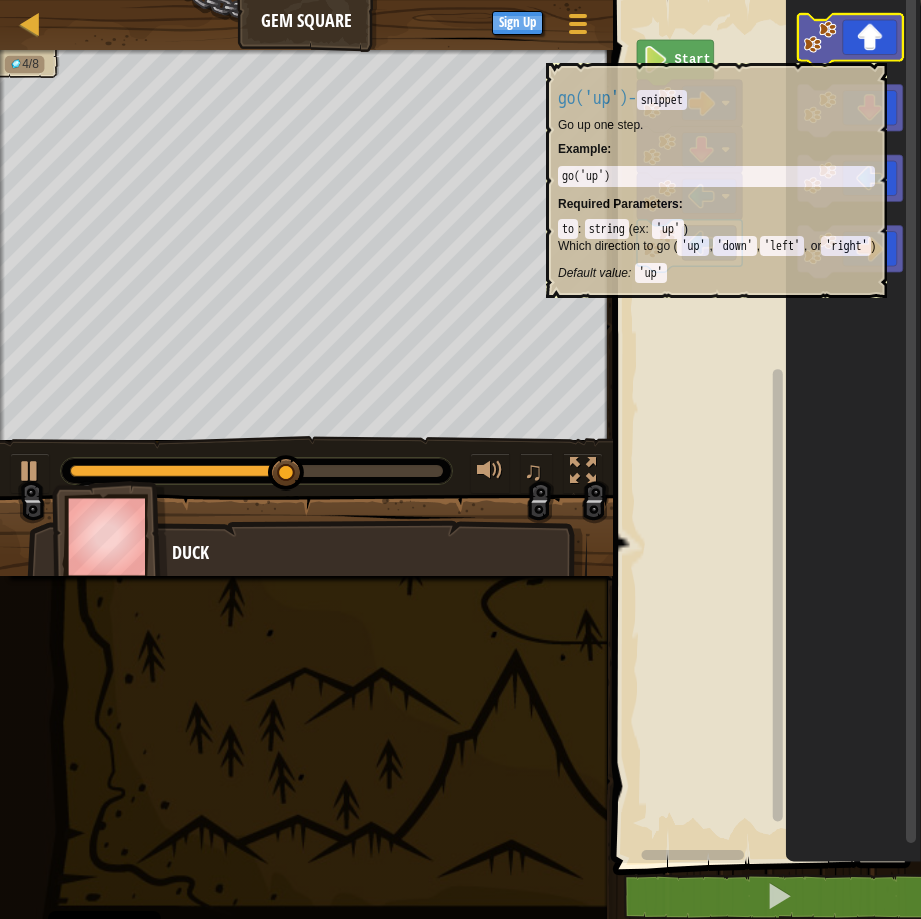 click 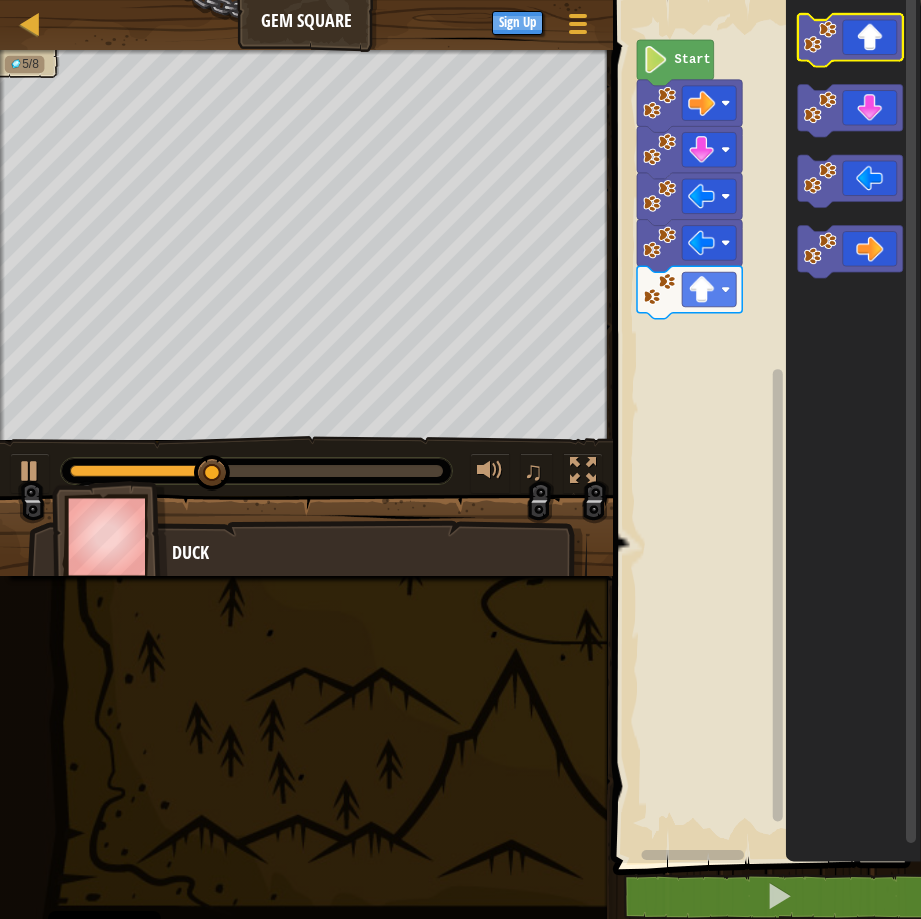 click 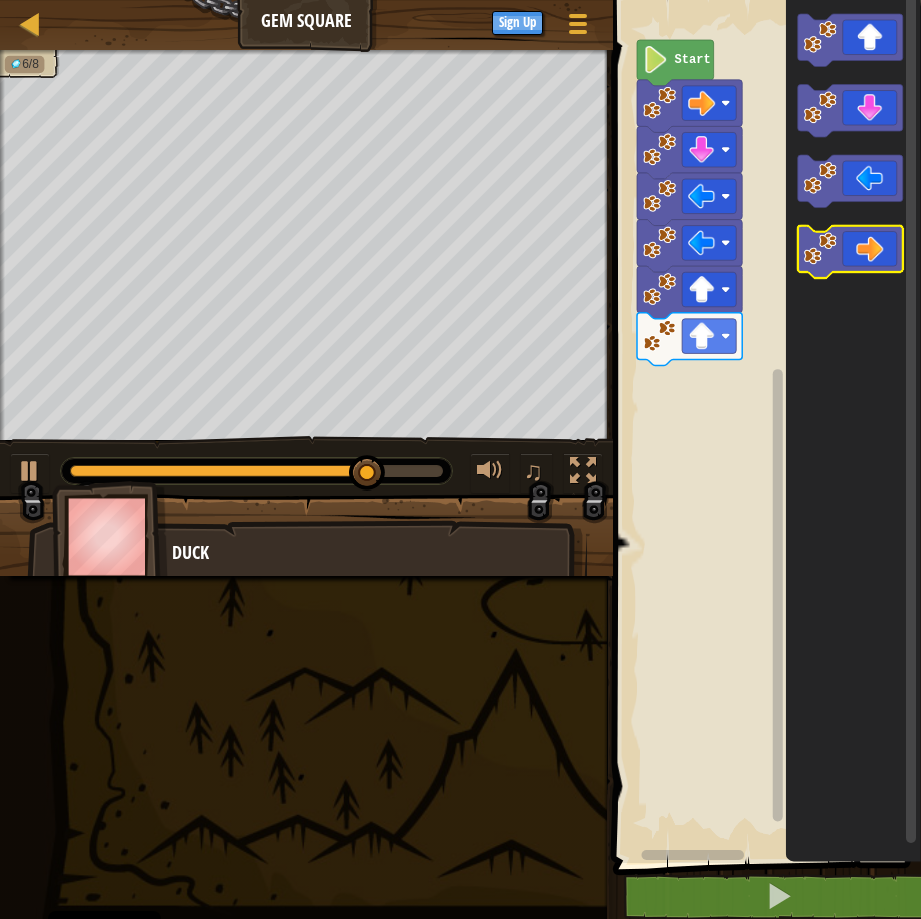 click 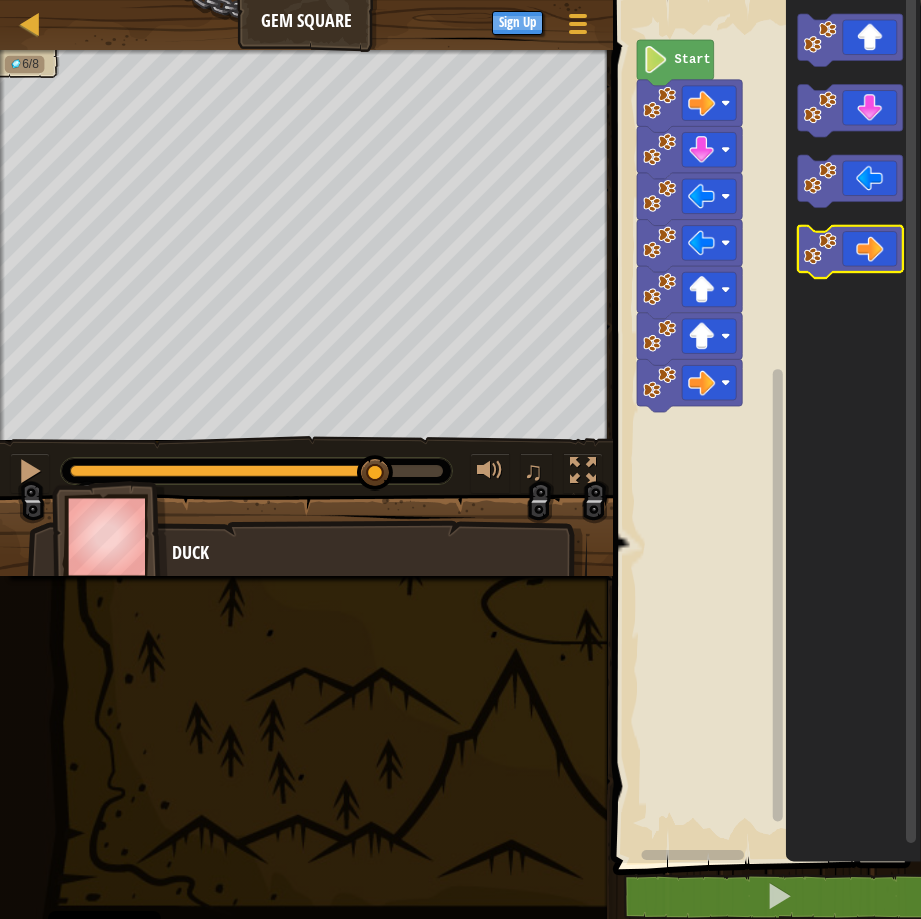 click 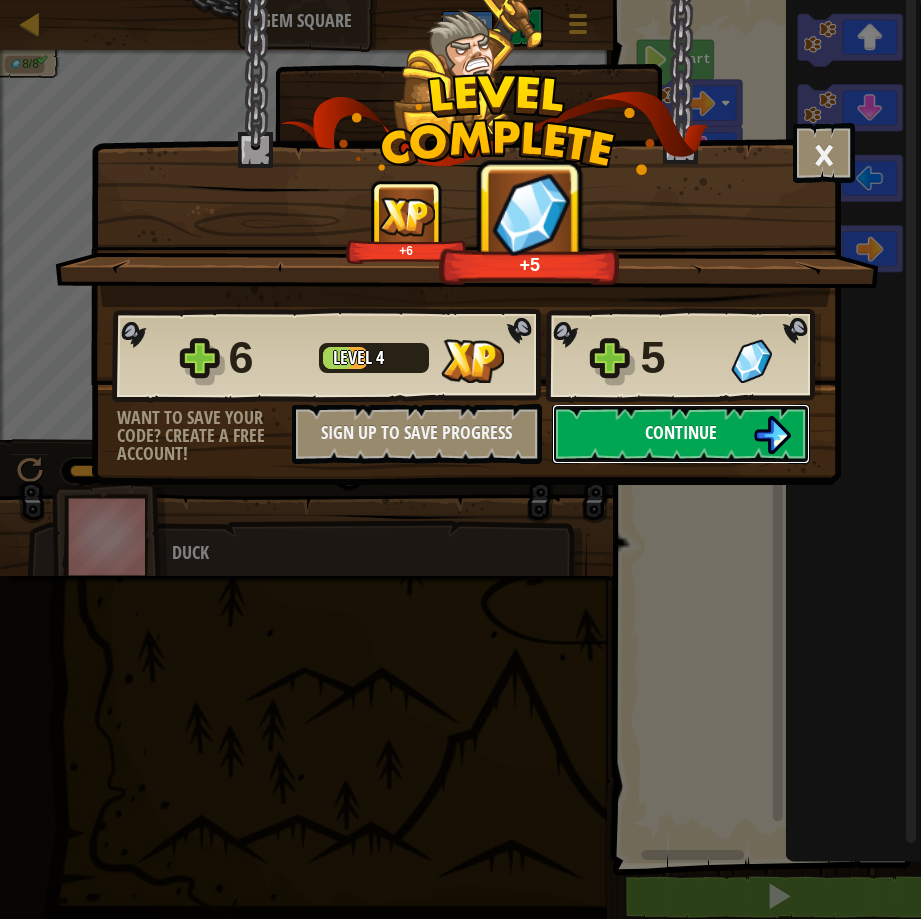 click on "Continue" at bounding box center [681, 434] 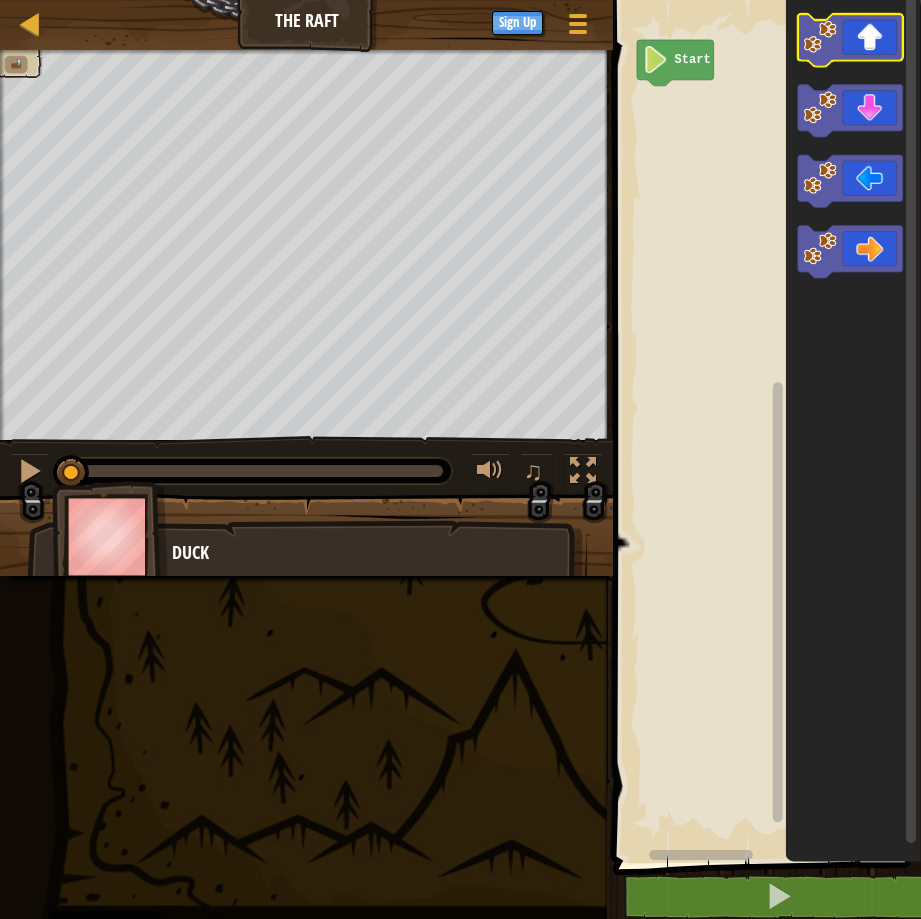 click 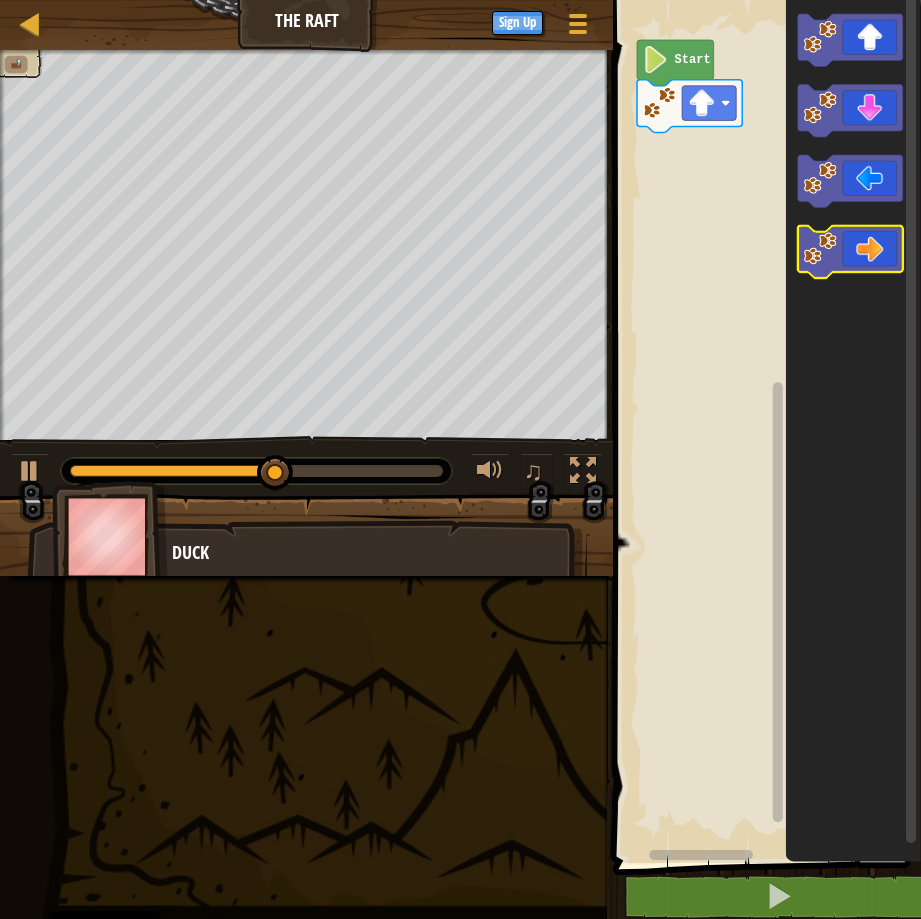 click 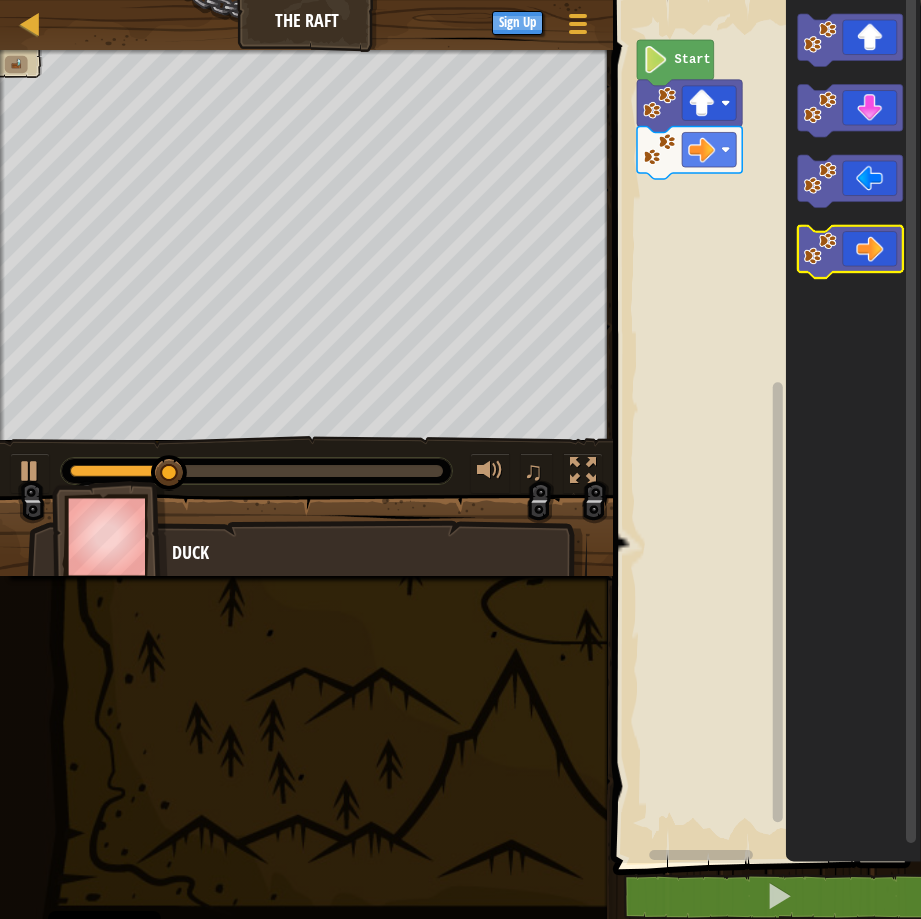click 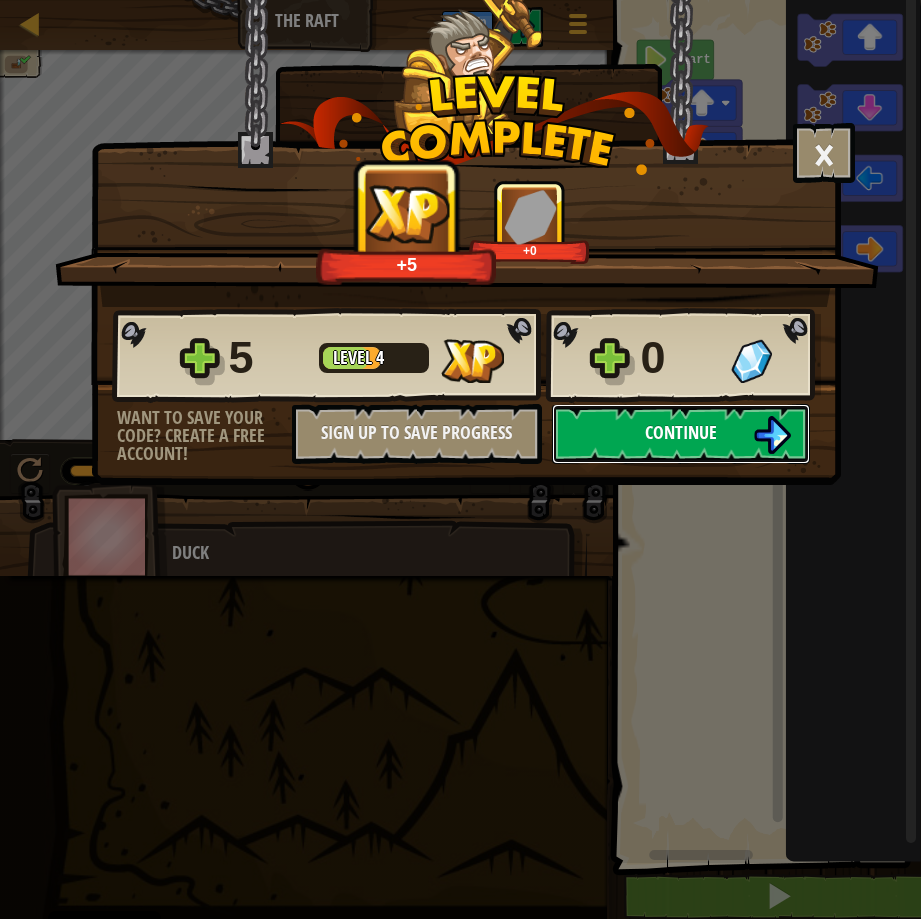 click on "Continue" at bounding box center [681, 432] 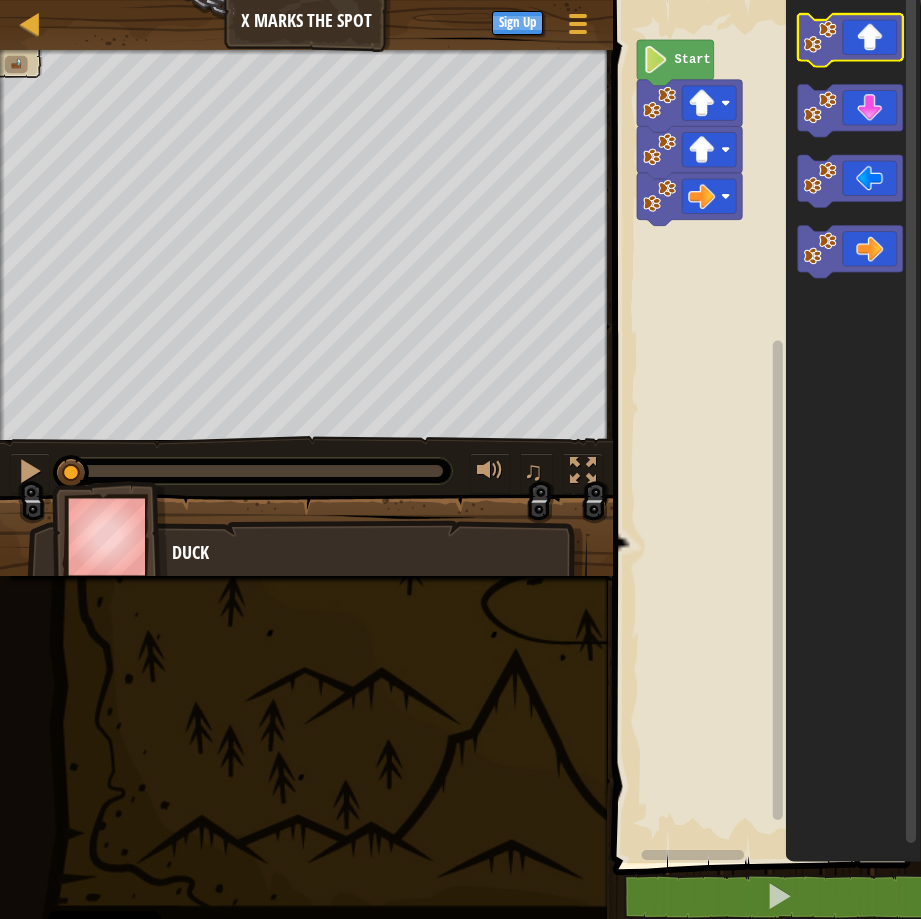 click 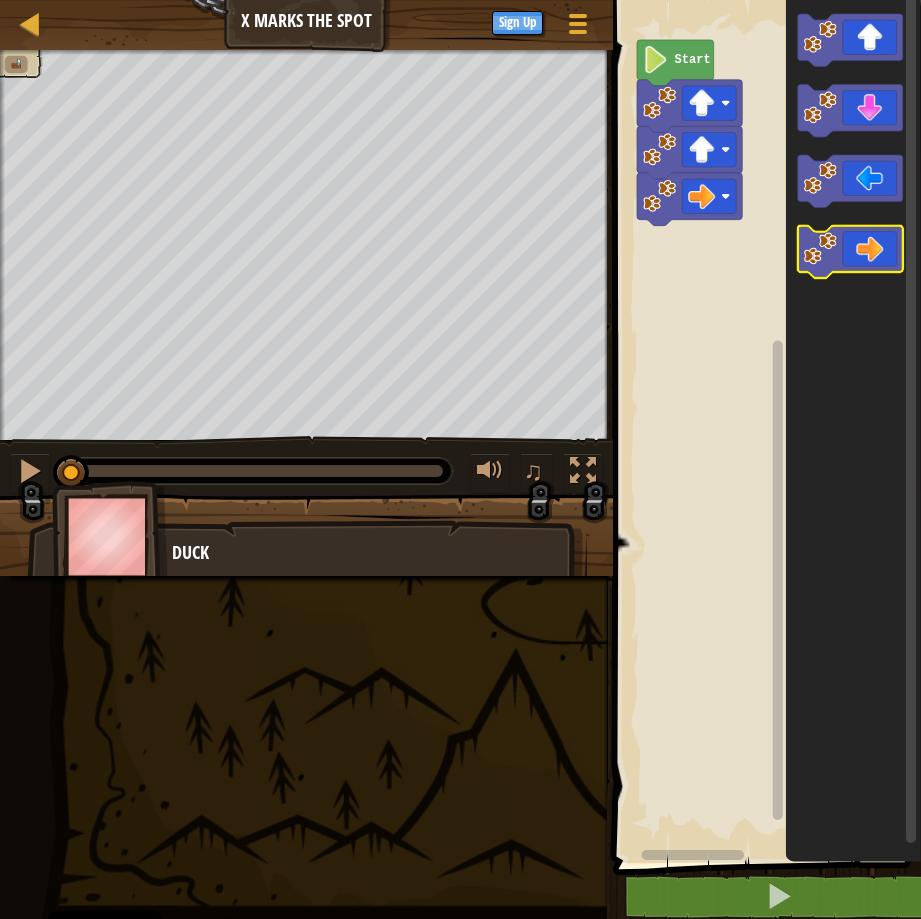 click 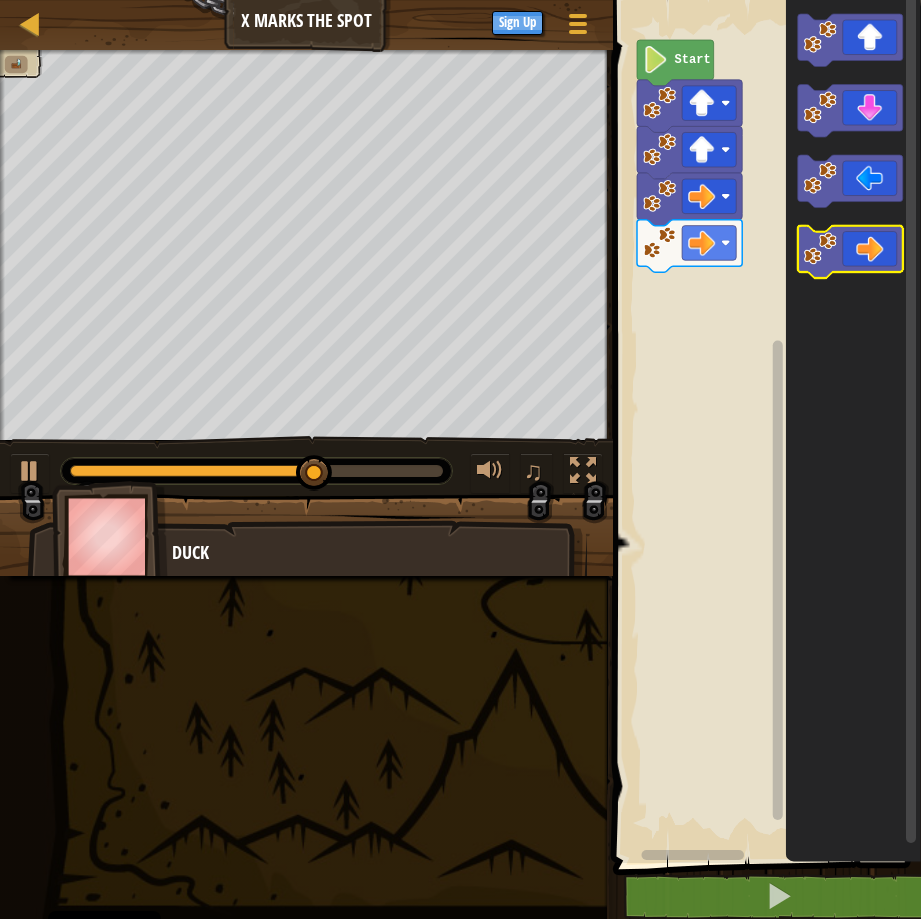 click 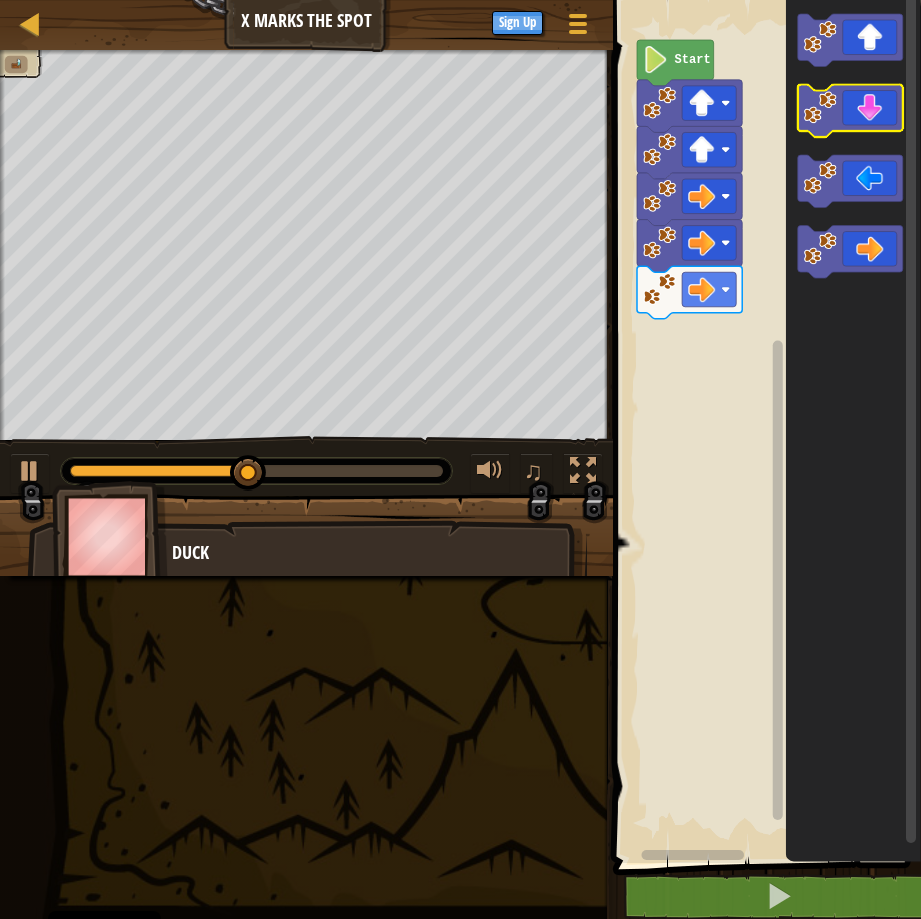 click 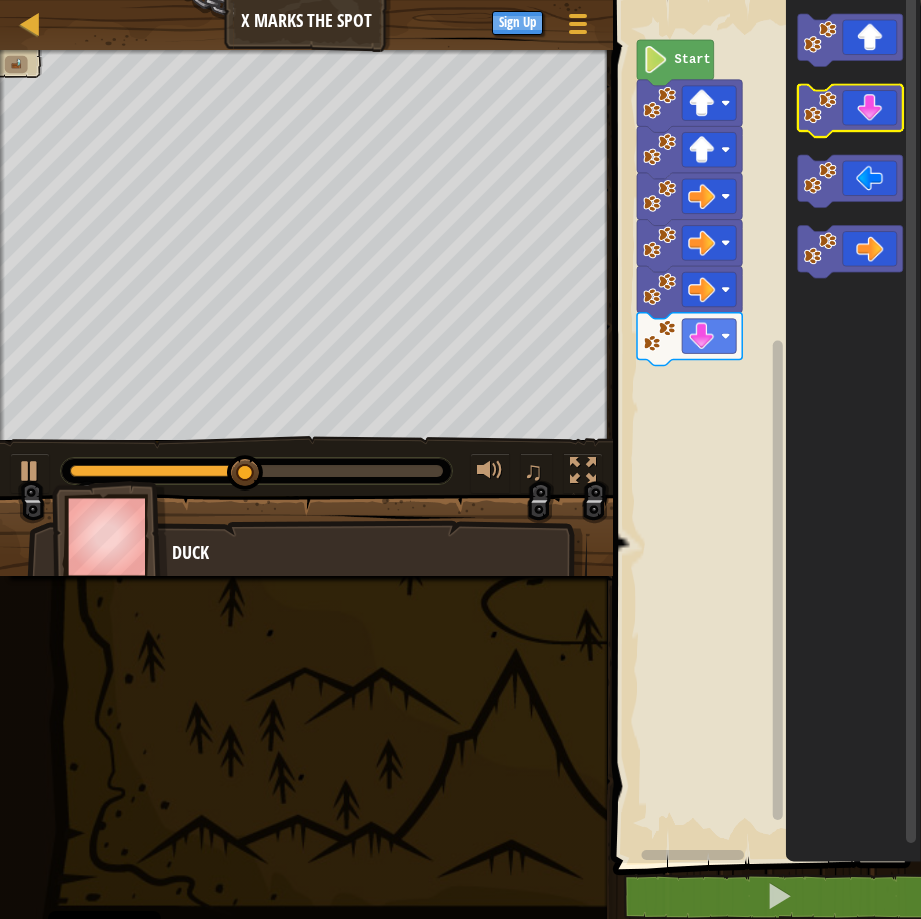 click 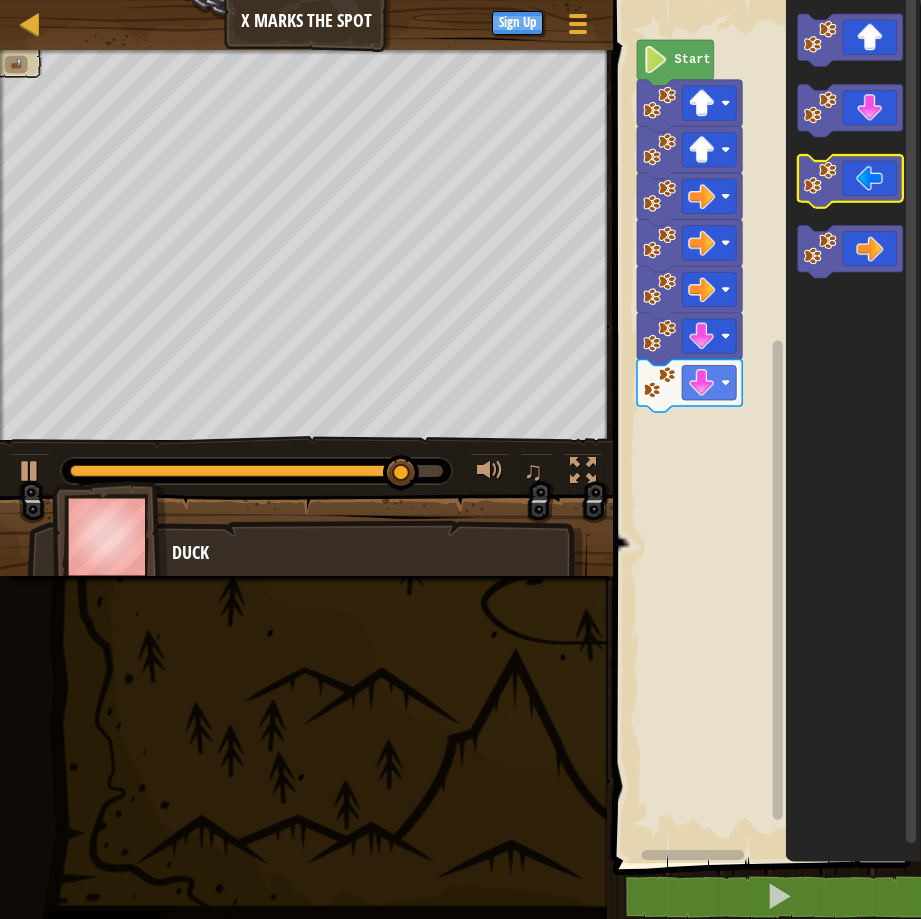 click 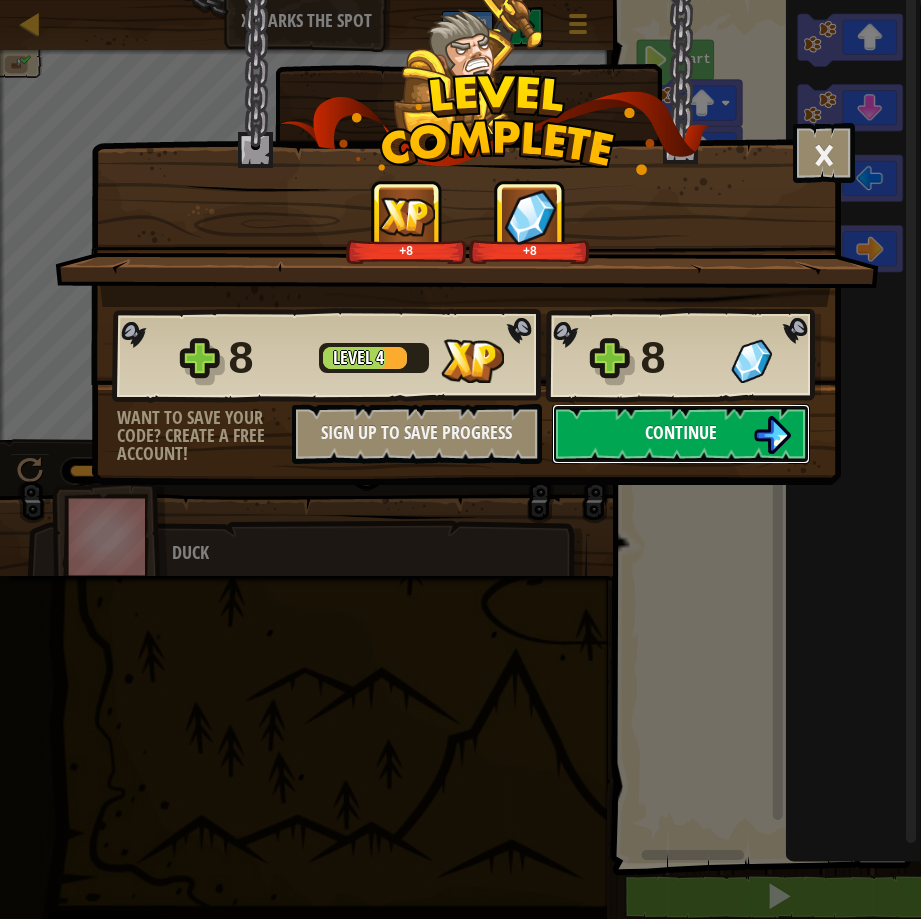 click on "Continue" at bounding box center [681, 434] 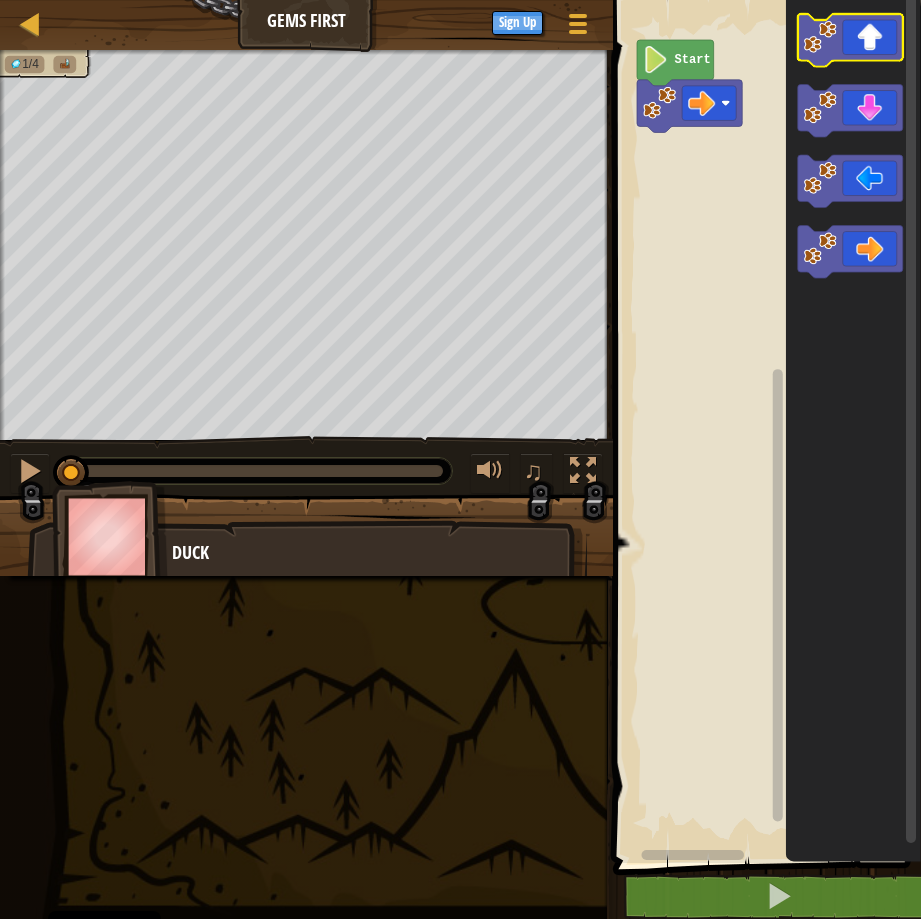 click 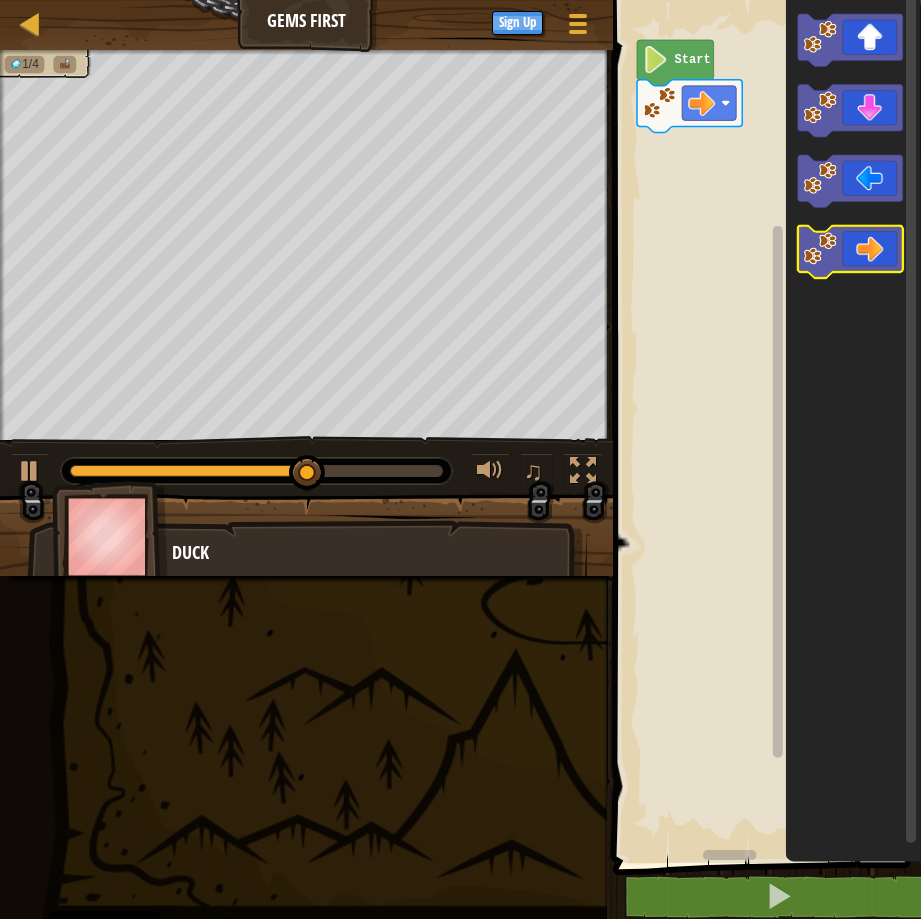 click 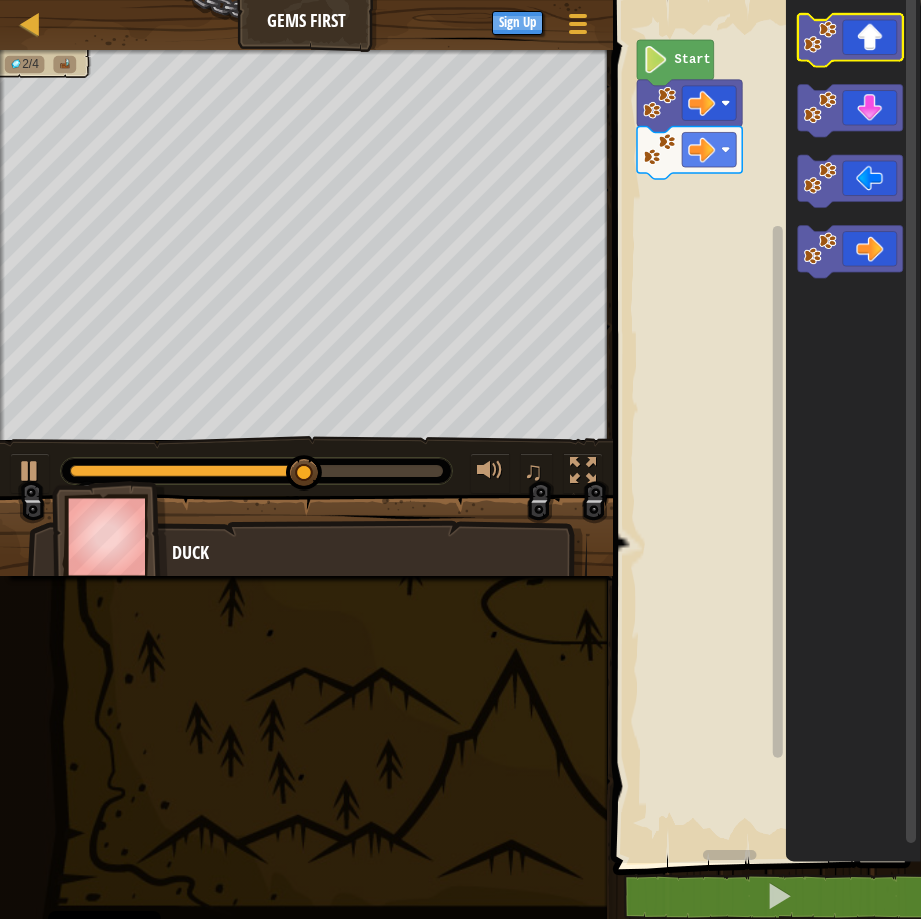 click 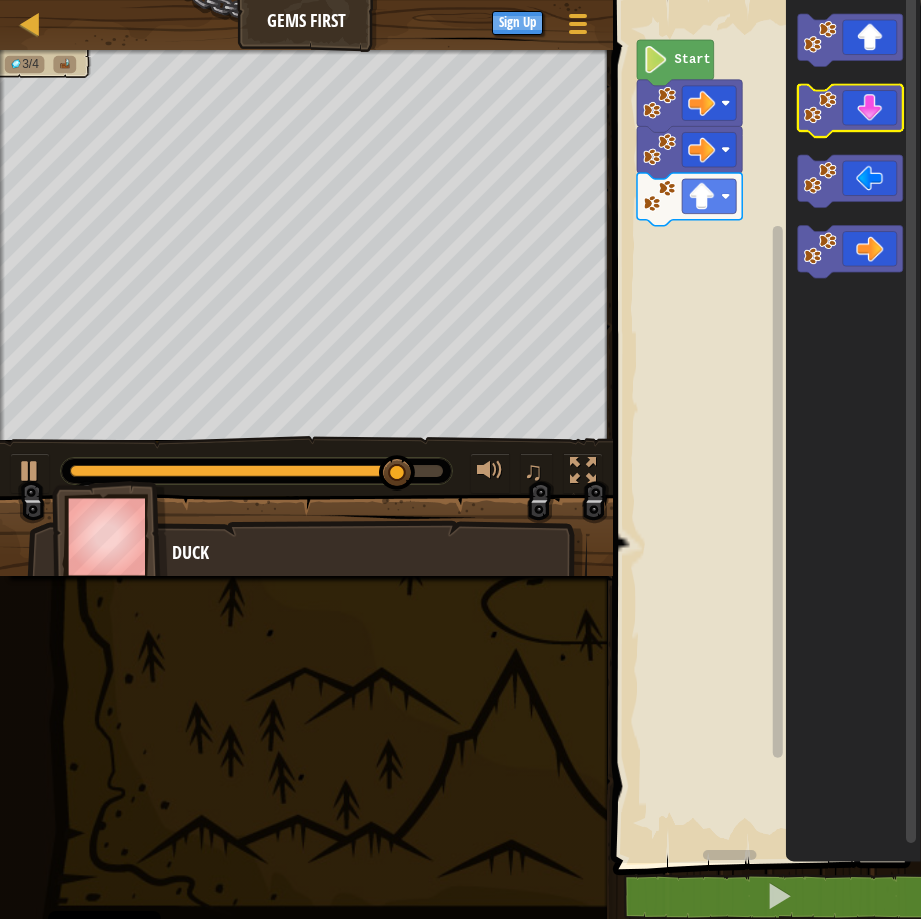 click 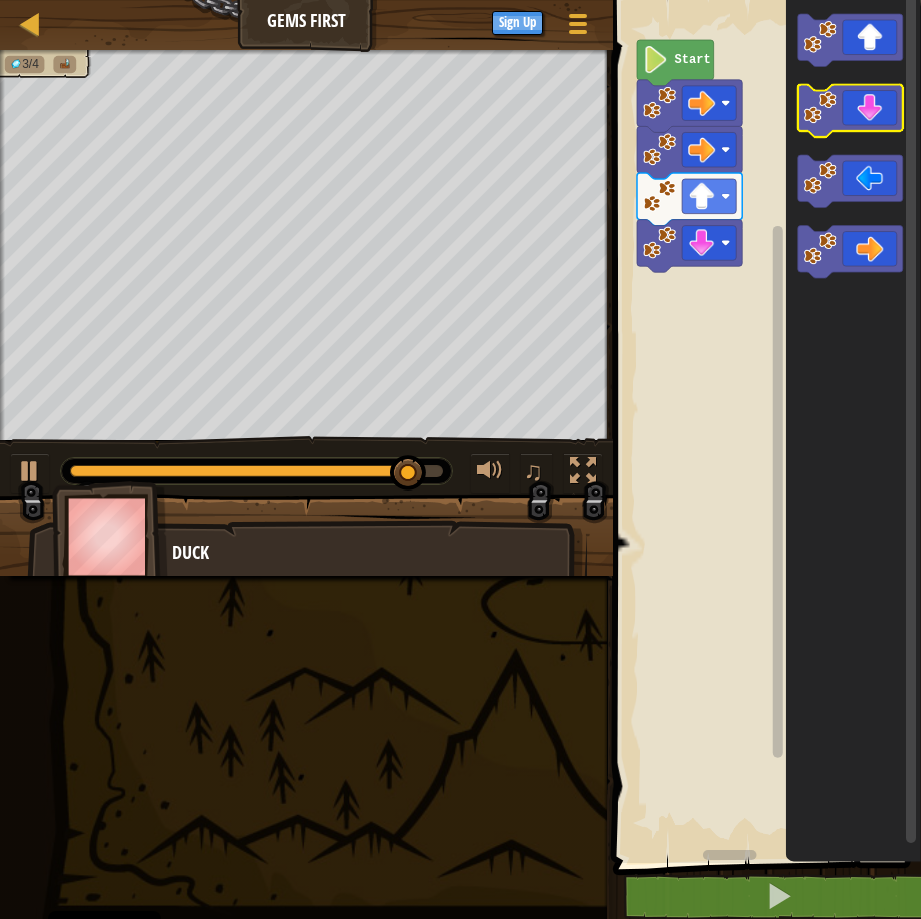 click 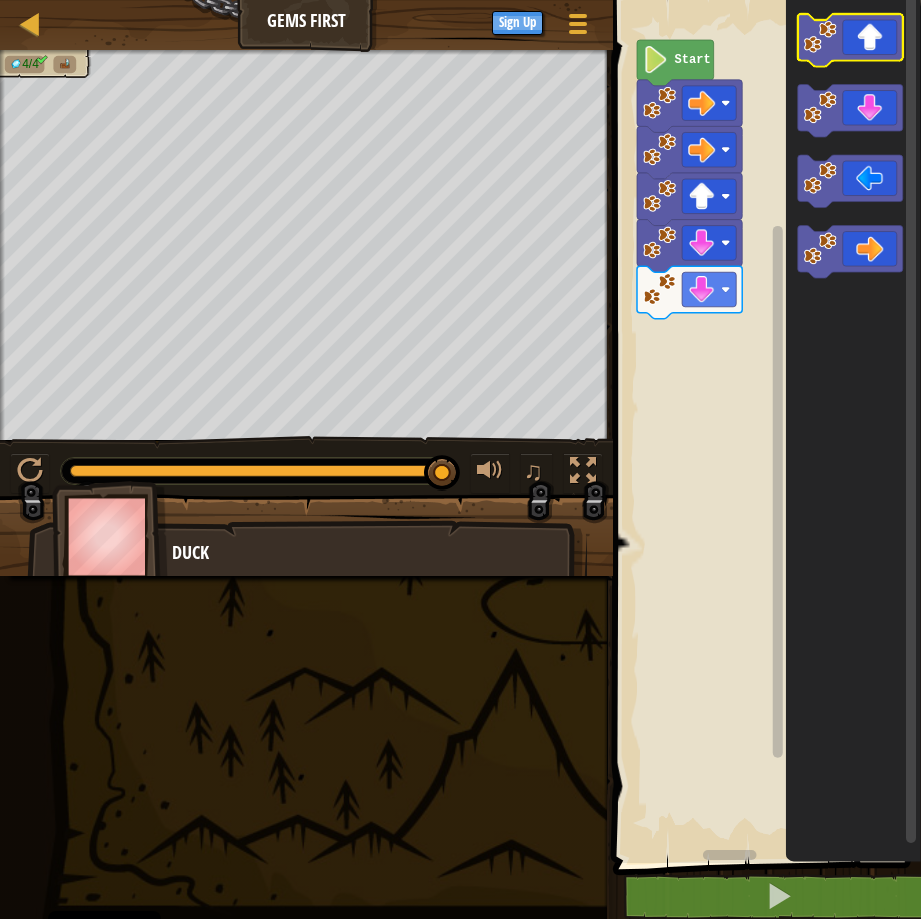 click 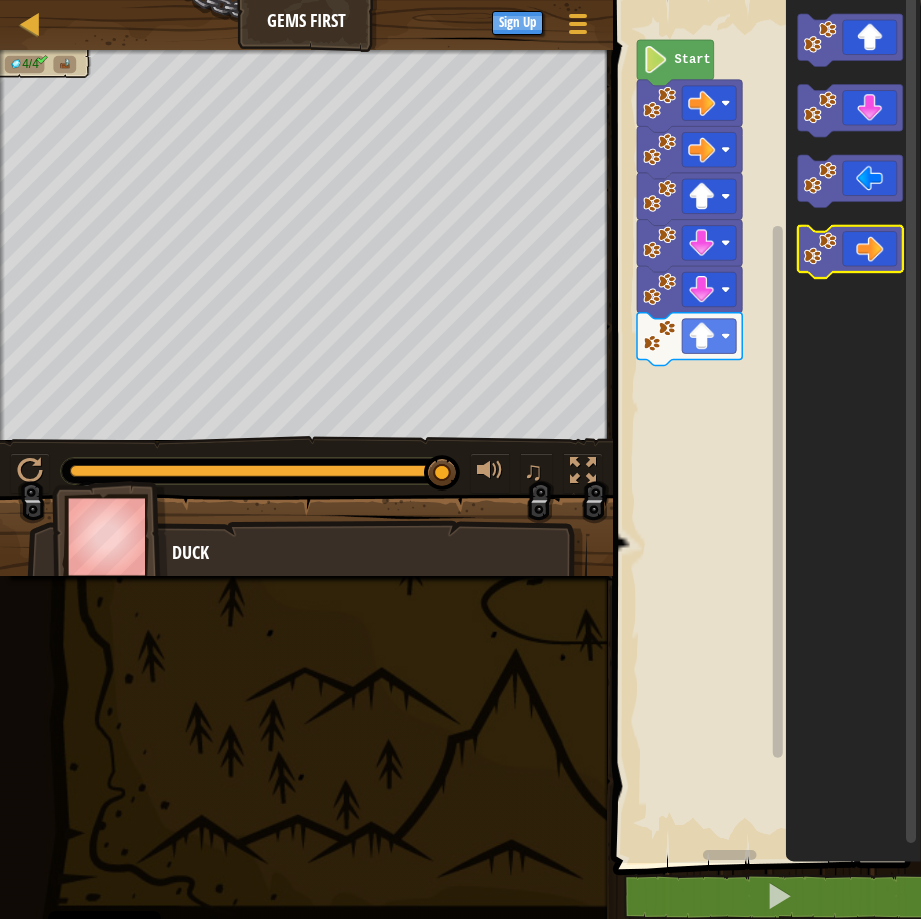 click 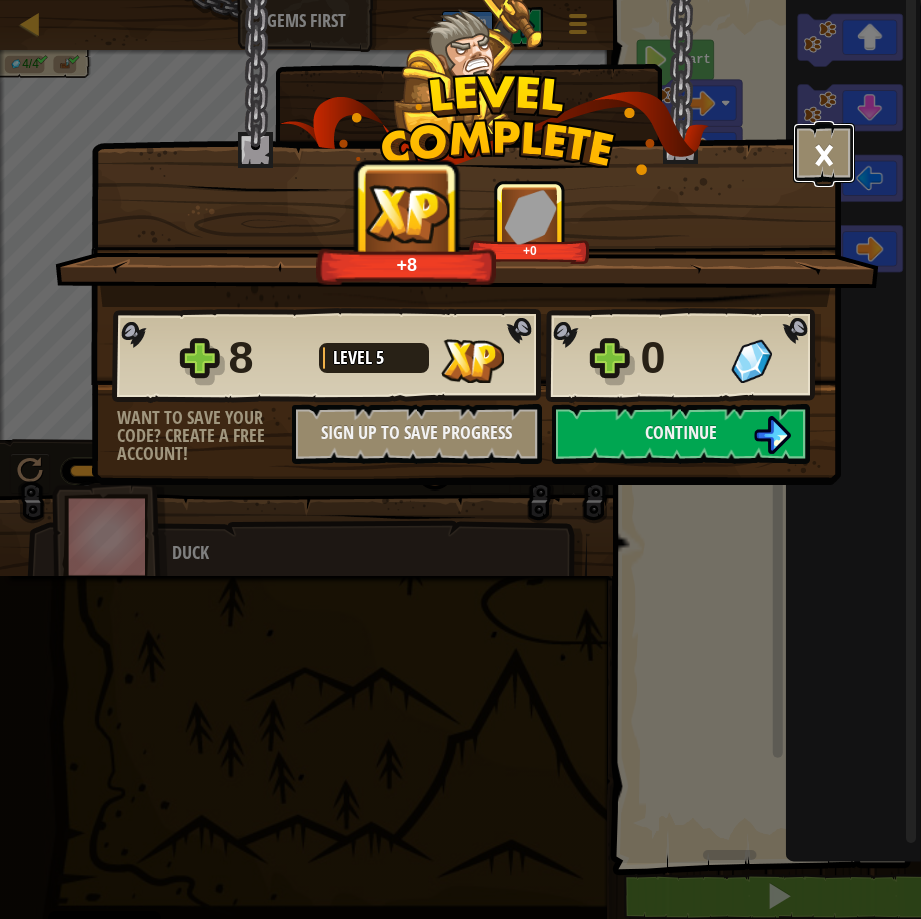 click on "×" at bounding box center (824, 153) 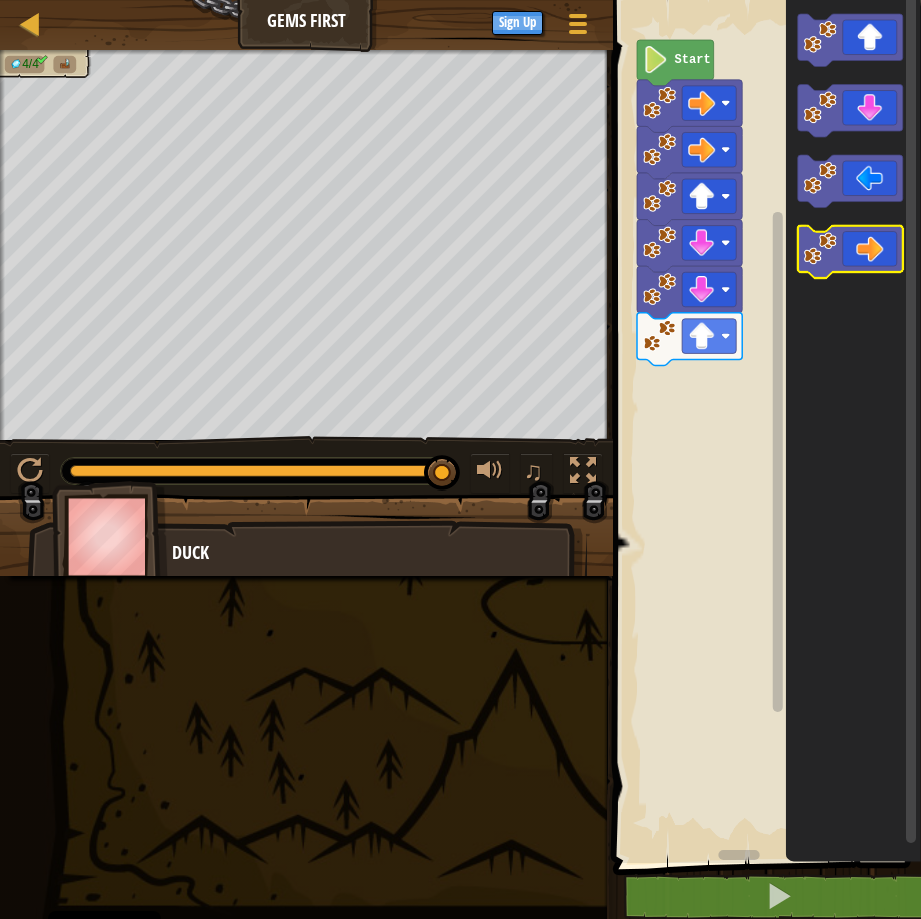 click 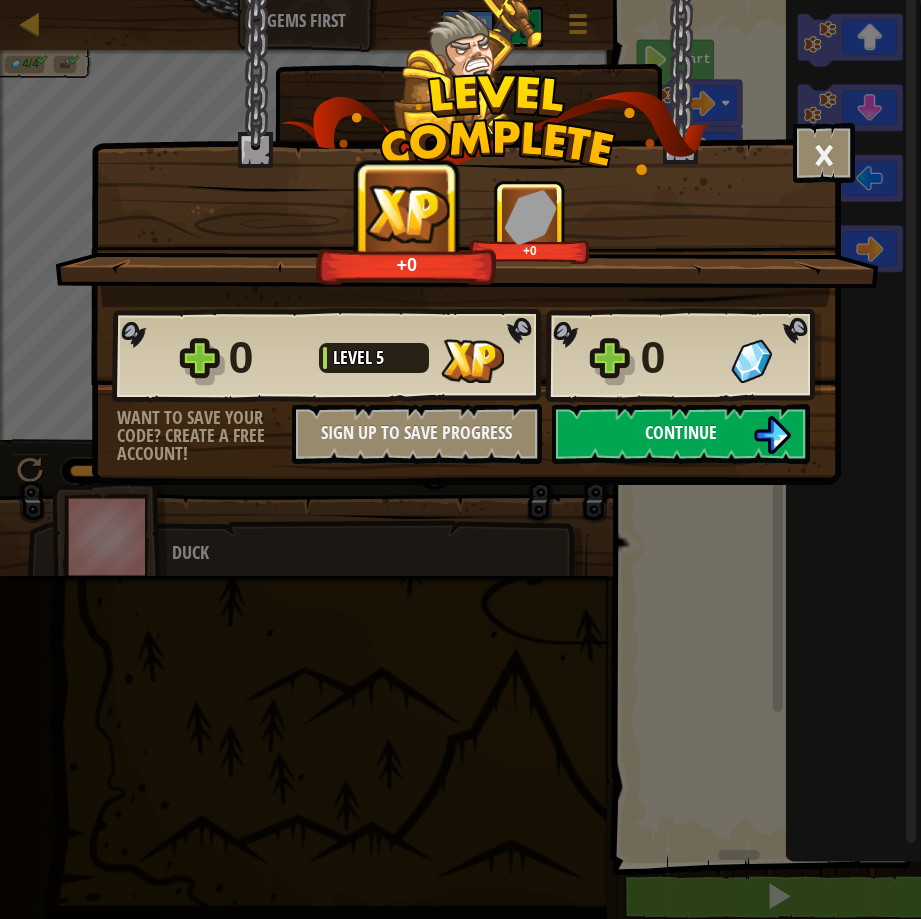 click on "Continue" at bounding box center (681, 432) 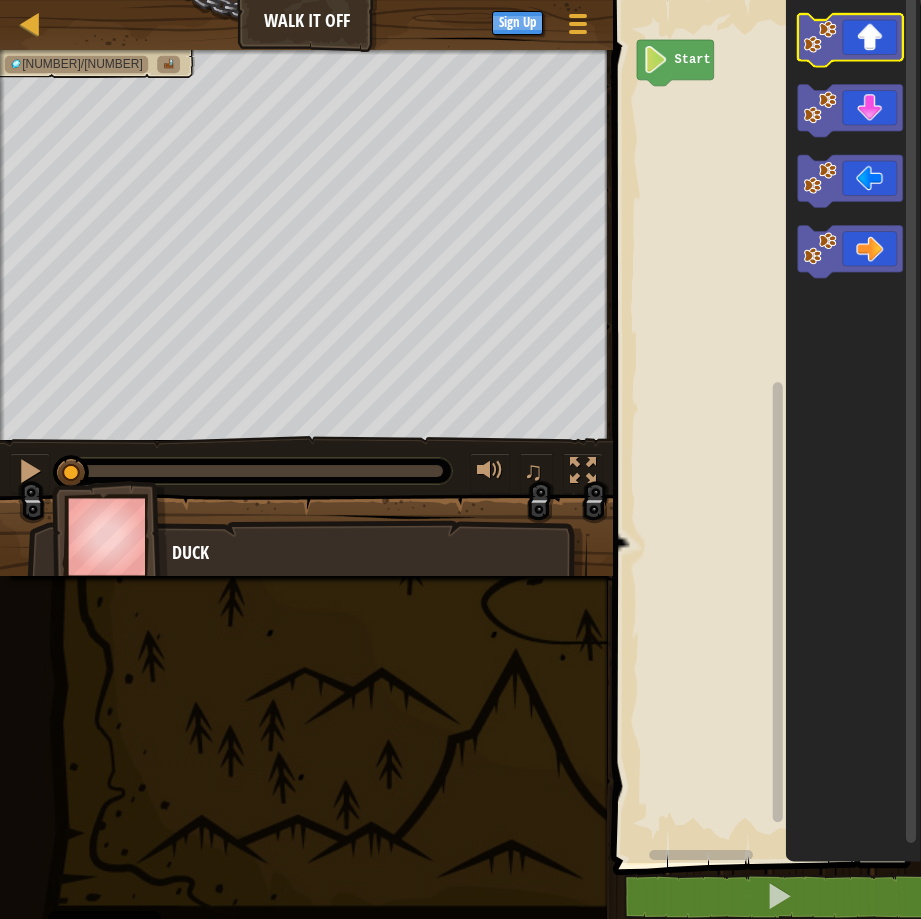 click 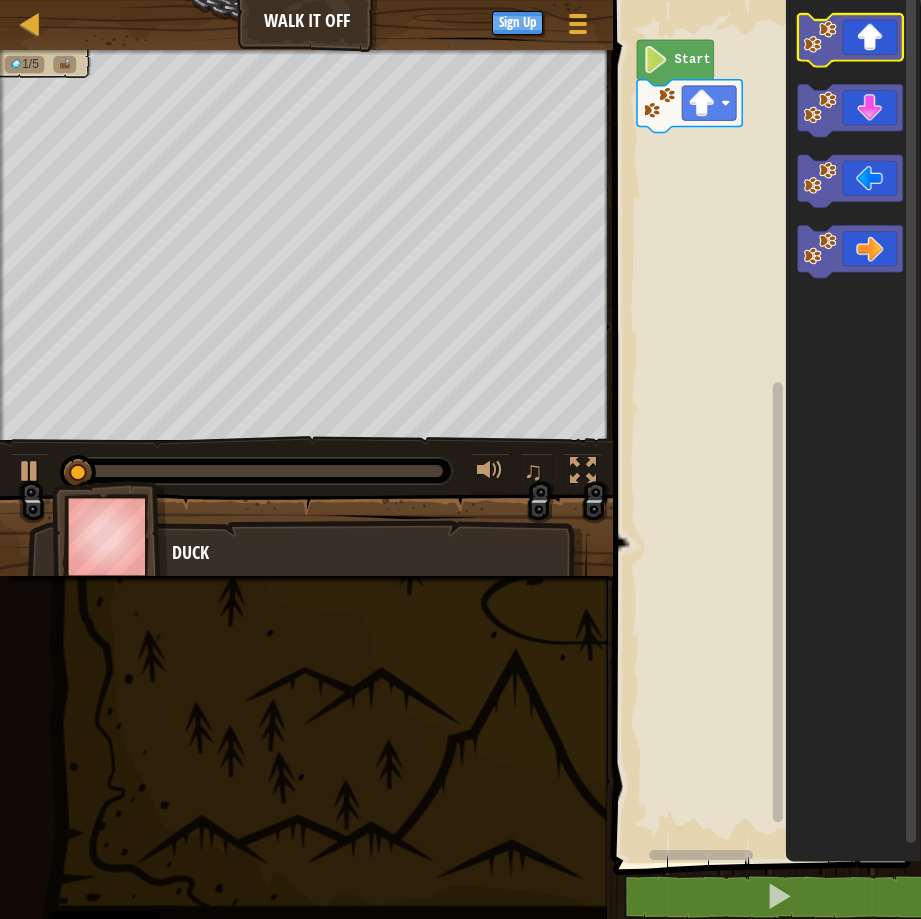 click 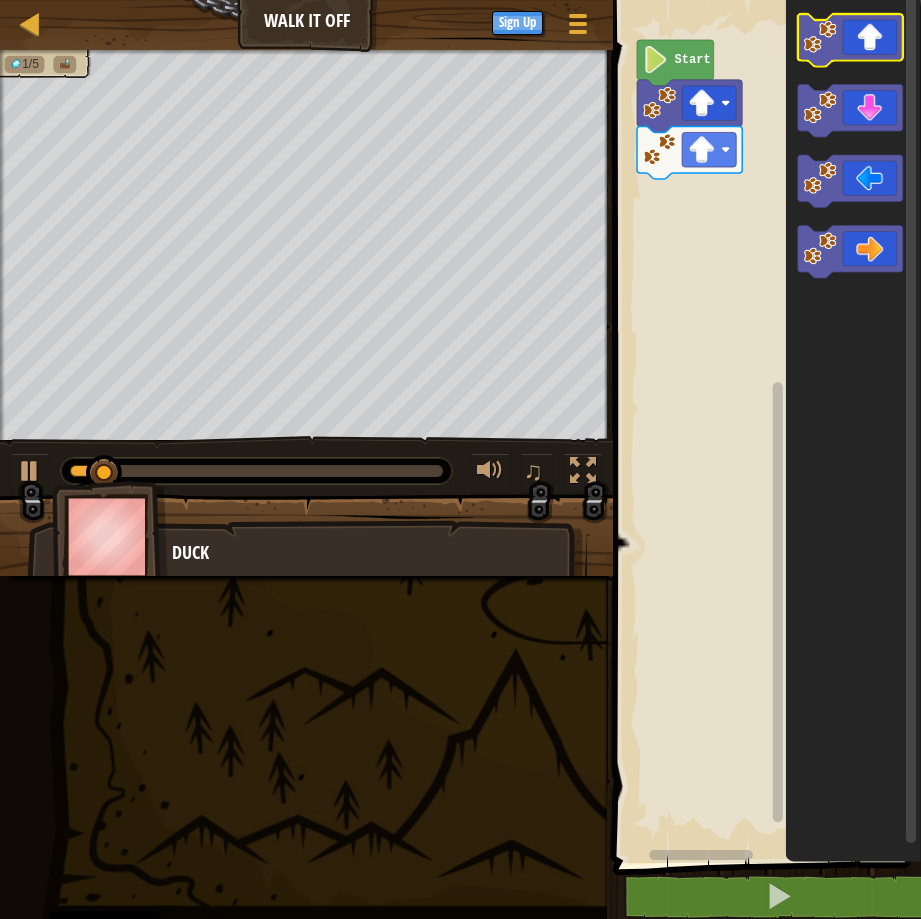 click 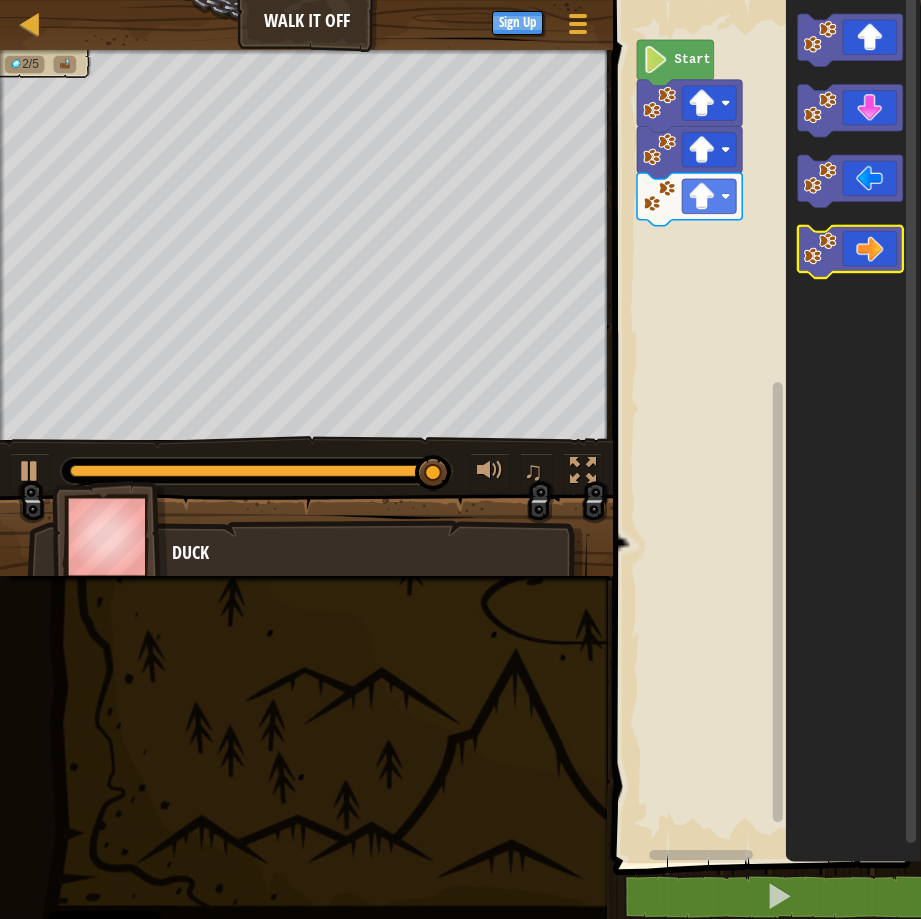 click 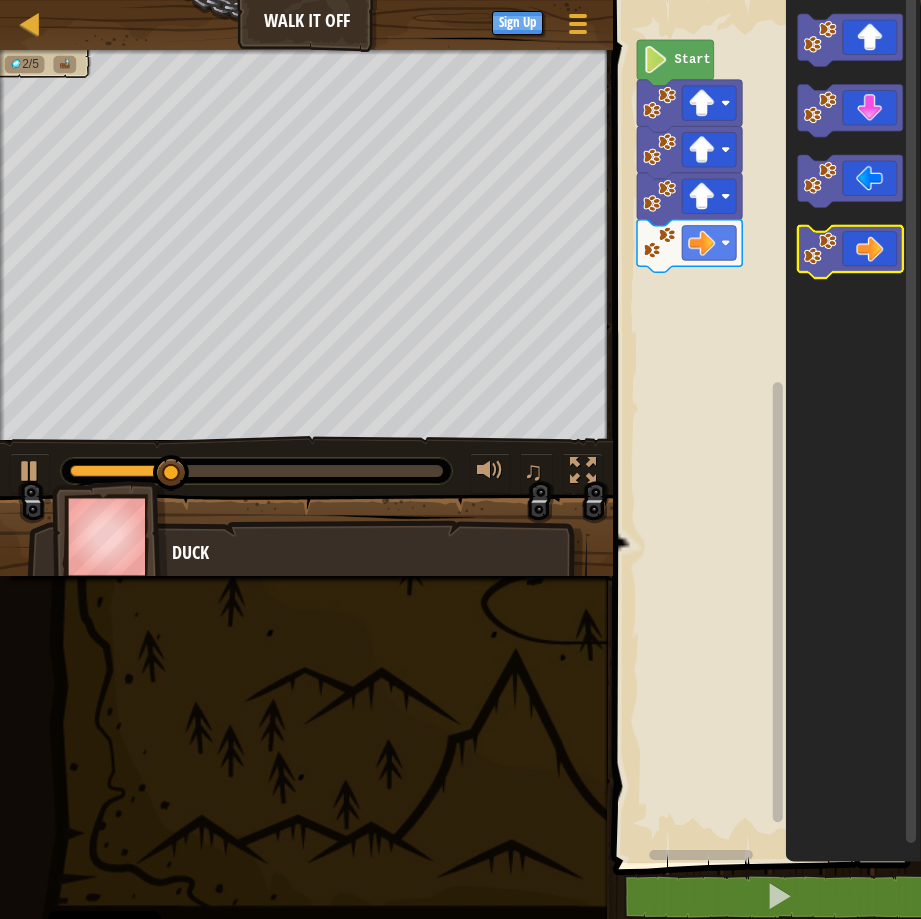 click 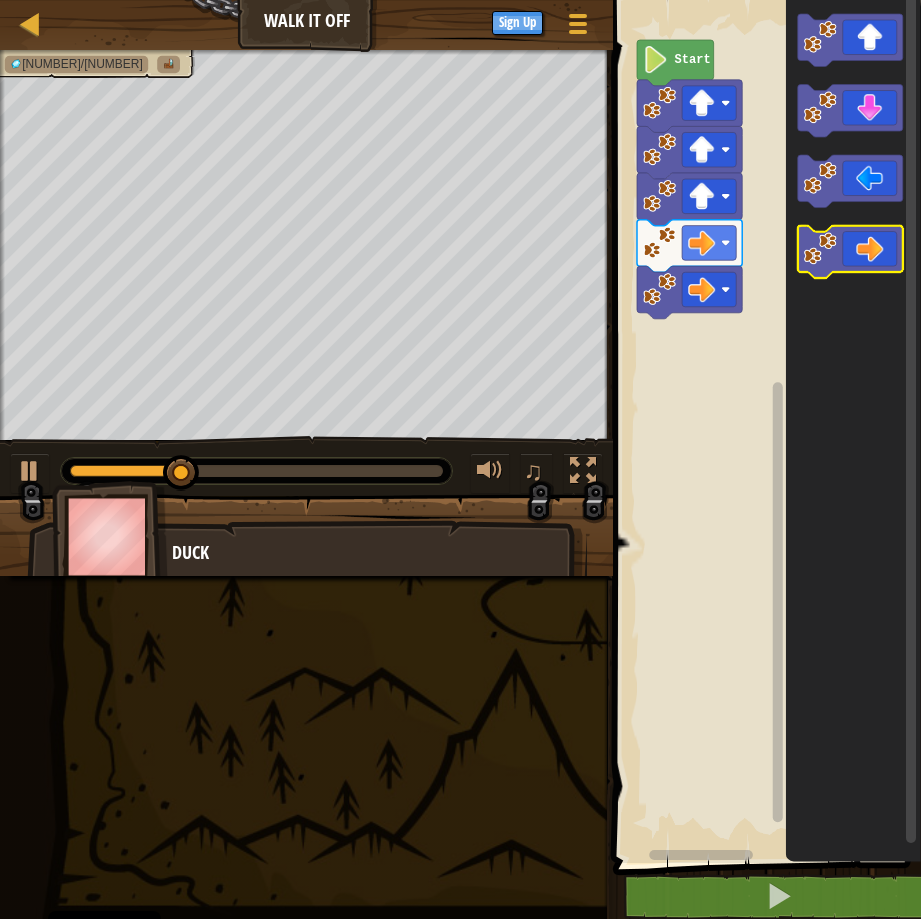 click 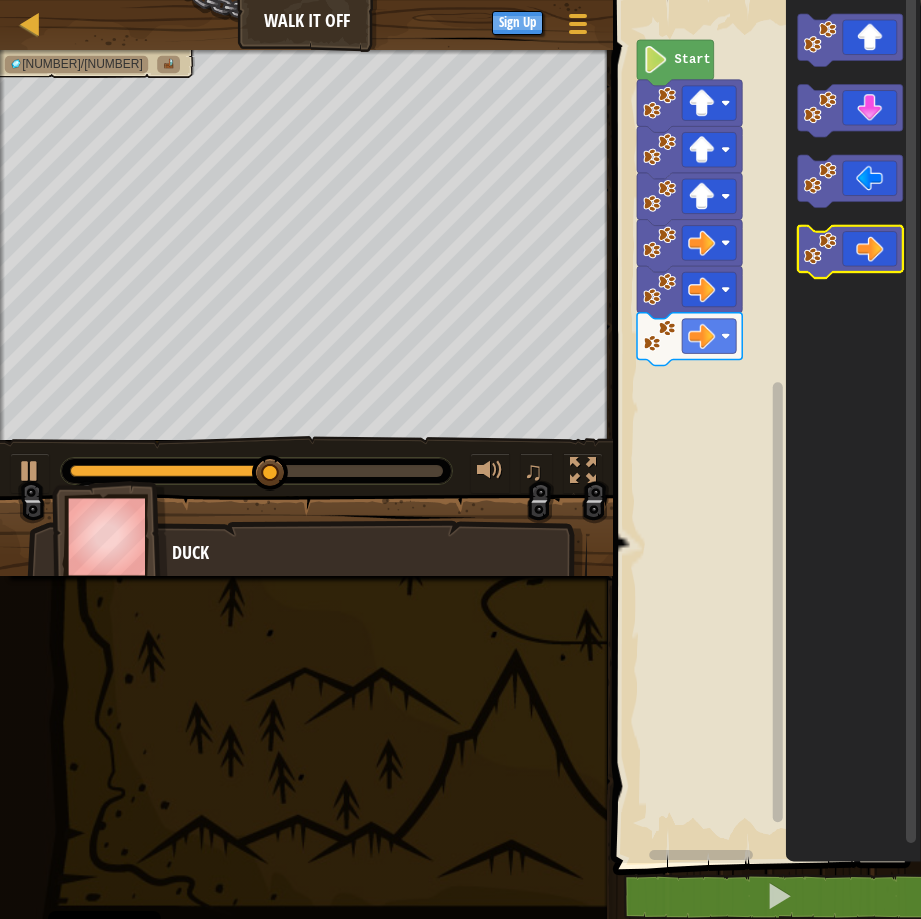 click 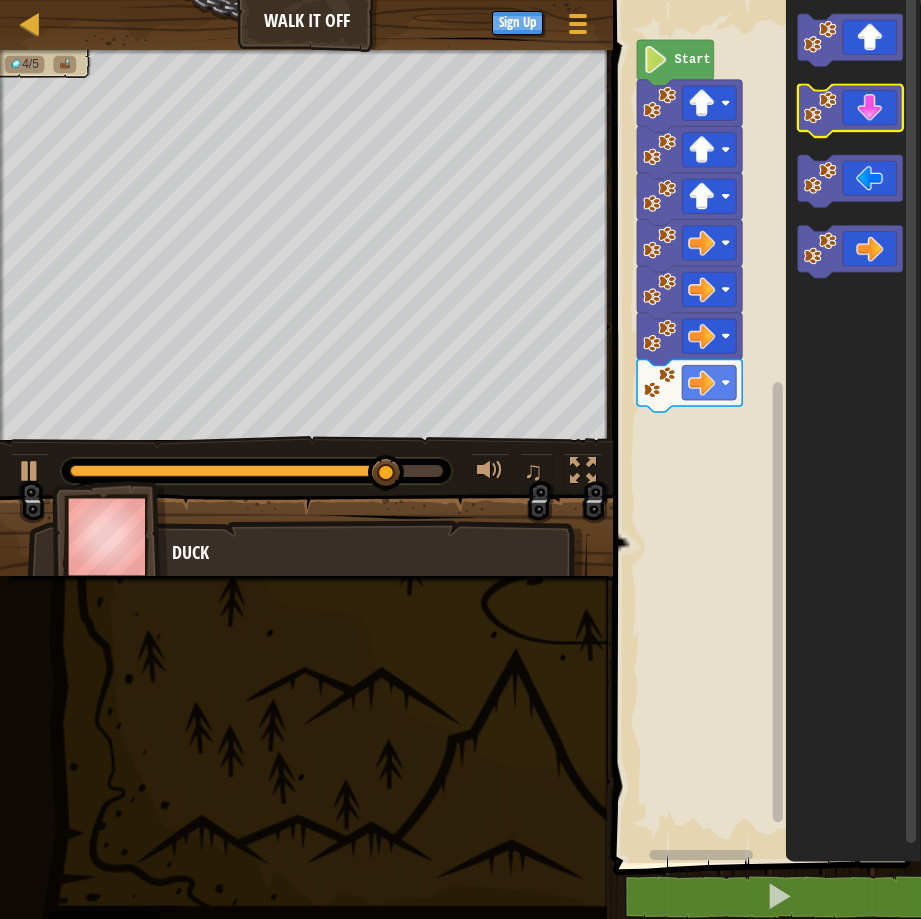 click 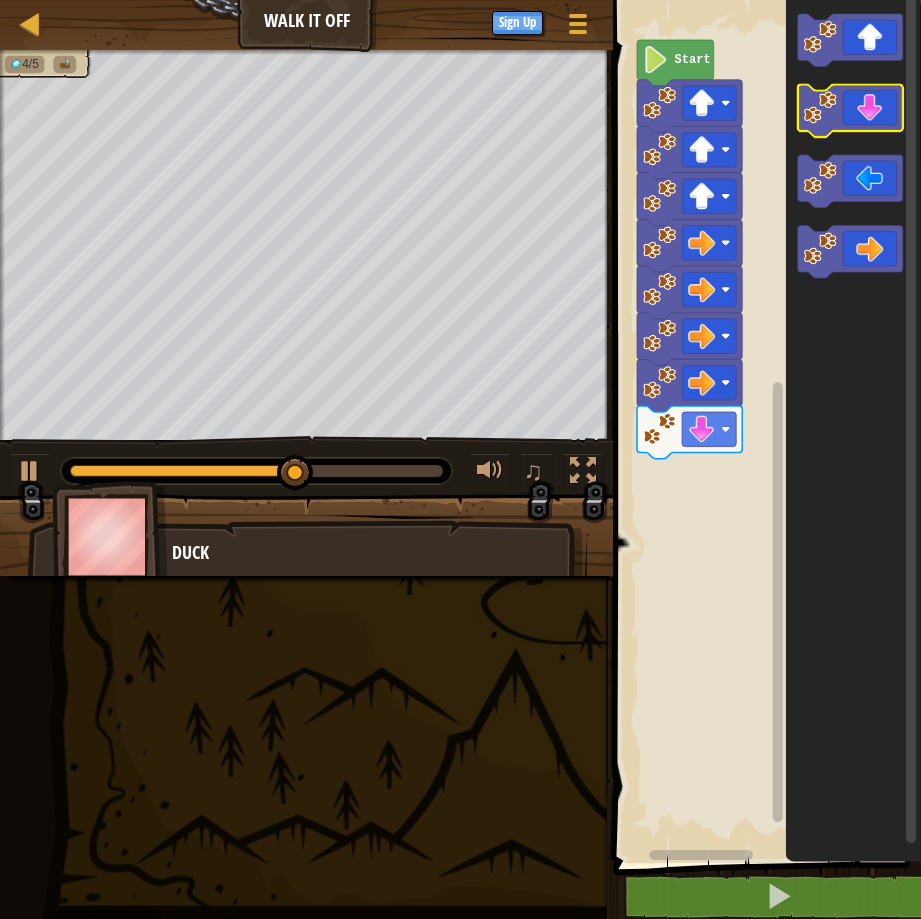 click 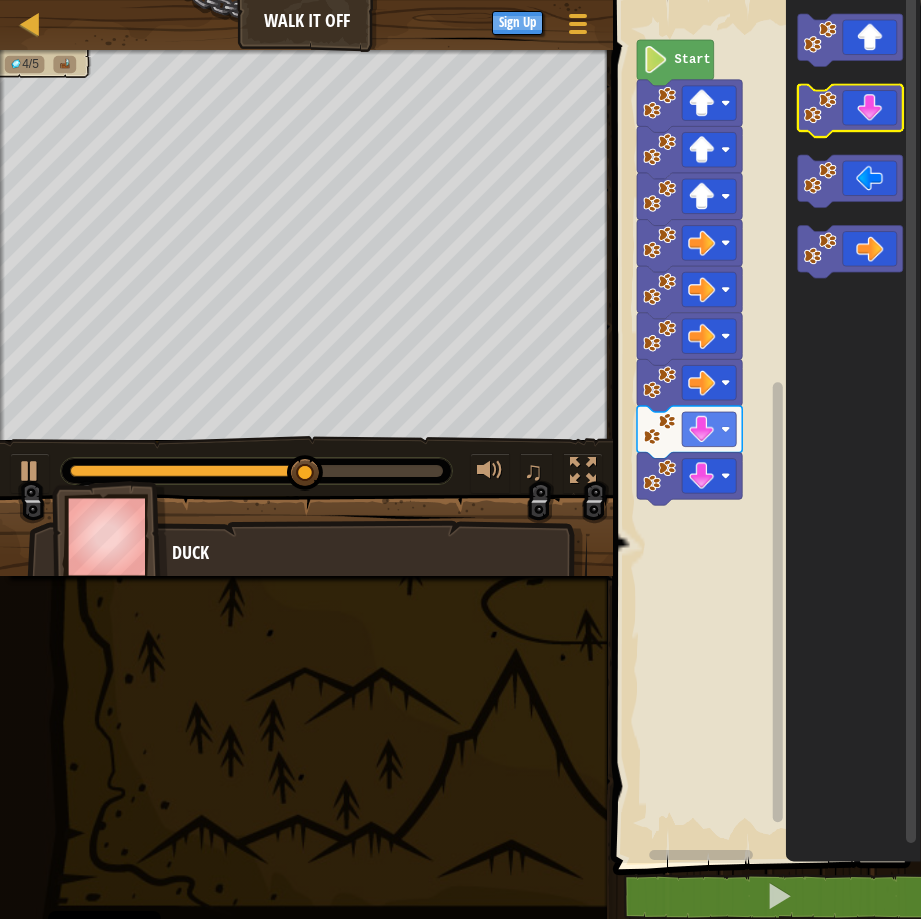 click 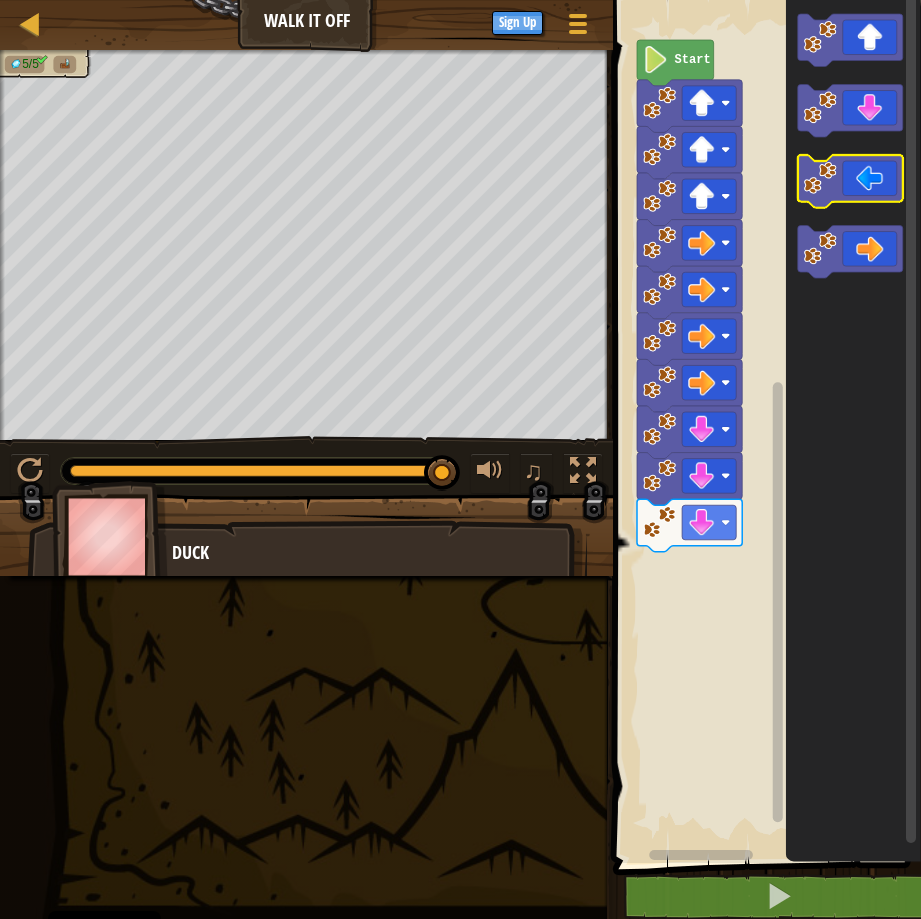 click 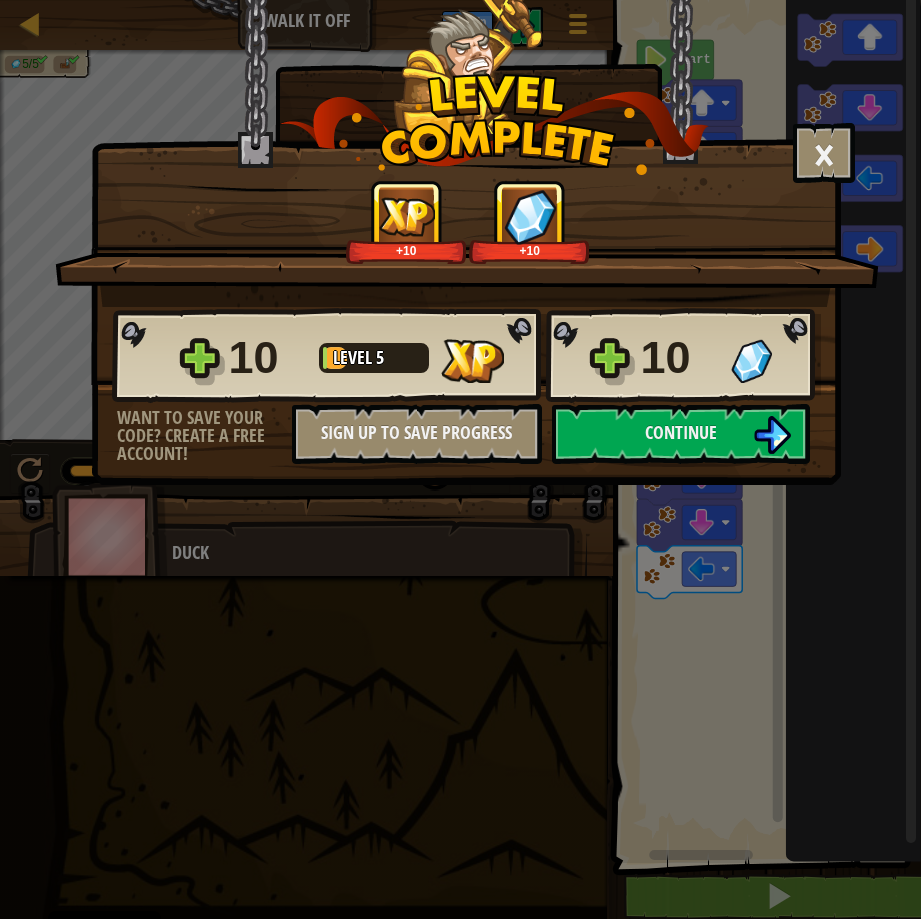 click on "10" at bounding box center [268, 358] 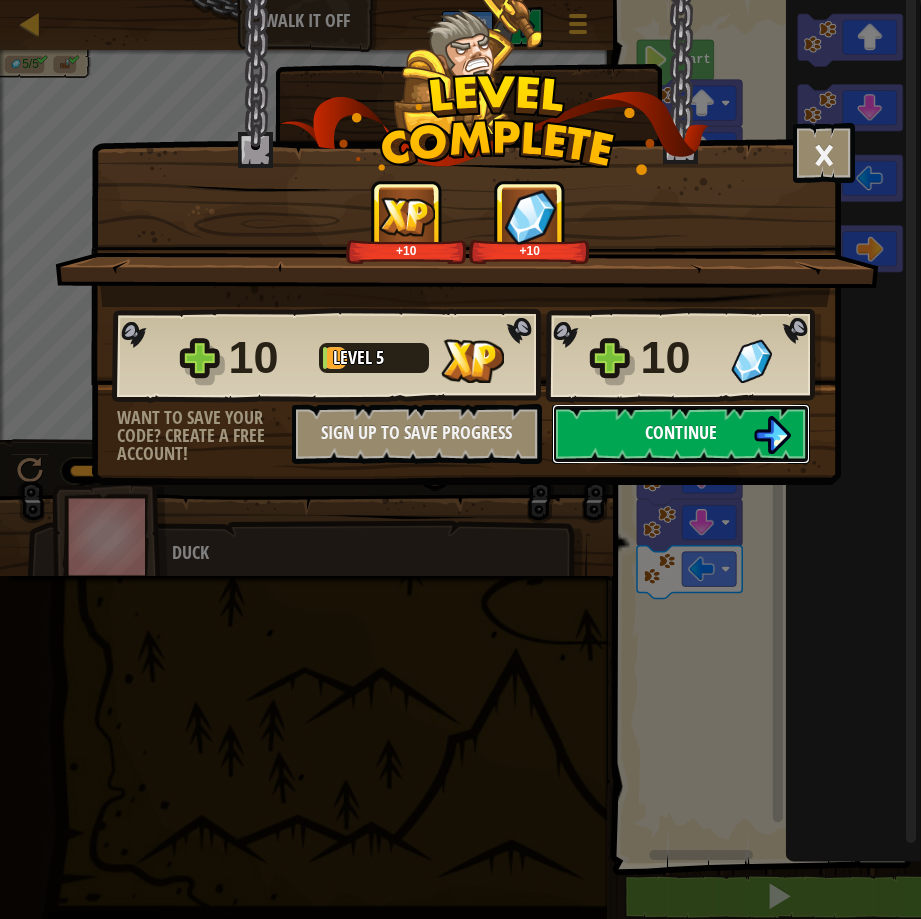 click on "Continue" at bounding box center [681, 434] 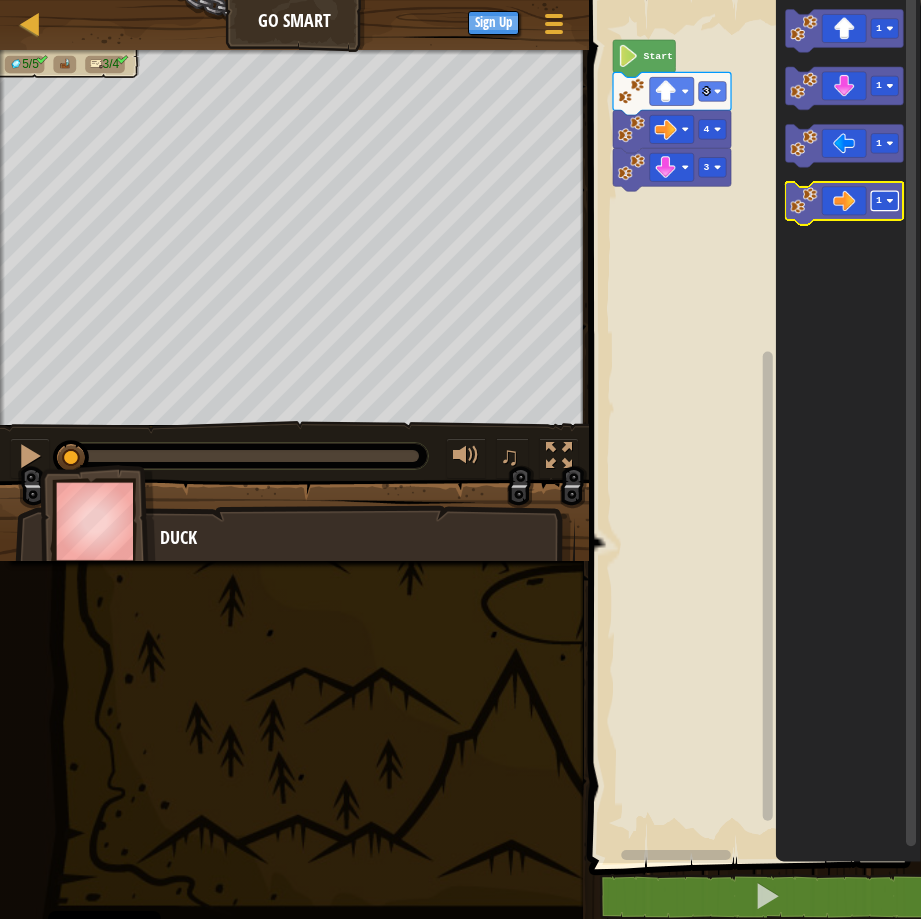click 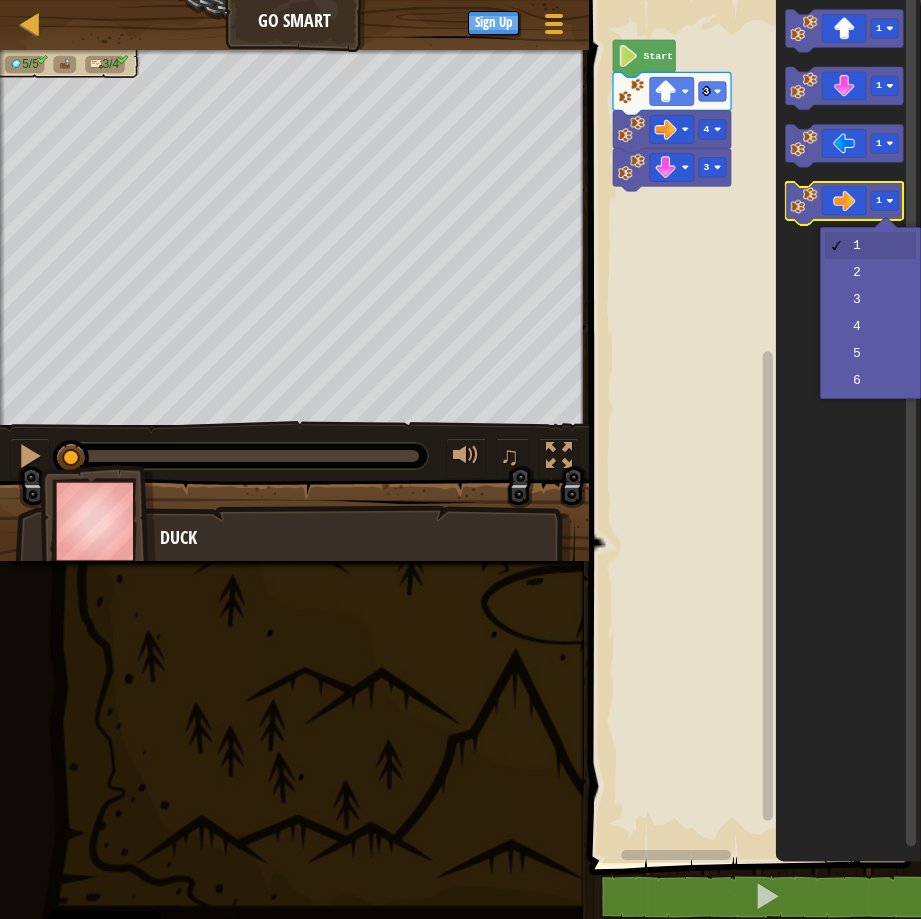 click 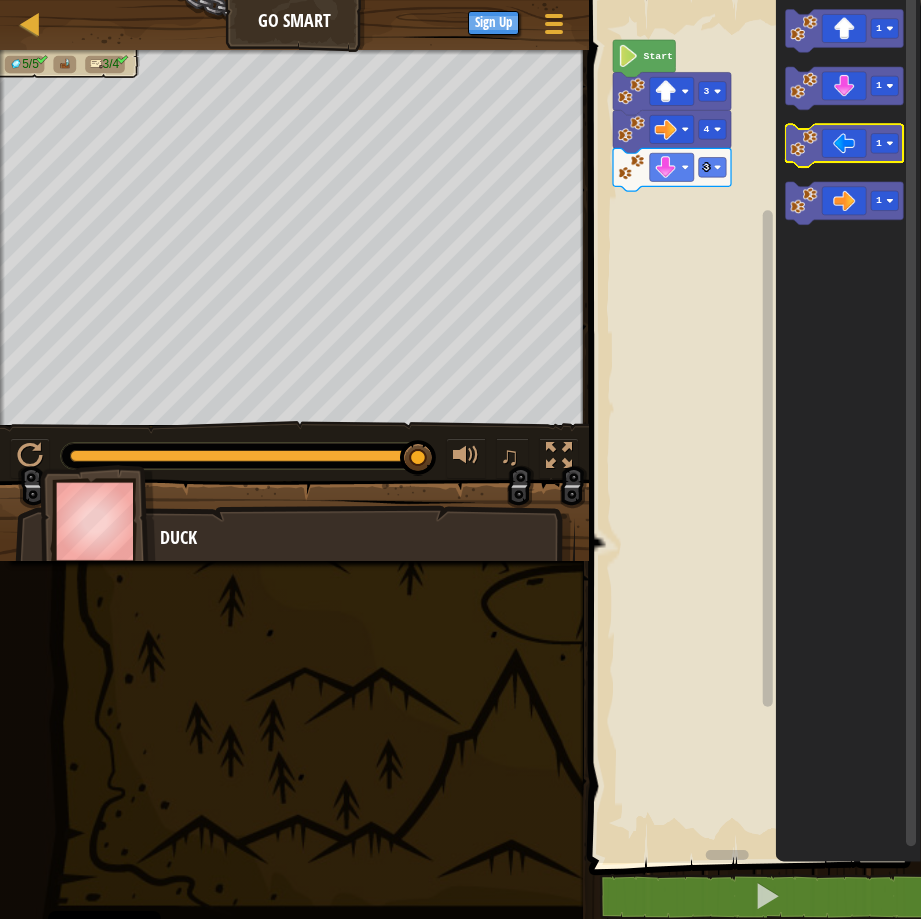 click 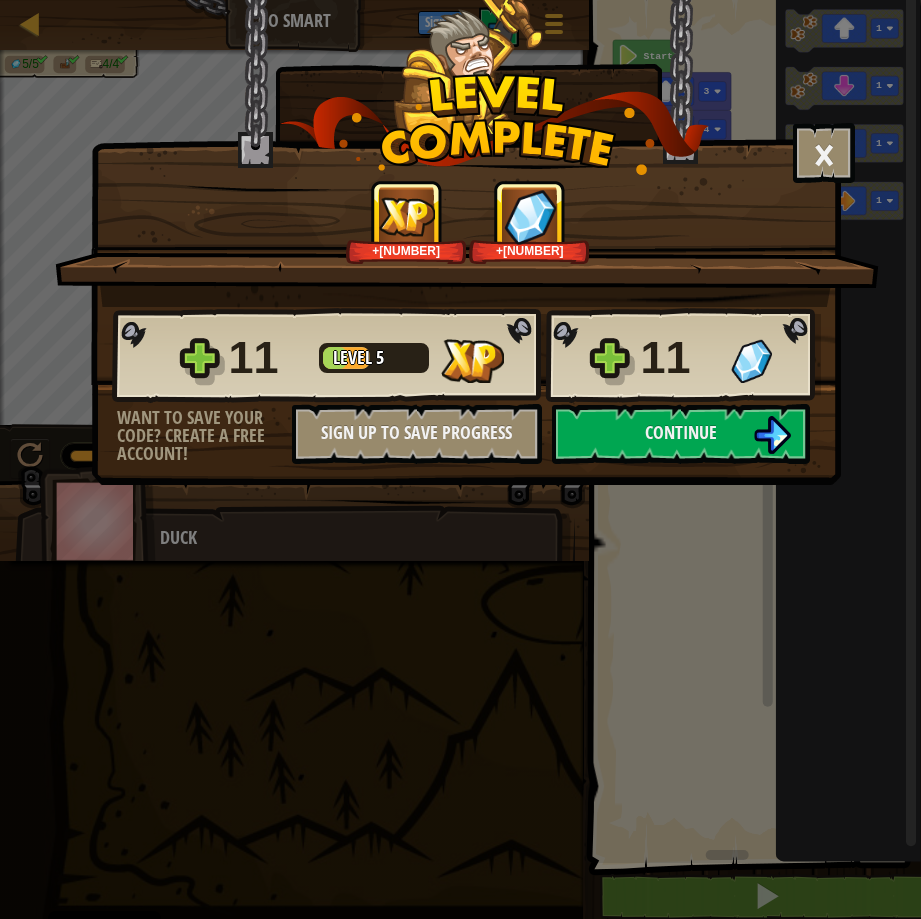 click on "× How fun was this level? +[NUMBER] +[NUMBER] Reticulating Splines... [NUMBER] Level [NUMBER] [NUMBER] Want to save your code? Create a free account! Sign Up to Save Progress Saving Progress Continue" at bounding box center (460, 459) 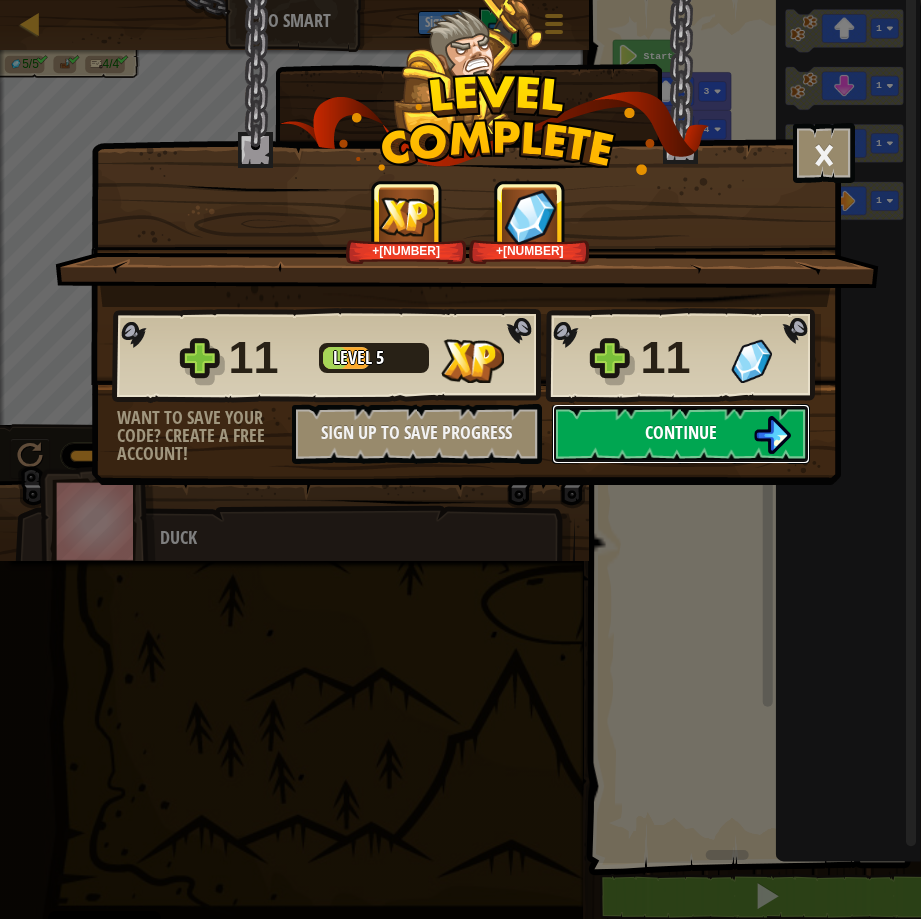 click on "Continue" at bounding box center [681, 434] 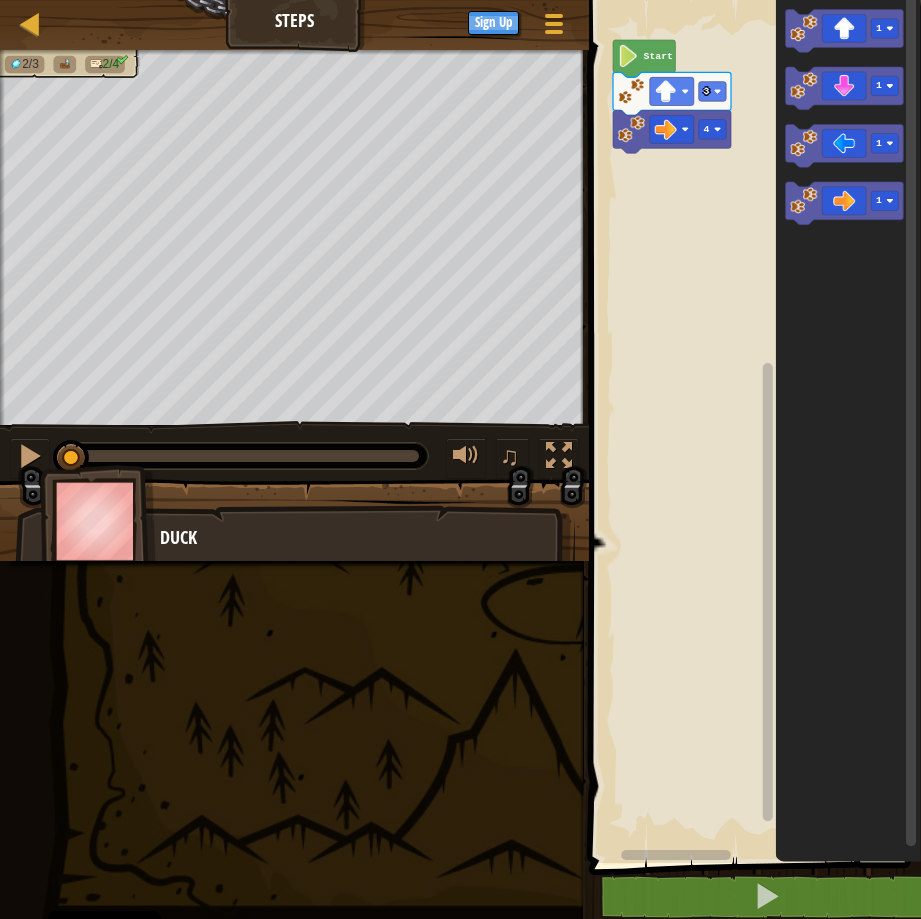 click at bounding box center (98, 520) 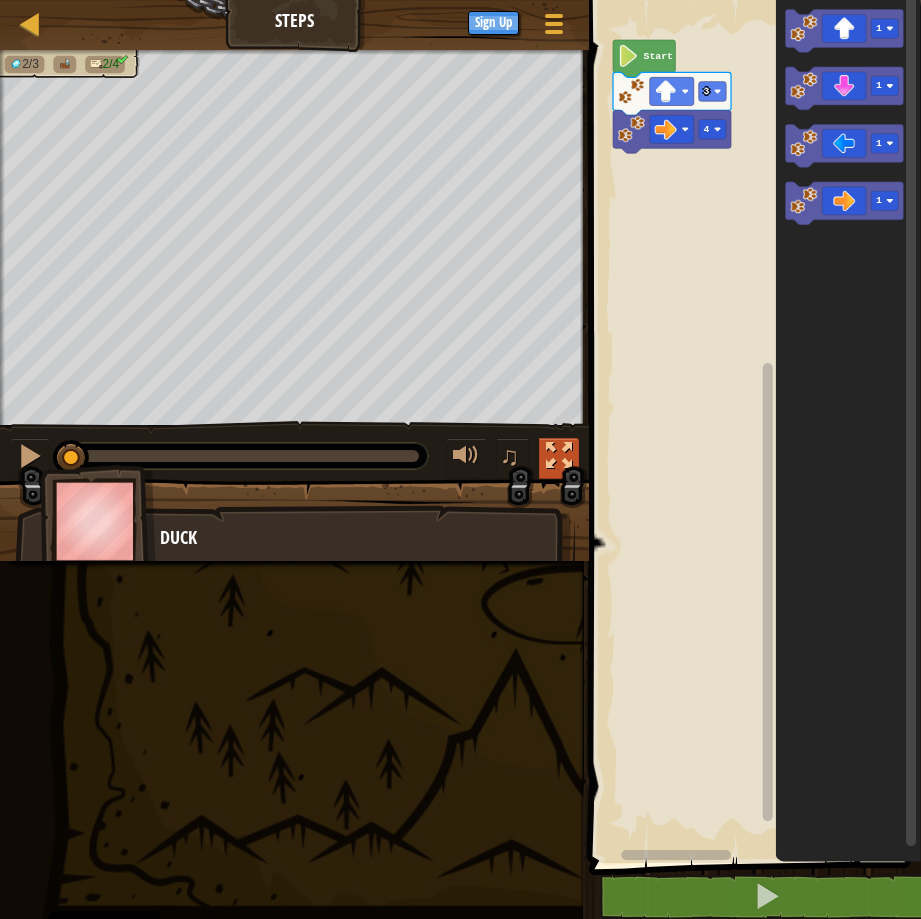 click at bounding box center (559, 456) 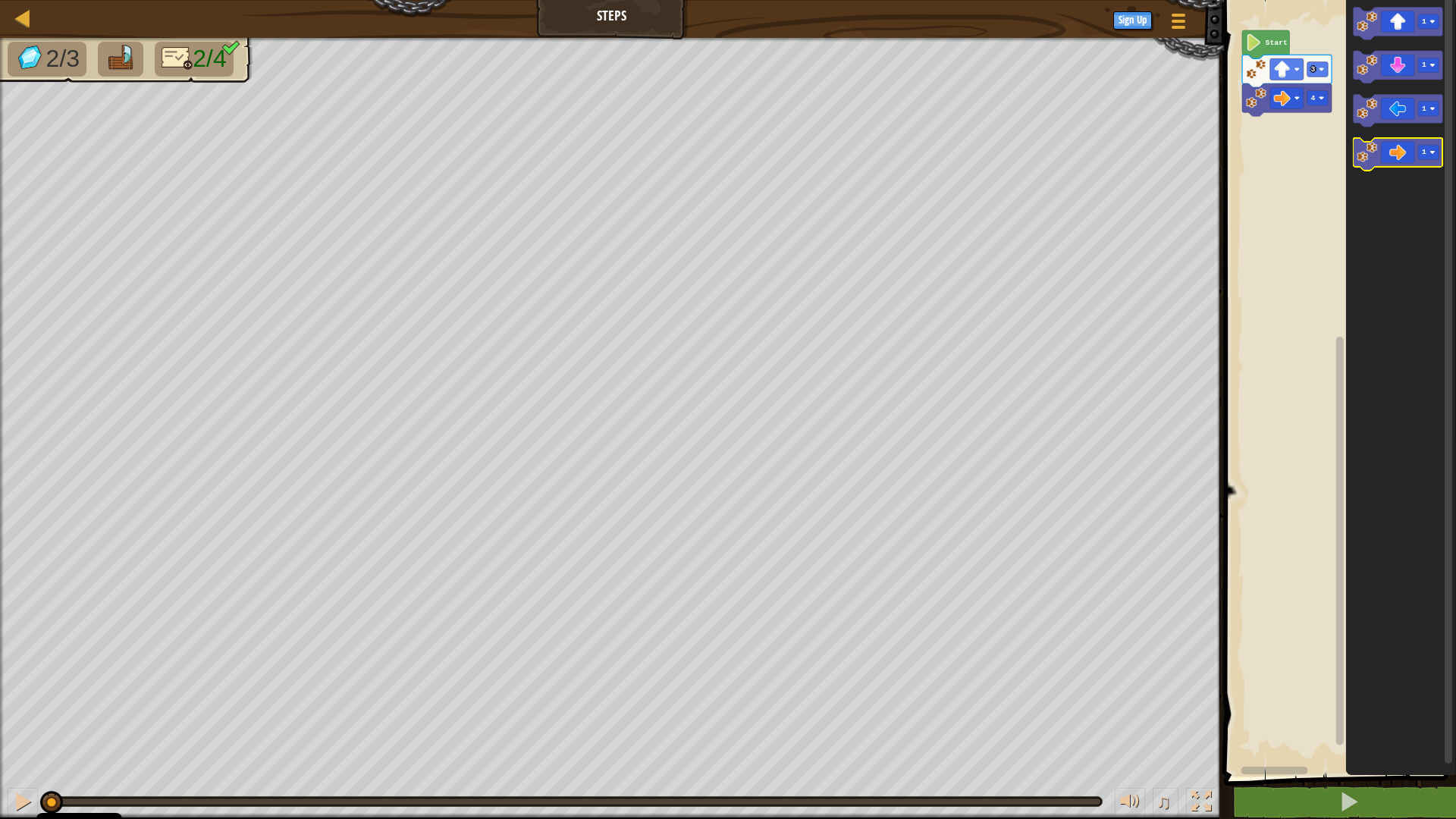 click 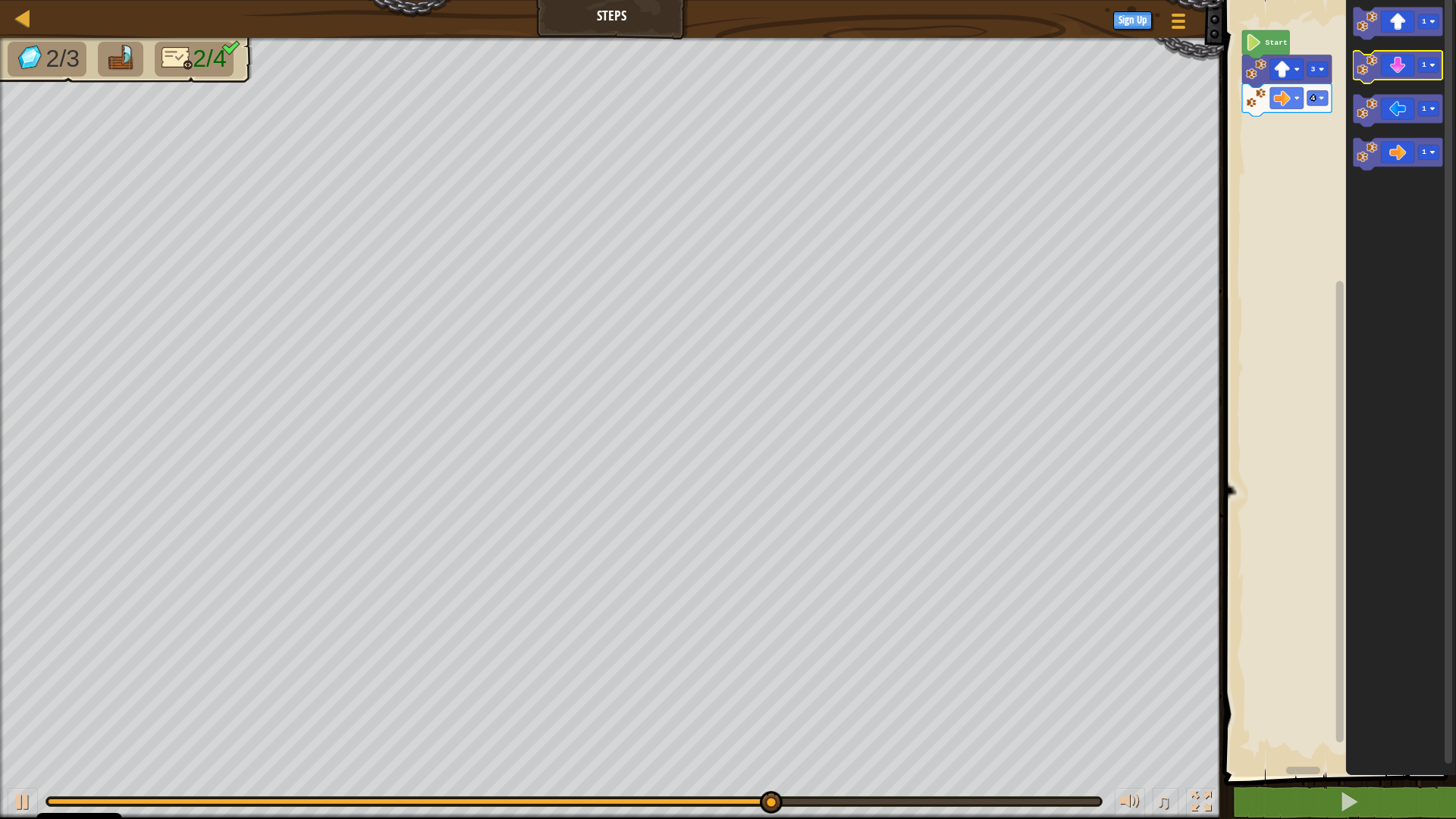 click 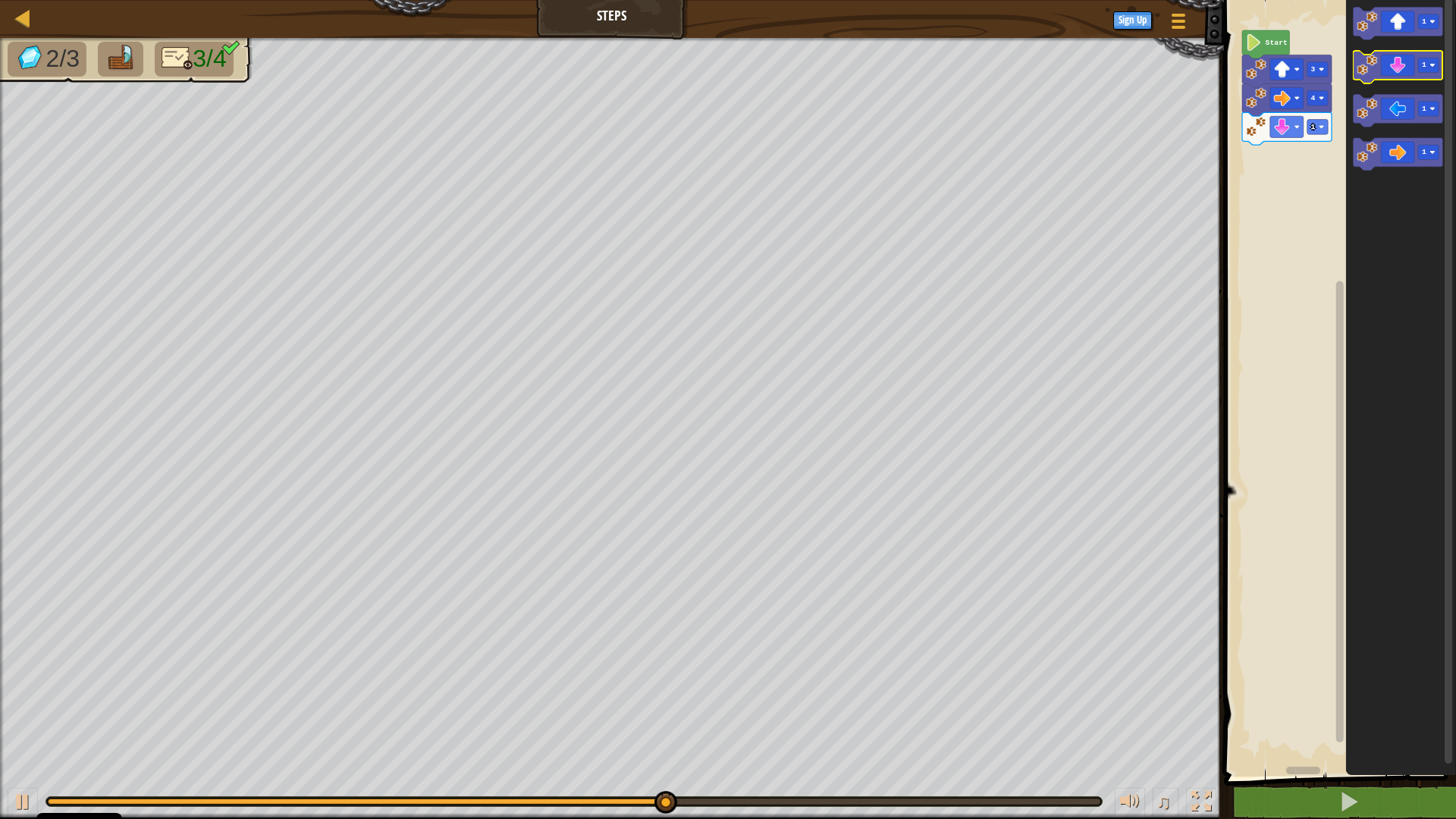 click 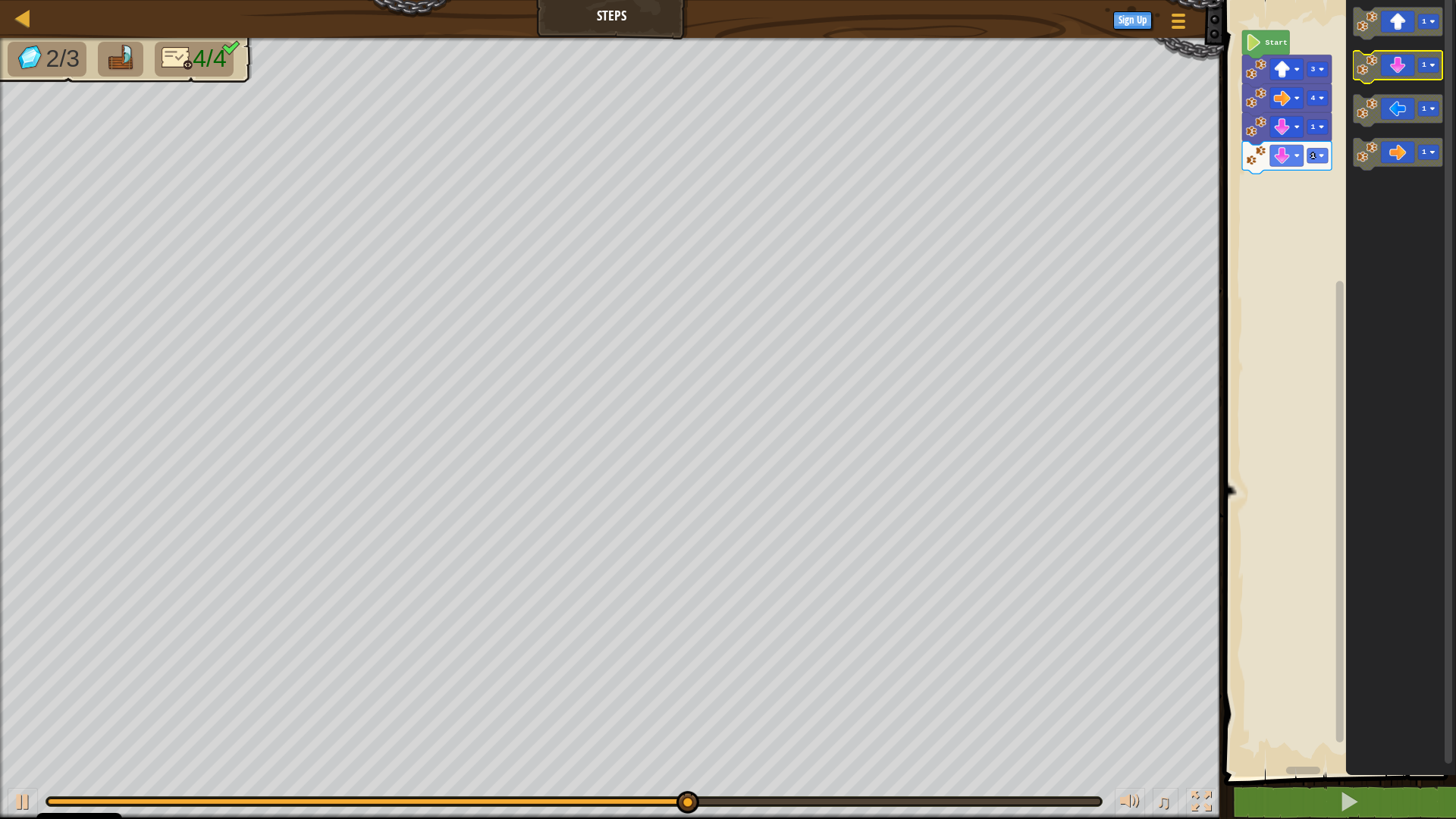 click 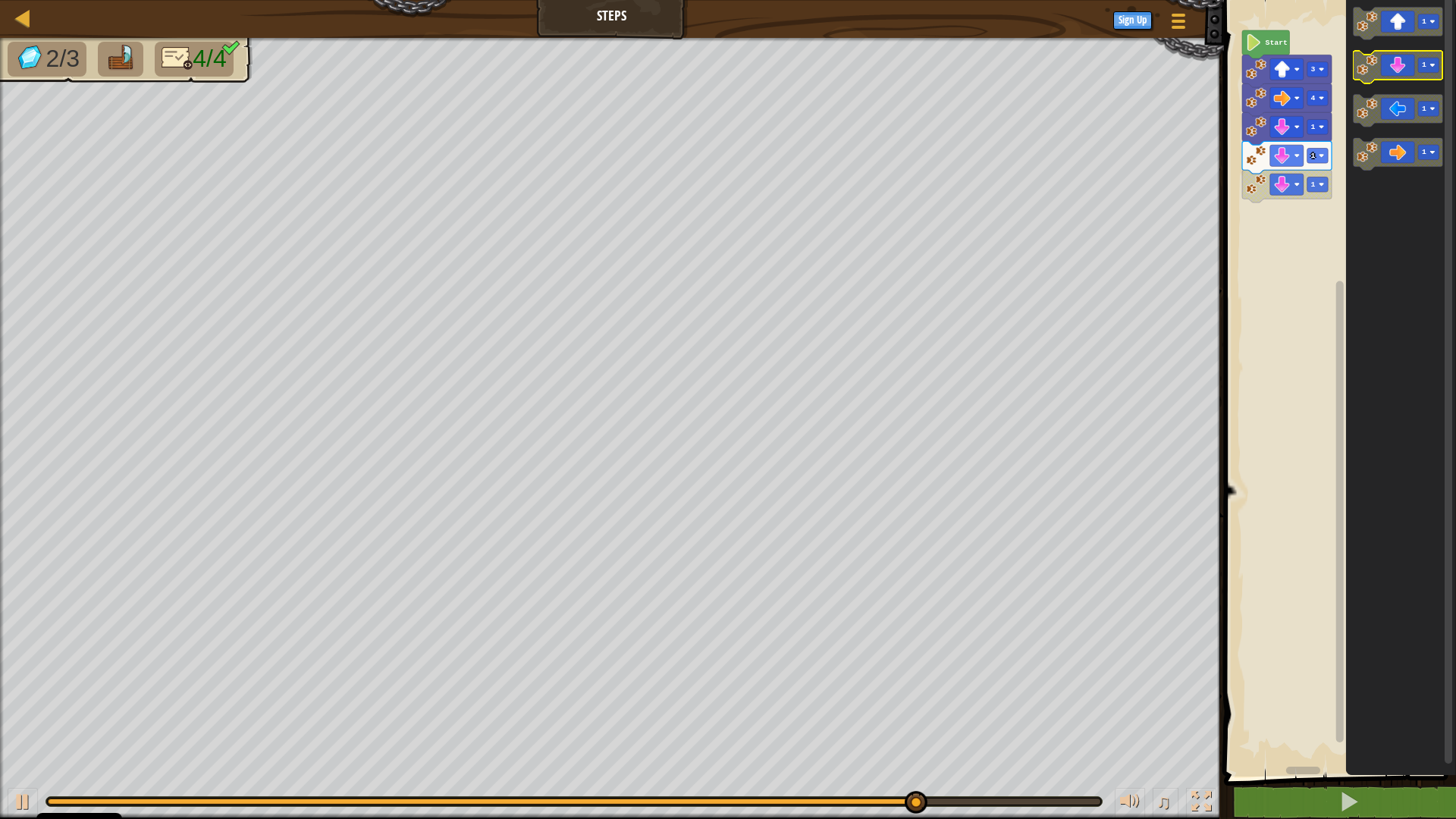 click 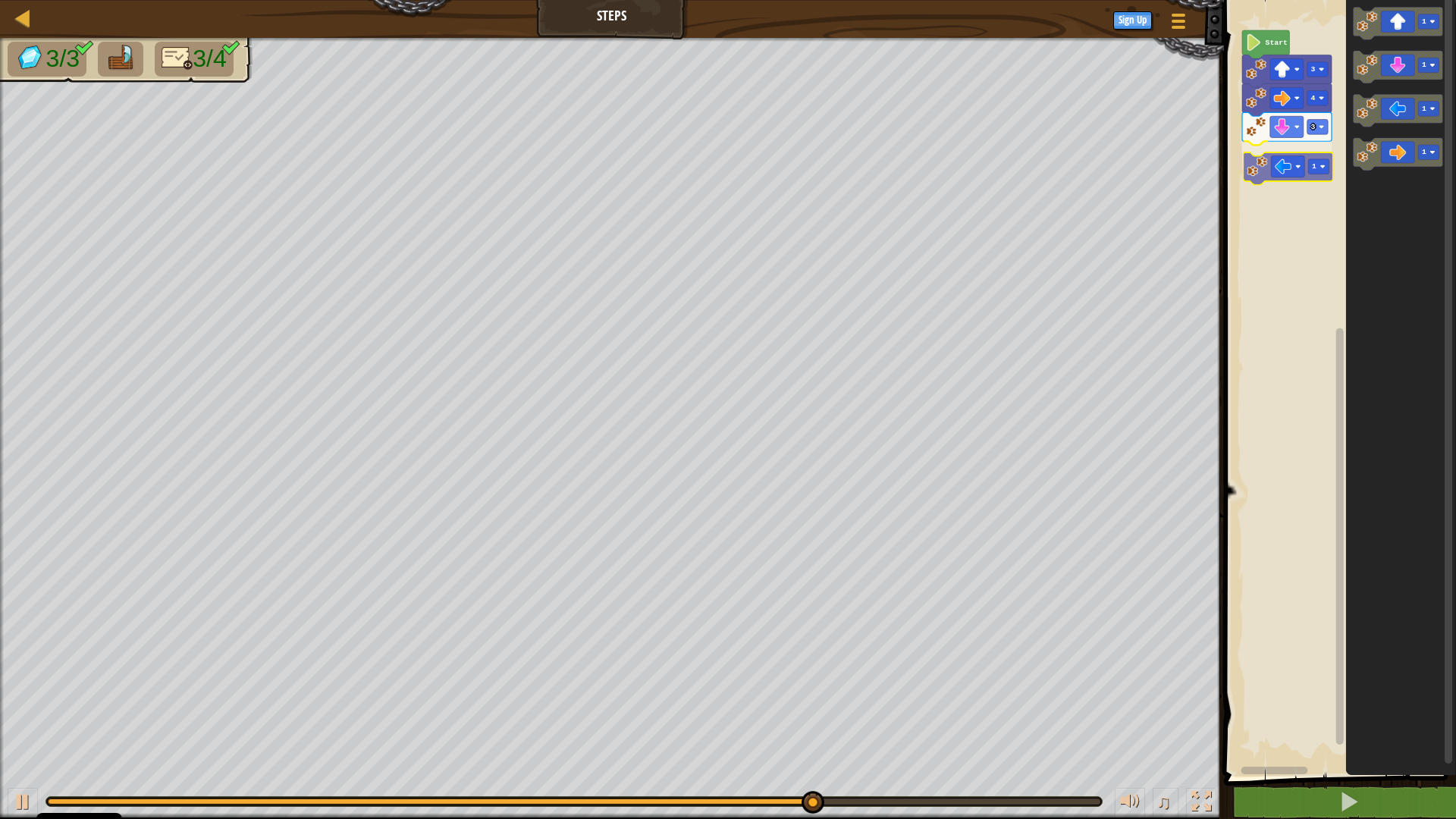 click on "Start 3 4 3 1 1 1 1 1 1" at bounding box center [1338, 384] 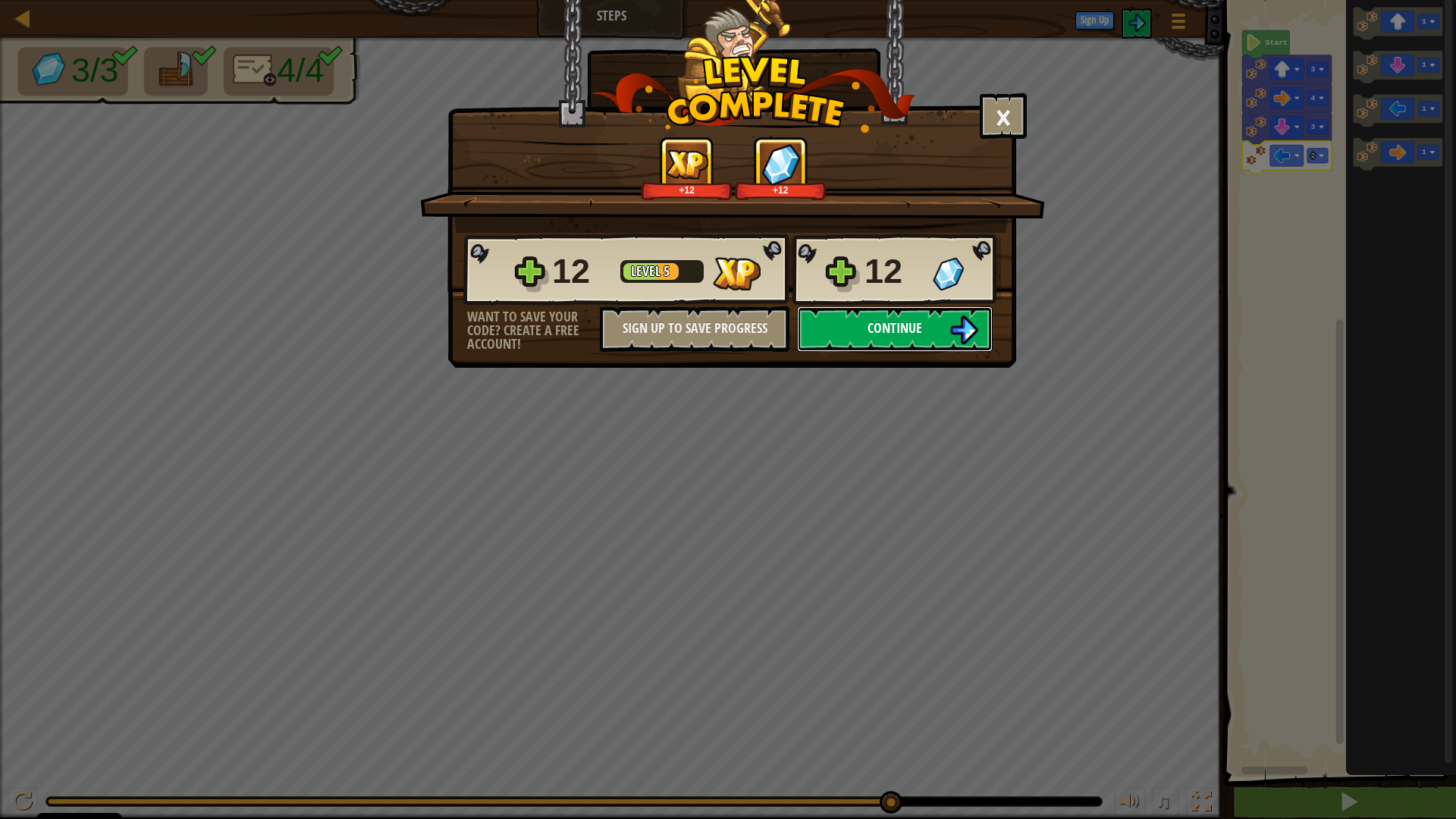 click on "Continue" at bounding box center [895, 328] 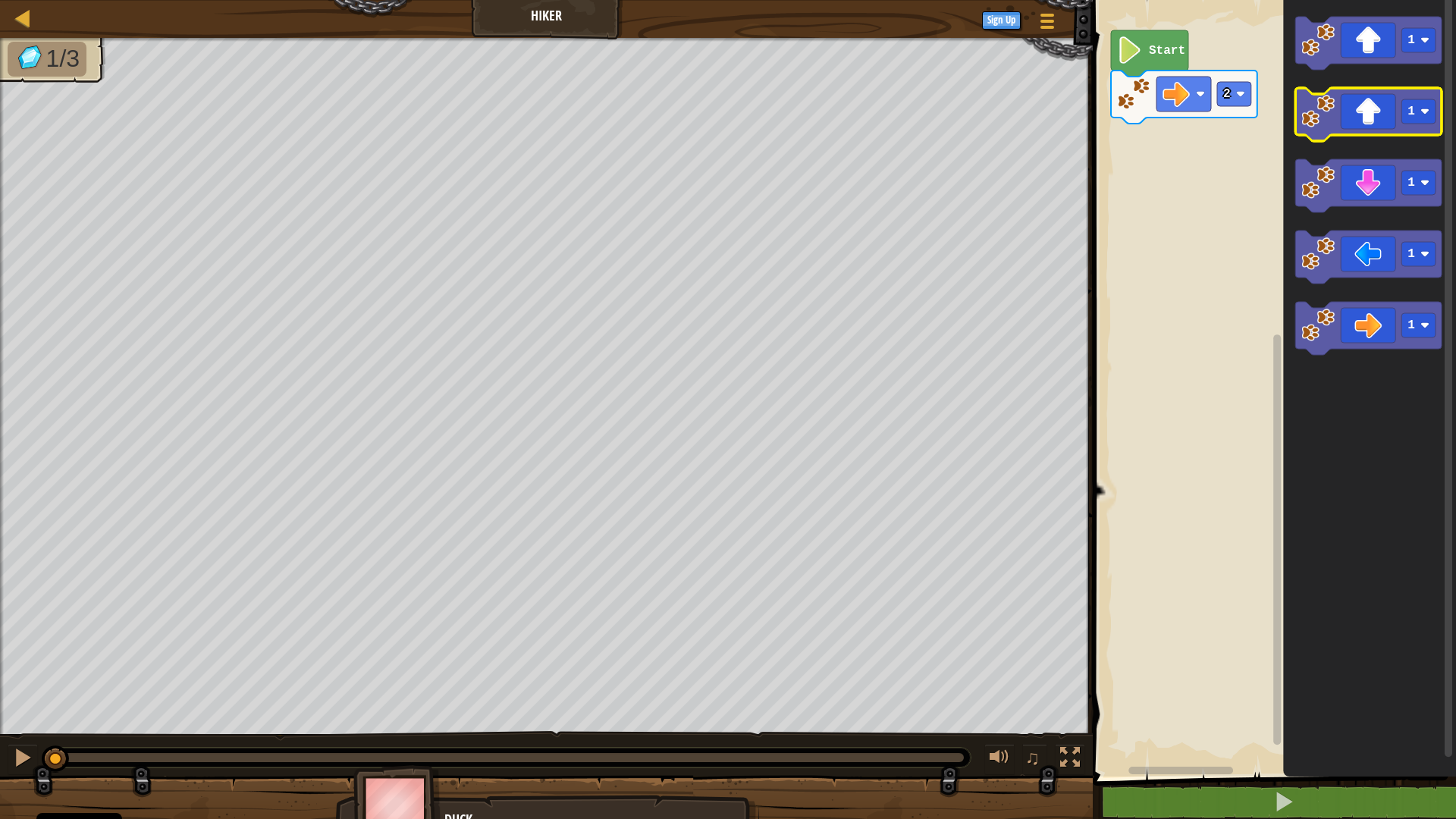 click 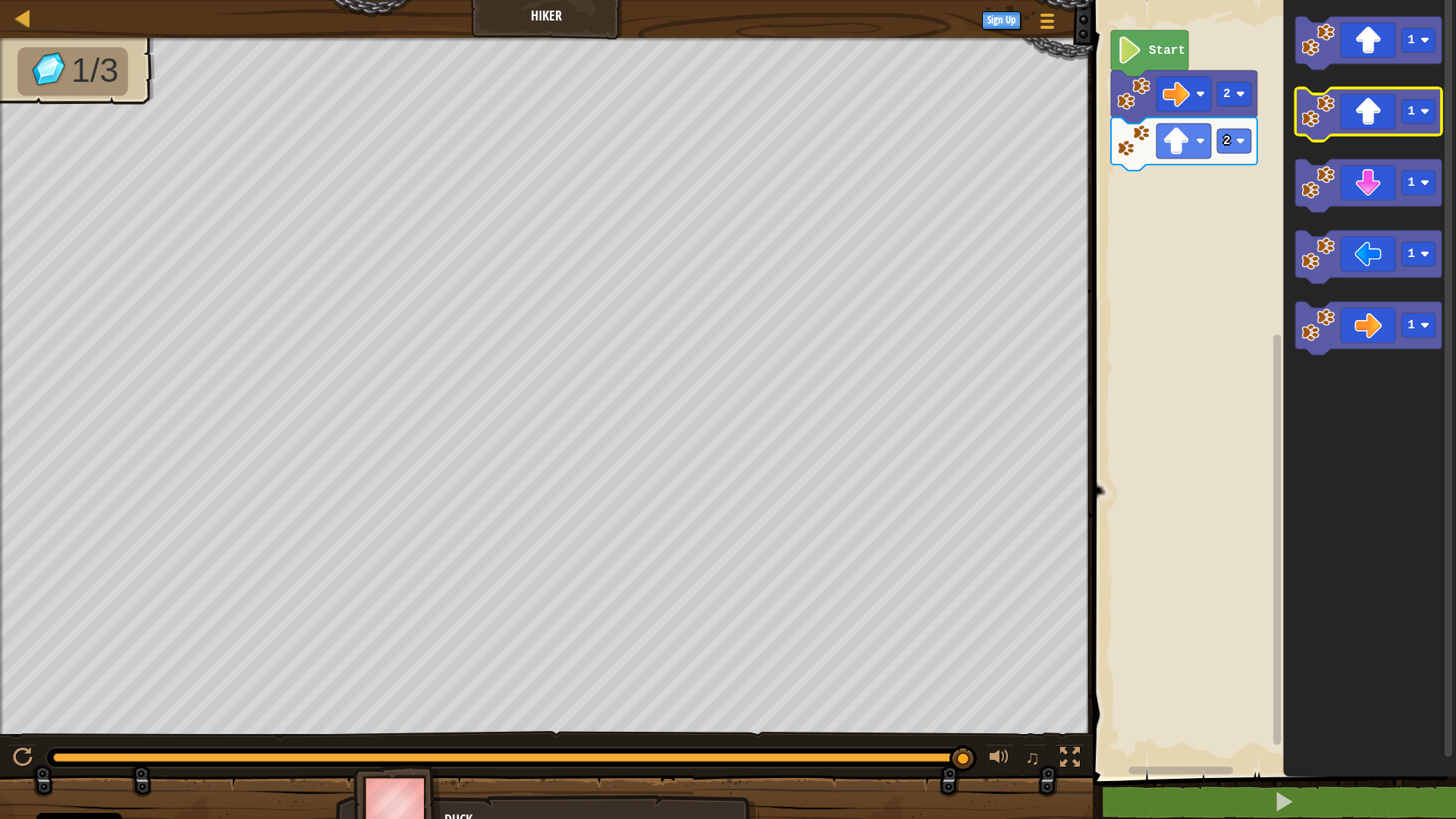 click 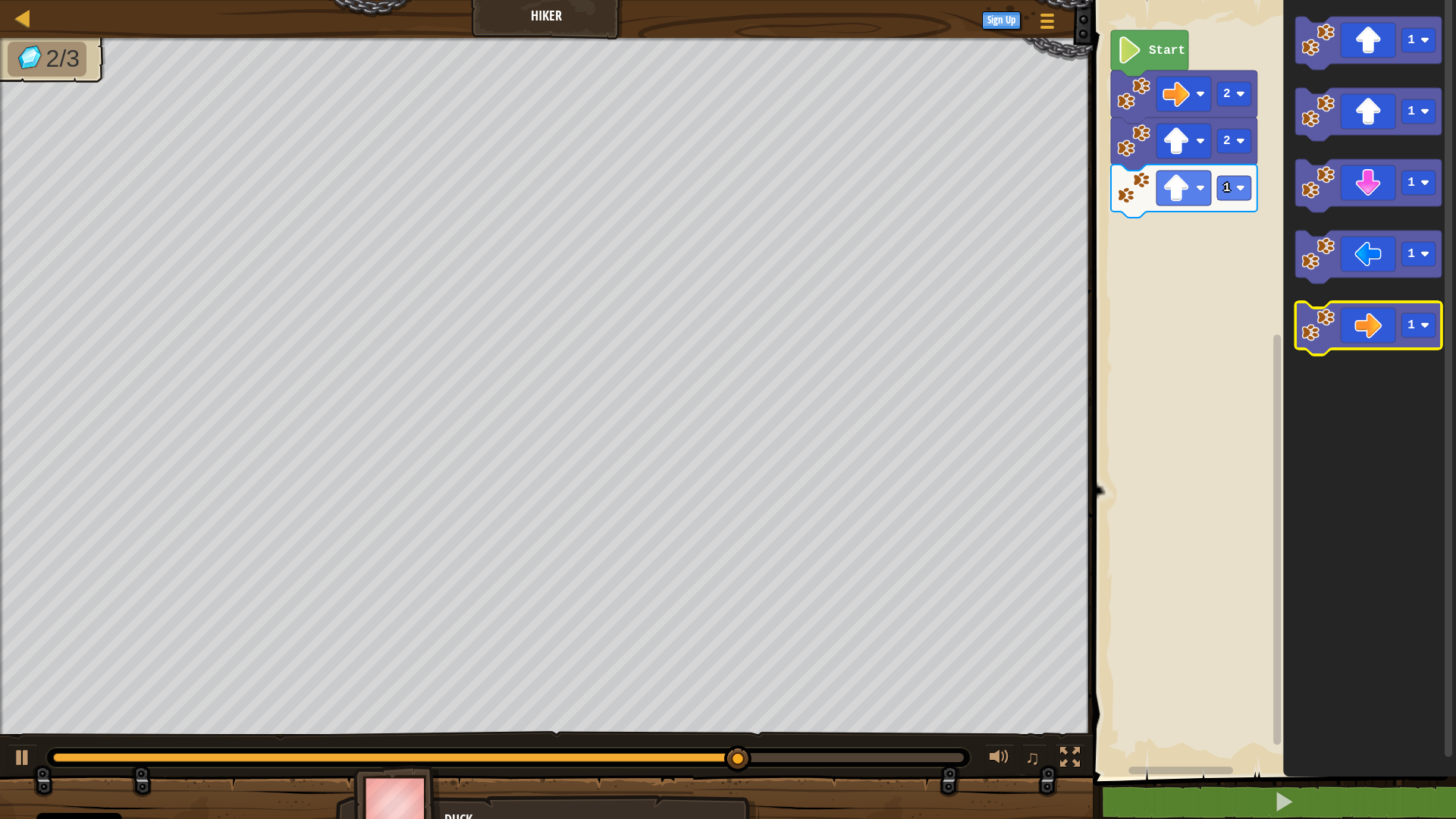 click 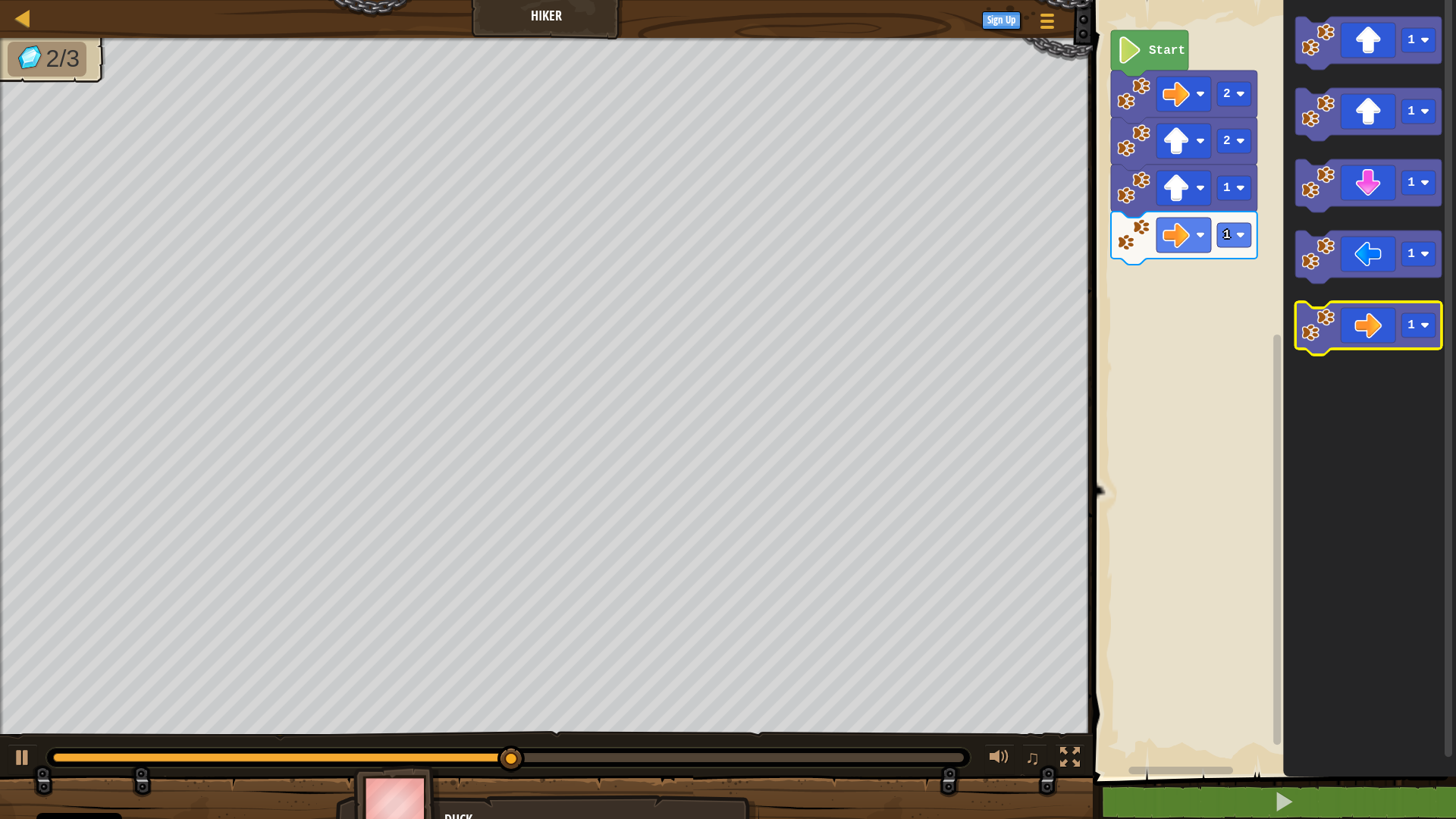 click 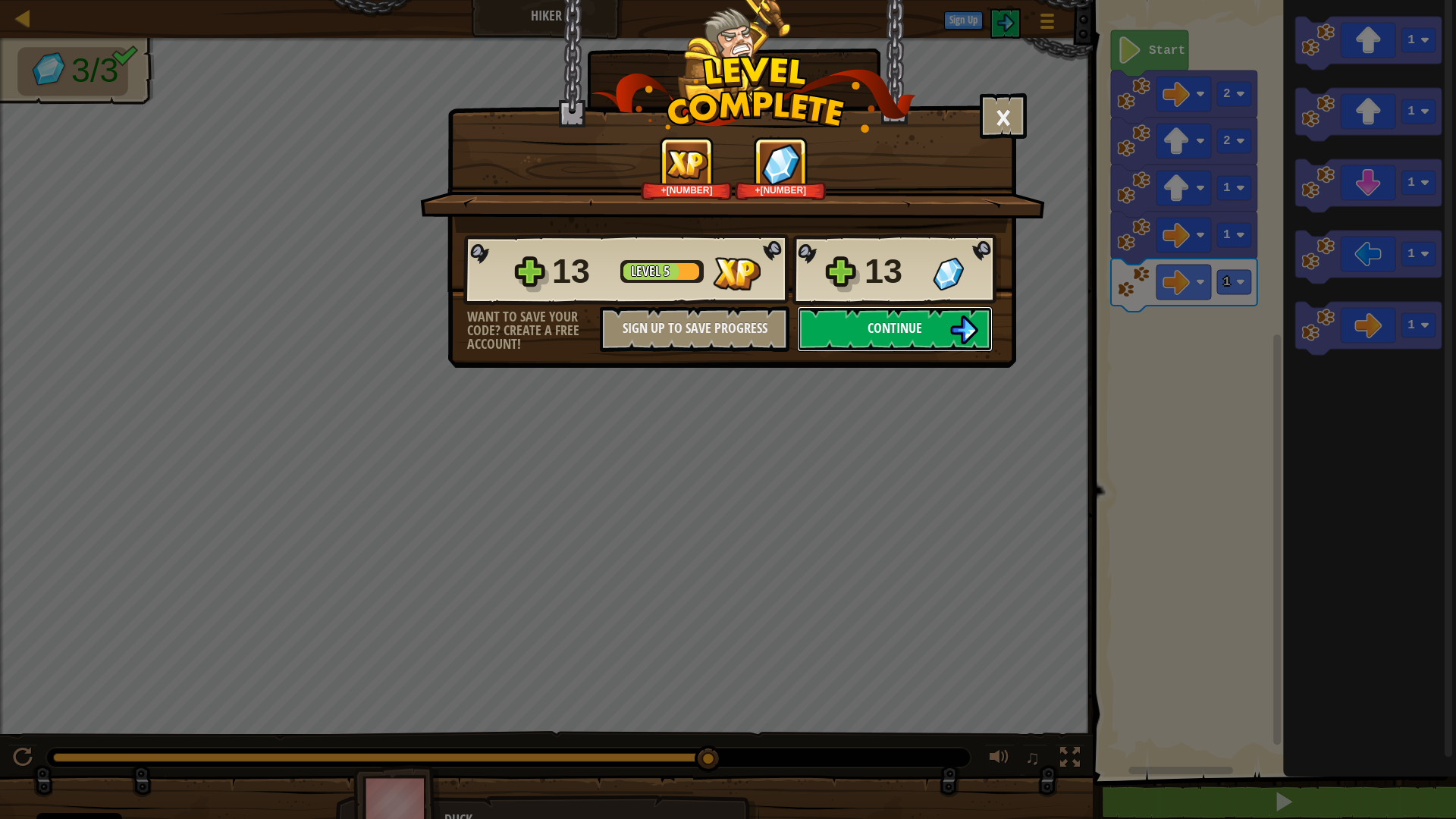 click on "Continue" at bounding box center (895, 329) 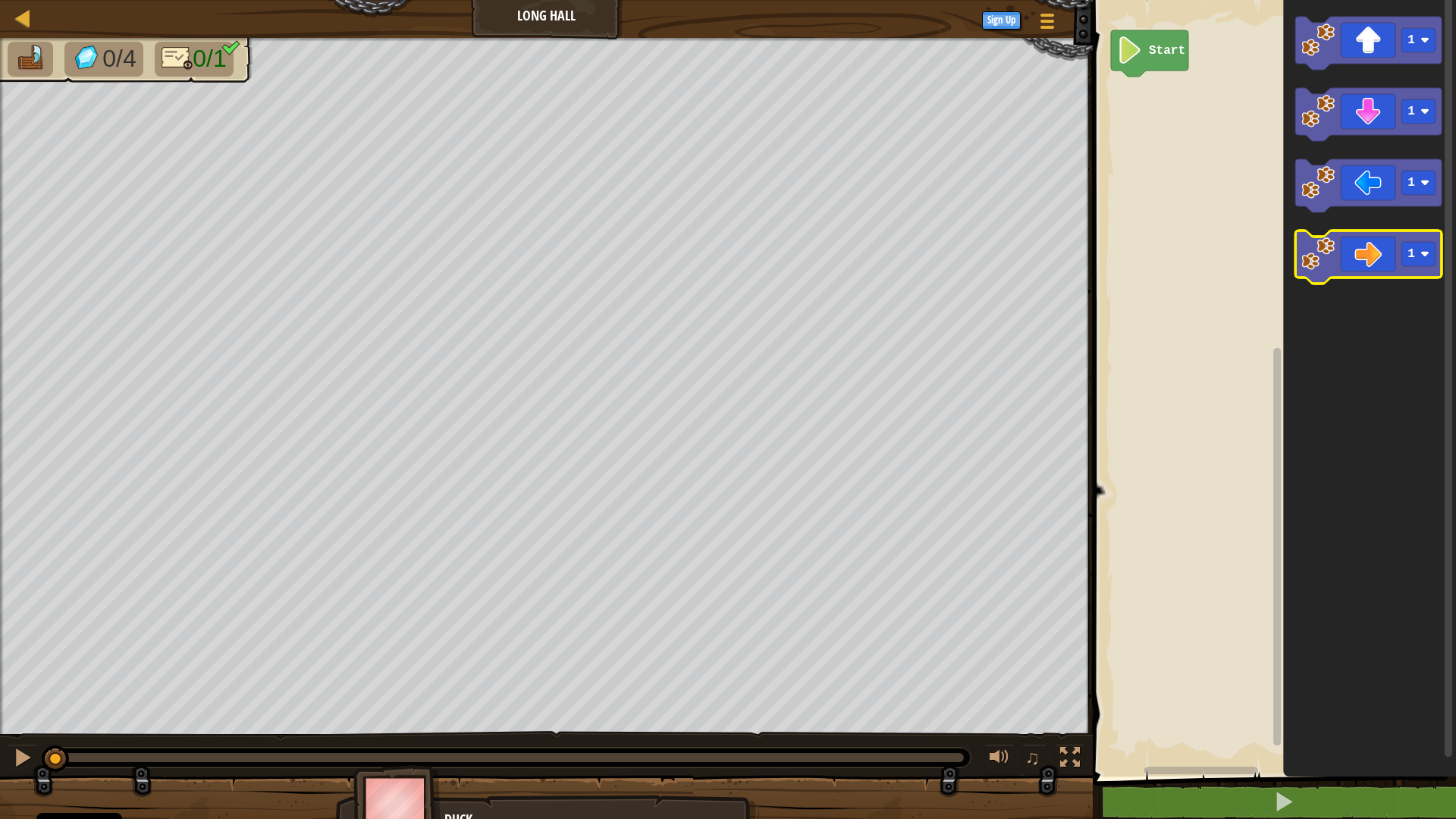 click 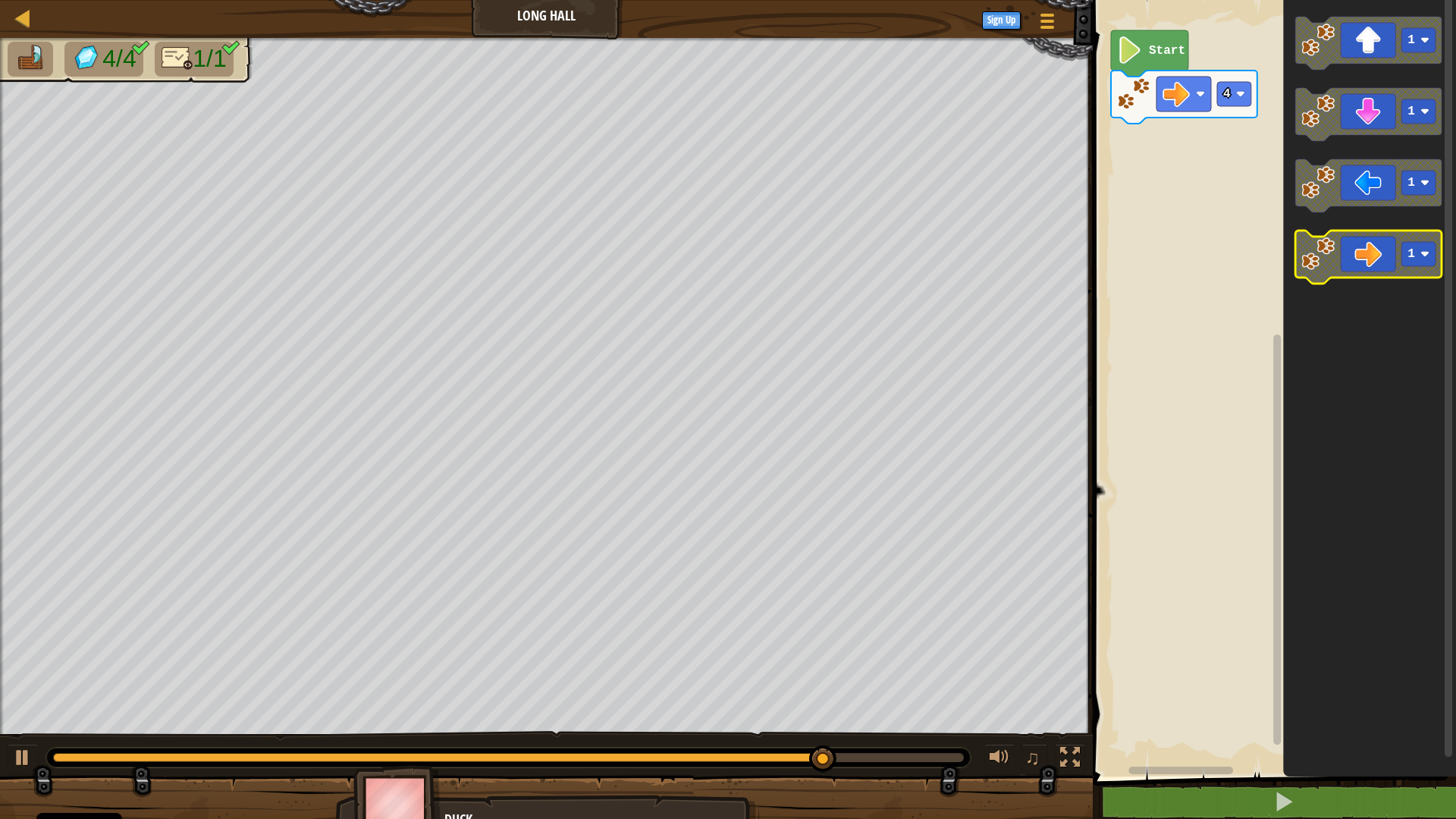 click 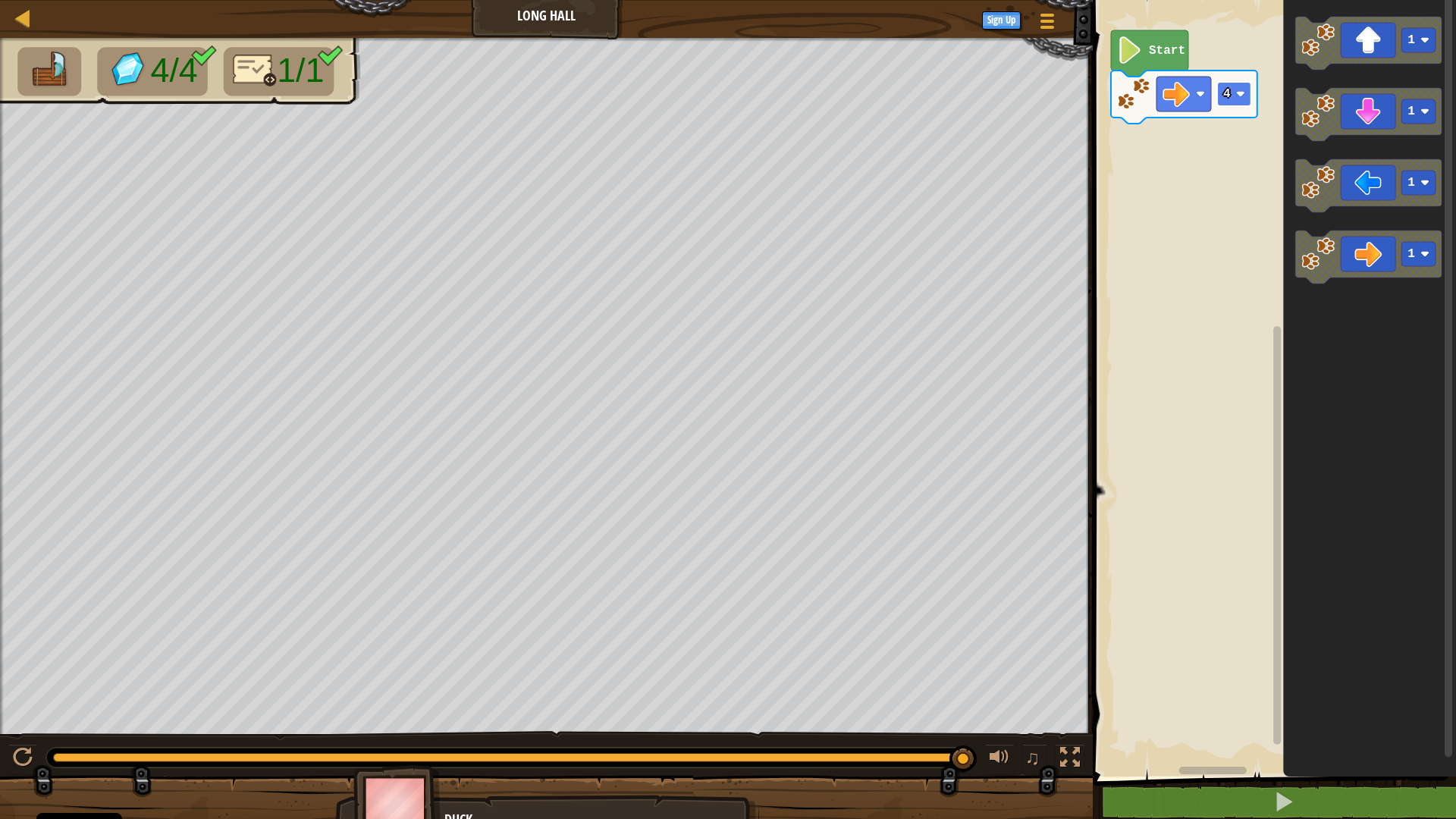 click 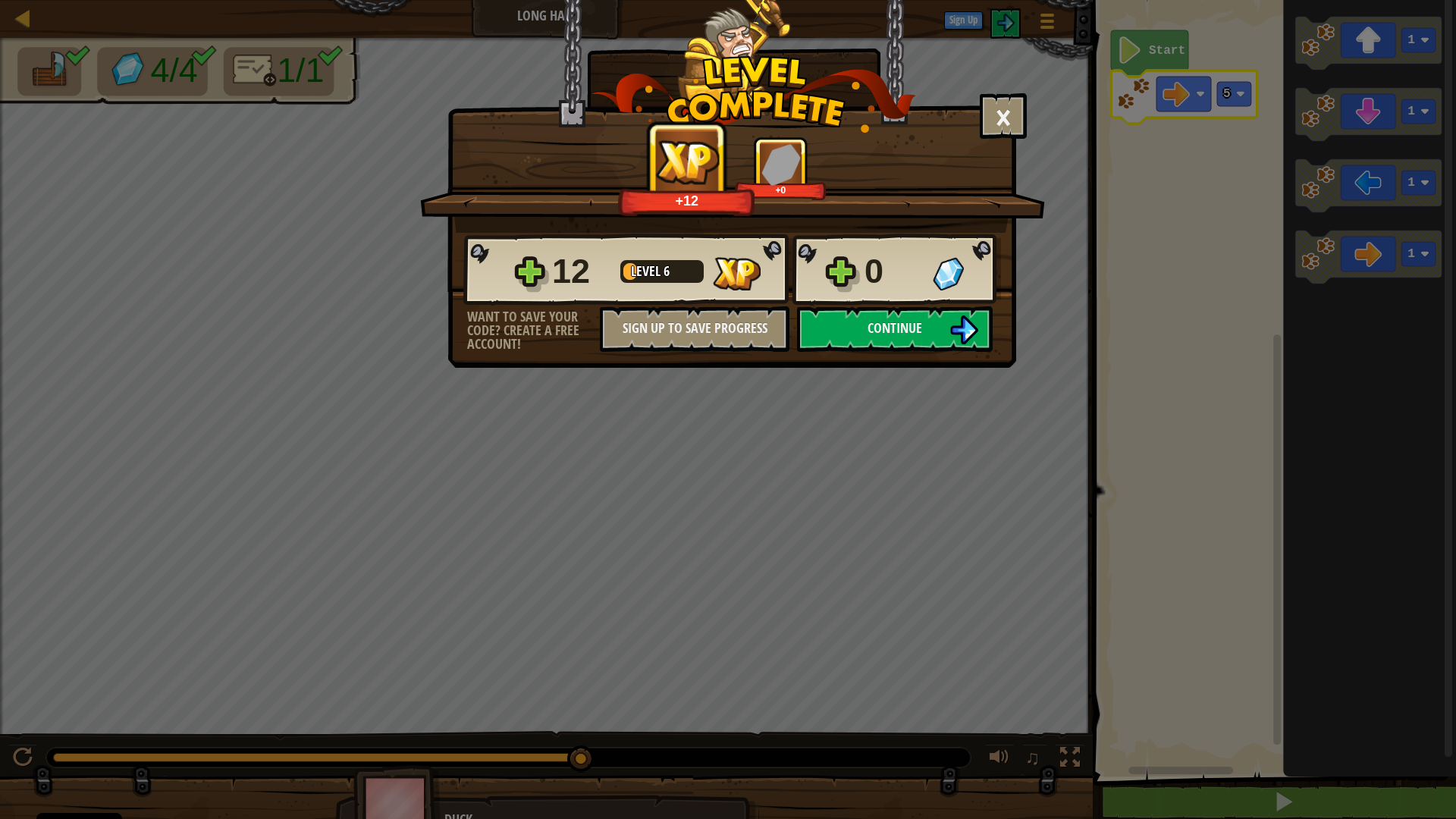 drag, startPoint x: 1177, startPoint y: 89, endPoint x: 1207, endPoint y: 40, distance: 57.45433 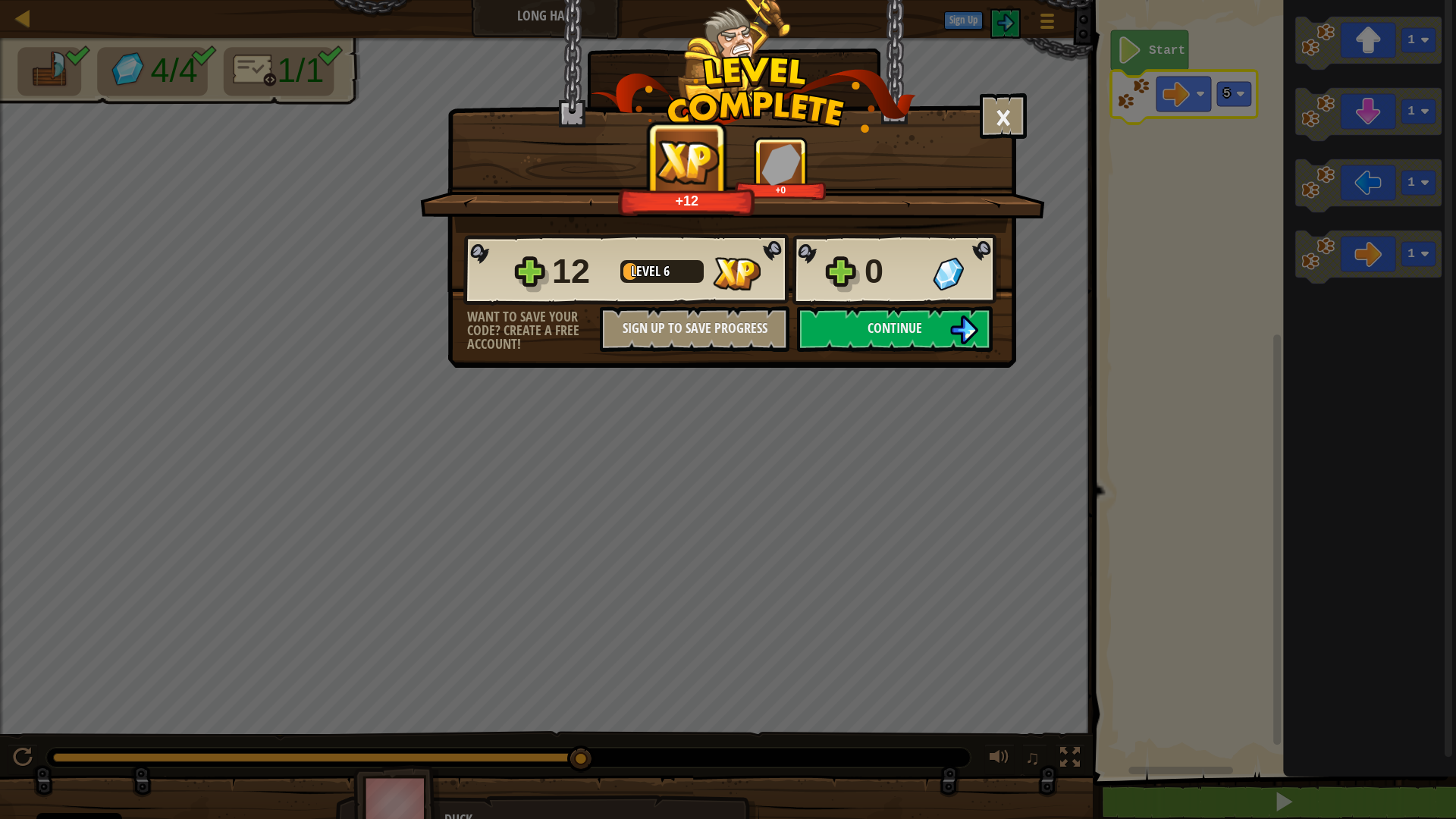 click on "× How fun was this level? +[NUMBER] +[NUMBER] Reticulating Splines... [NUMBER] Level [NUMBER] [NUMBER] Want to save your code? Create a free account! Sign Up to Save Progress Saving Progress Continue" at bounding box center (728, 410) 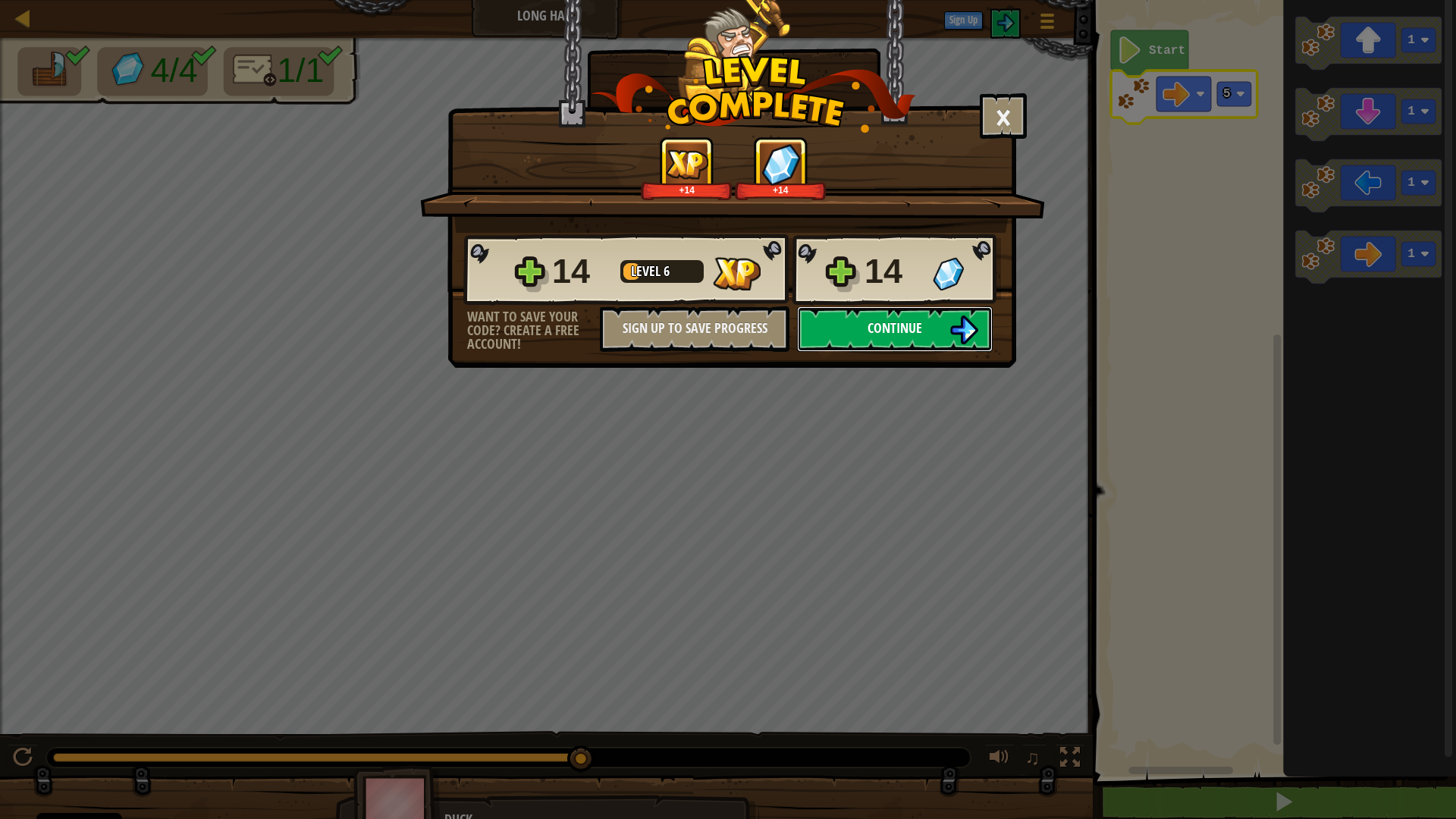 click on "Continue" at bounding box center [895, 329] 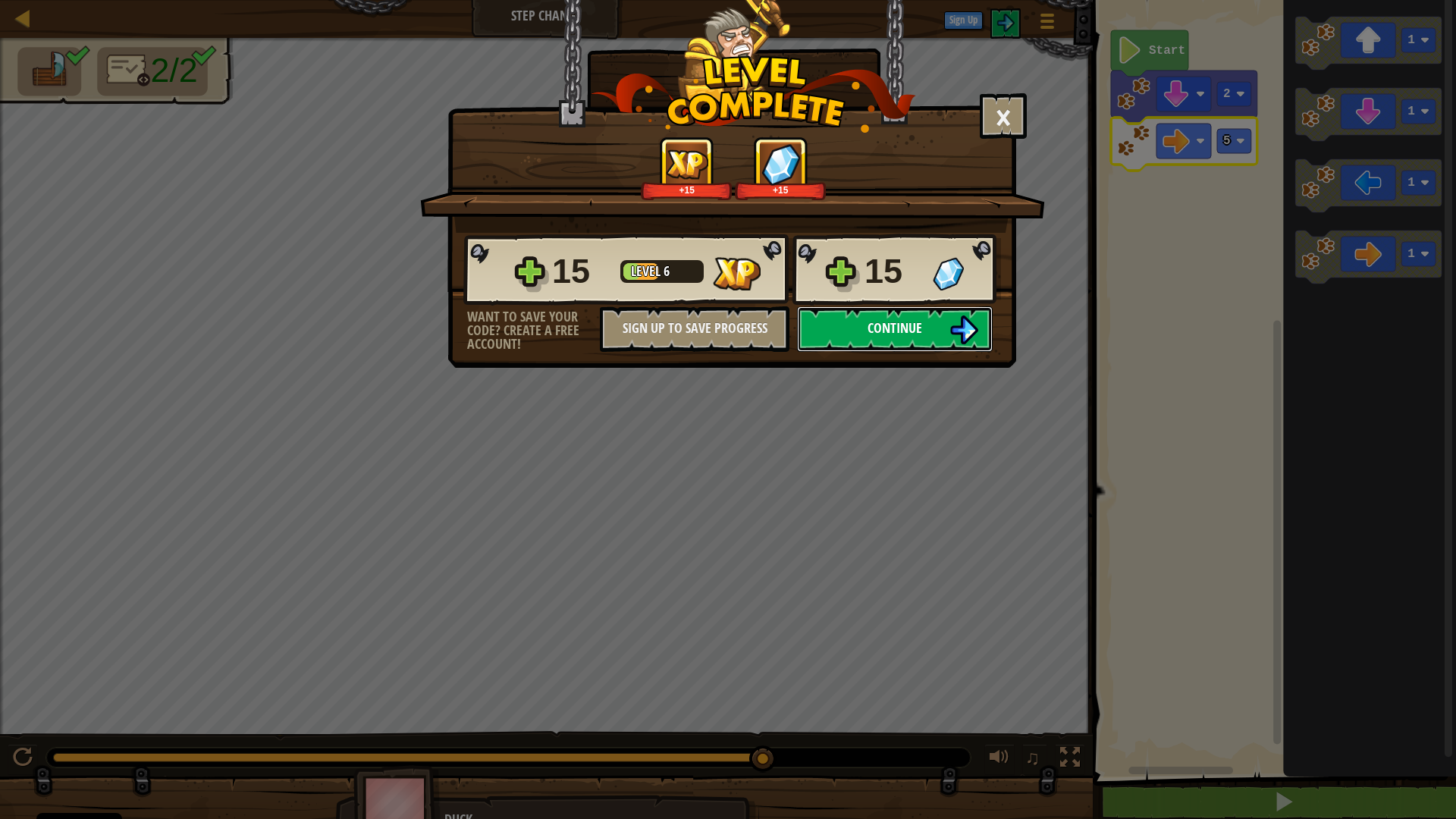 click at bounding box center [964, 330] 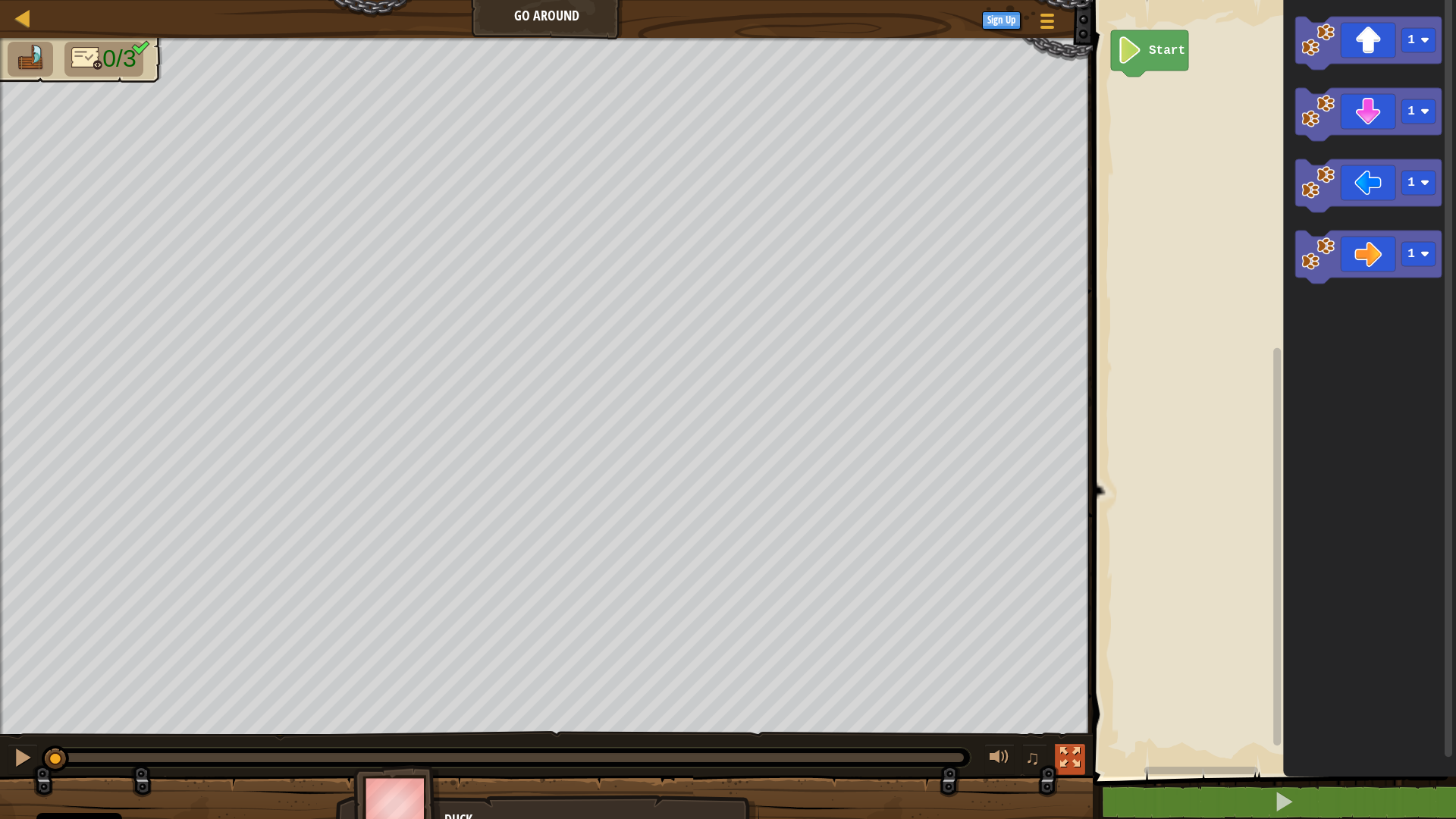 click at bounding box center (1070, 758) 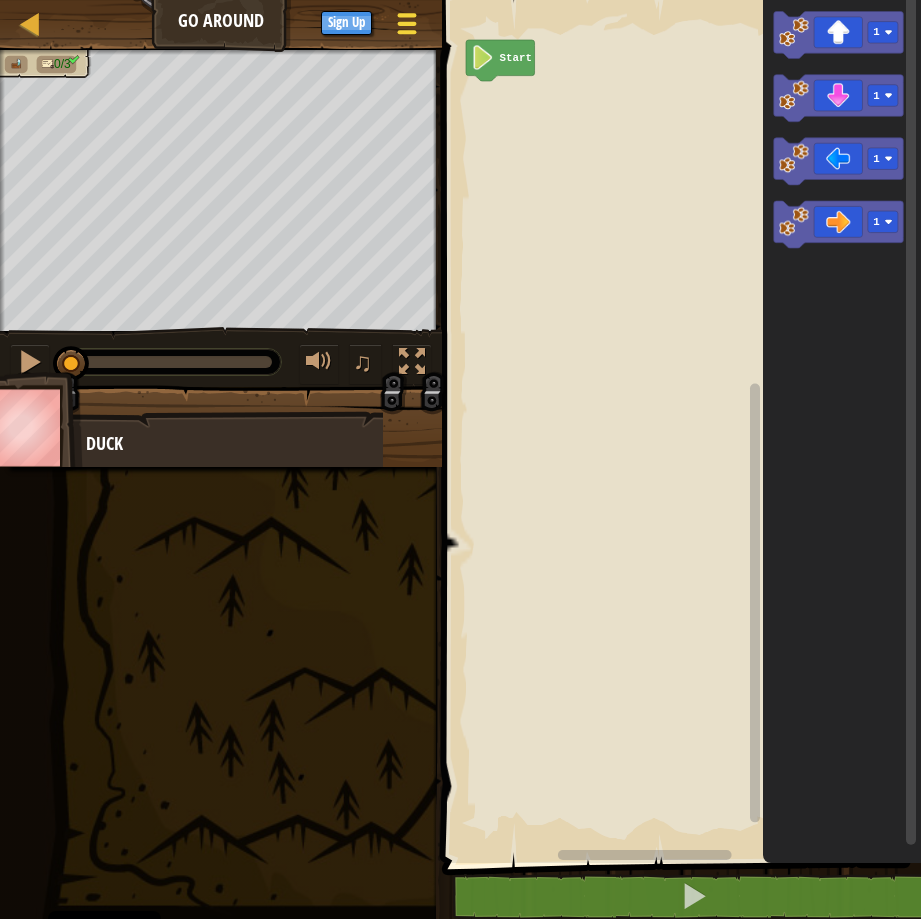 click at bounding box center [407, 15] 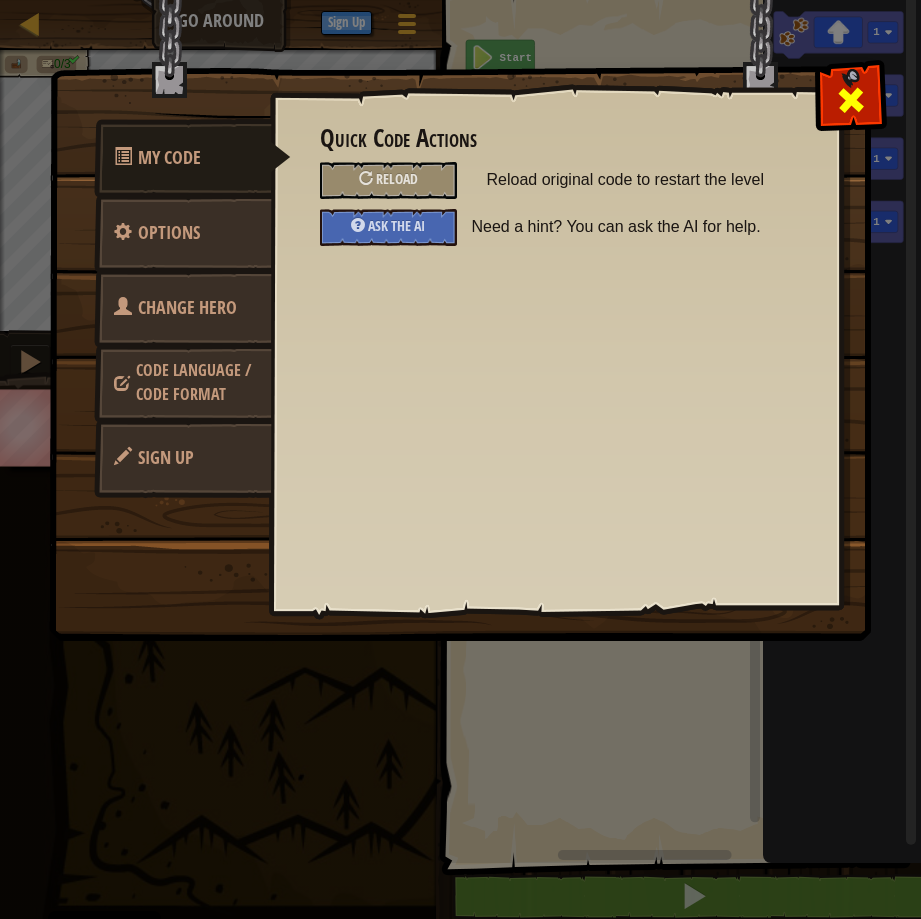 click at bounding box center (851, 100) 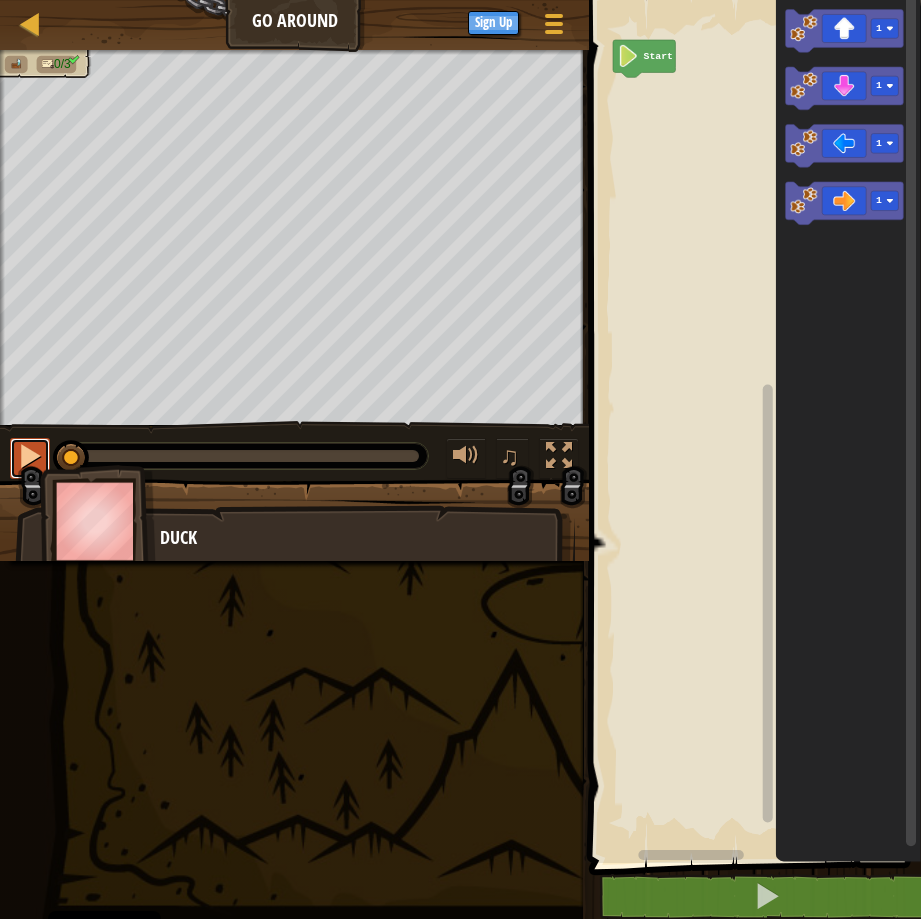 click at bounding box center [30, 456] 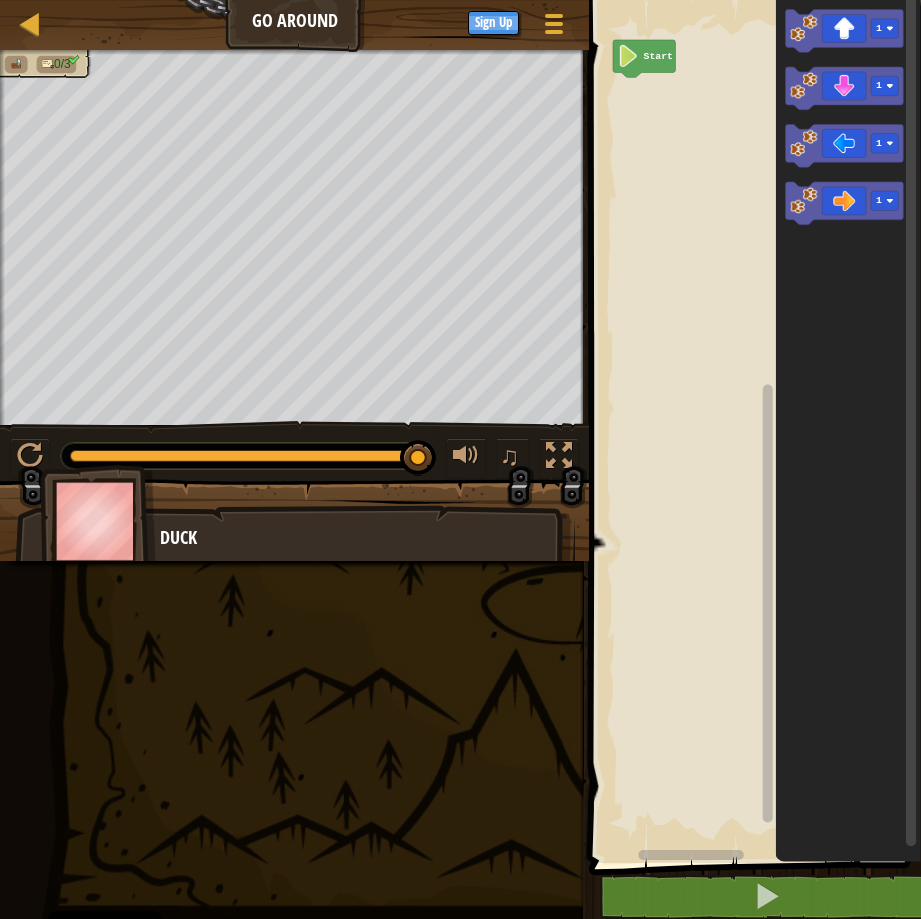 drag, startPoint x: 178, startPoint y: 456, endPoint x: 391, endPoint y: 511, distance: 219.98636 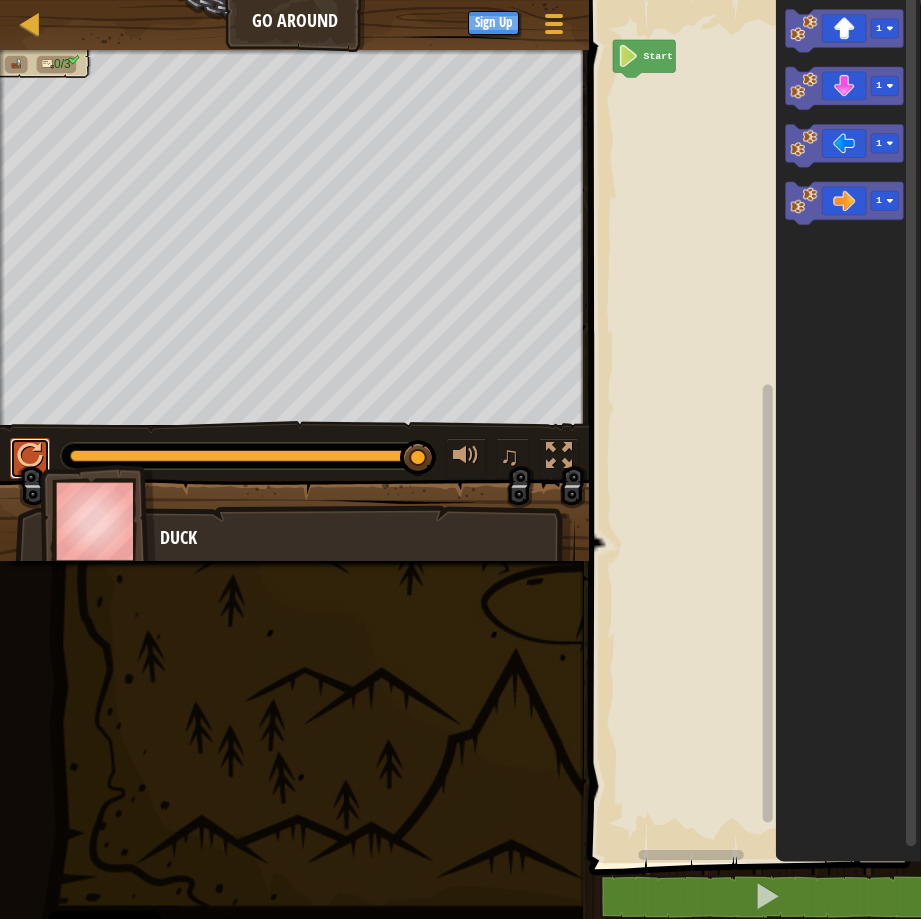 click at bounding box center (30, 456) 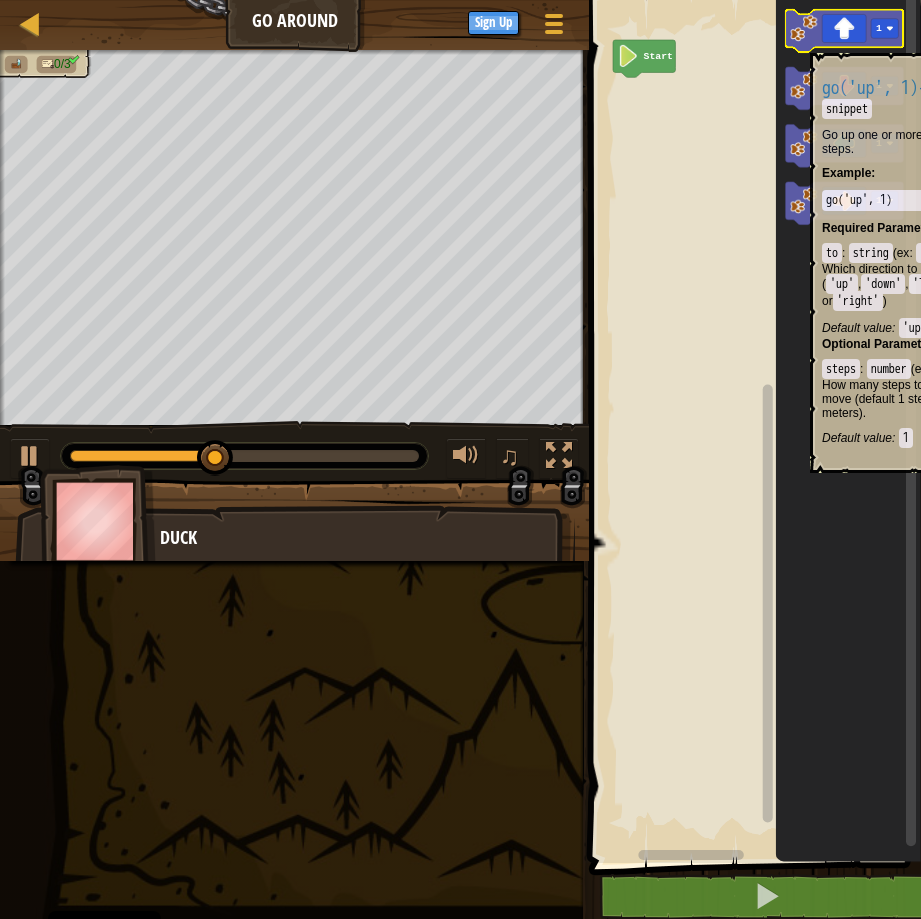 click 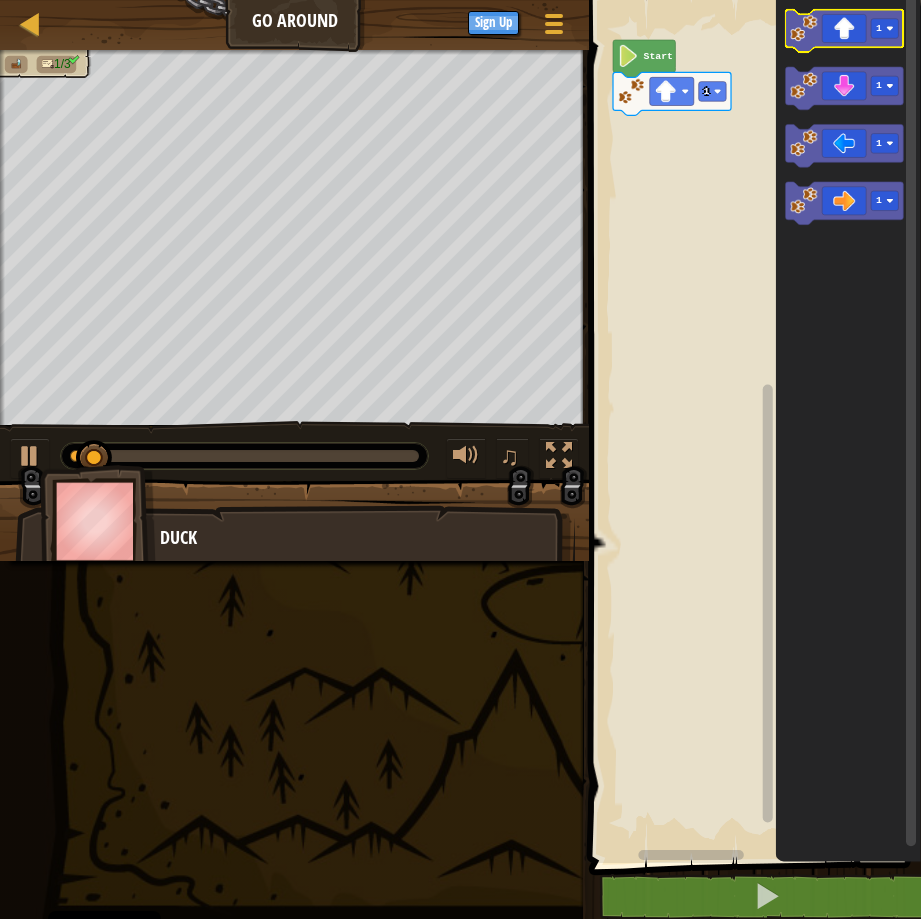 click 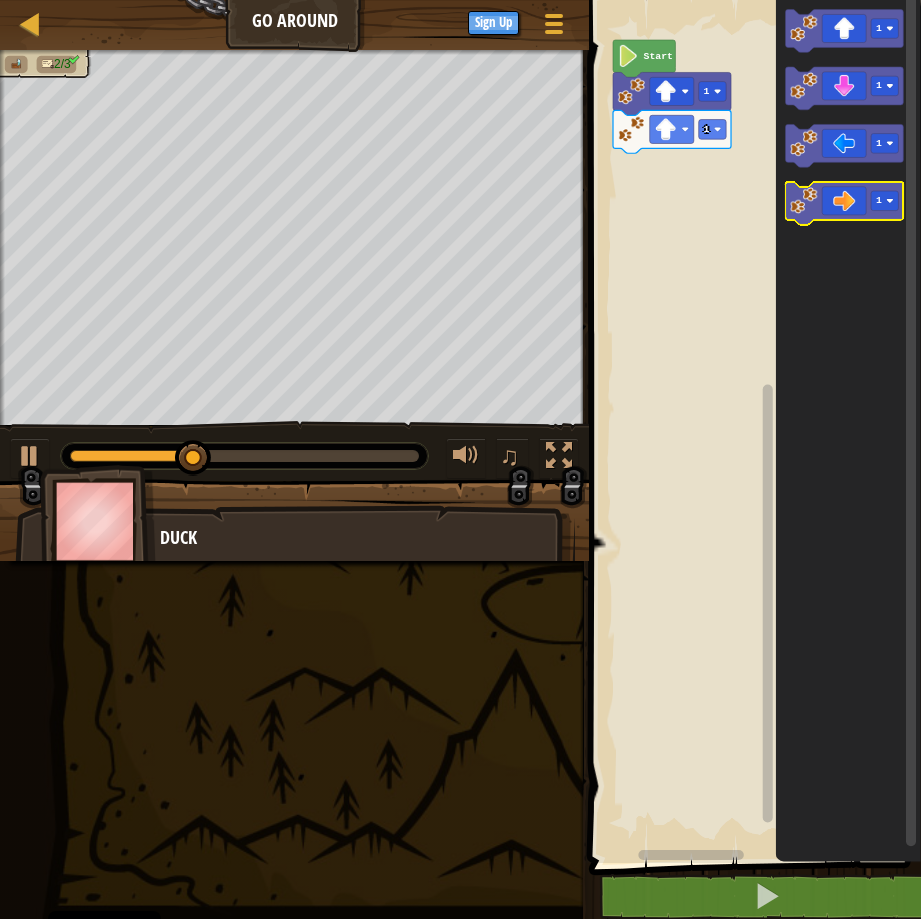 click 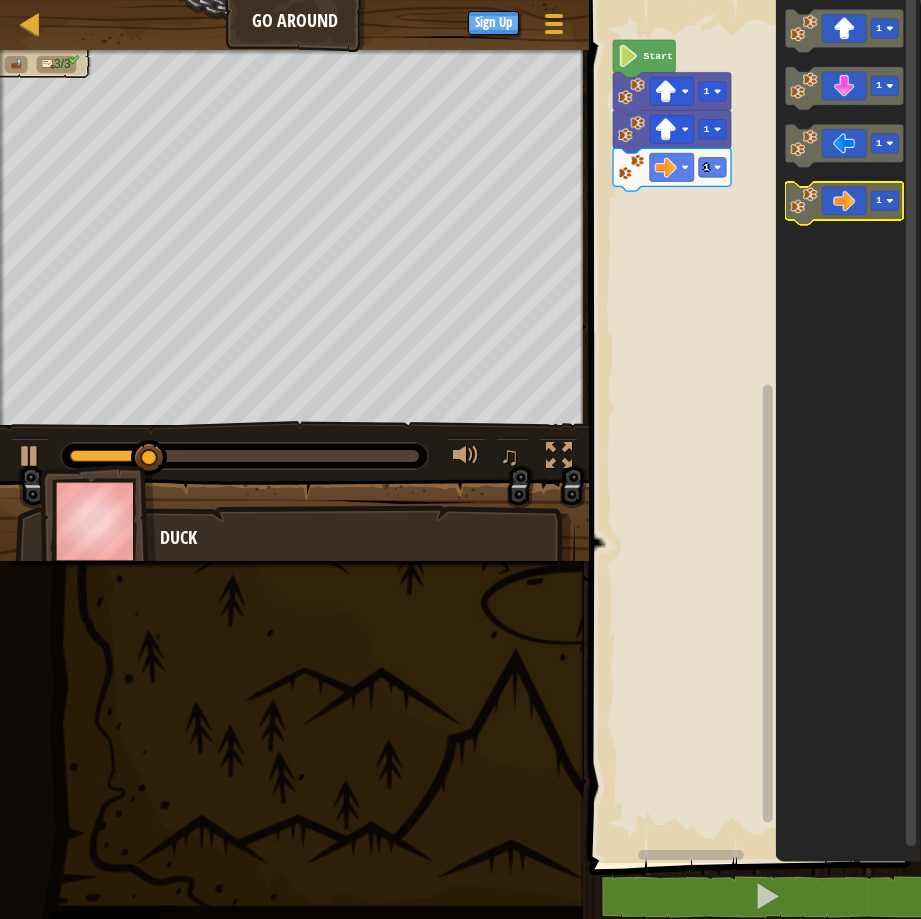 click 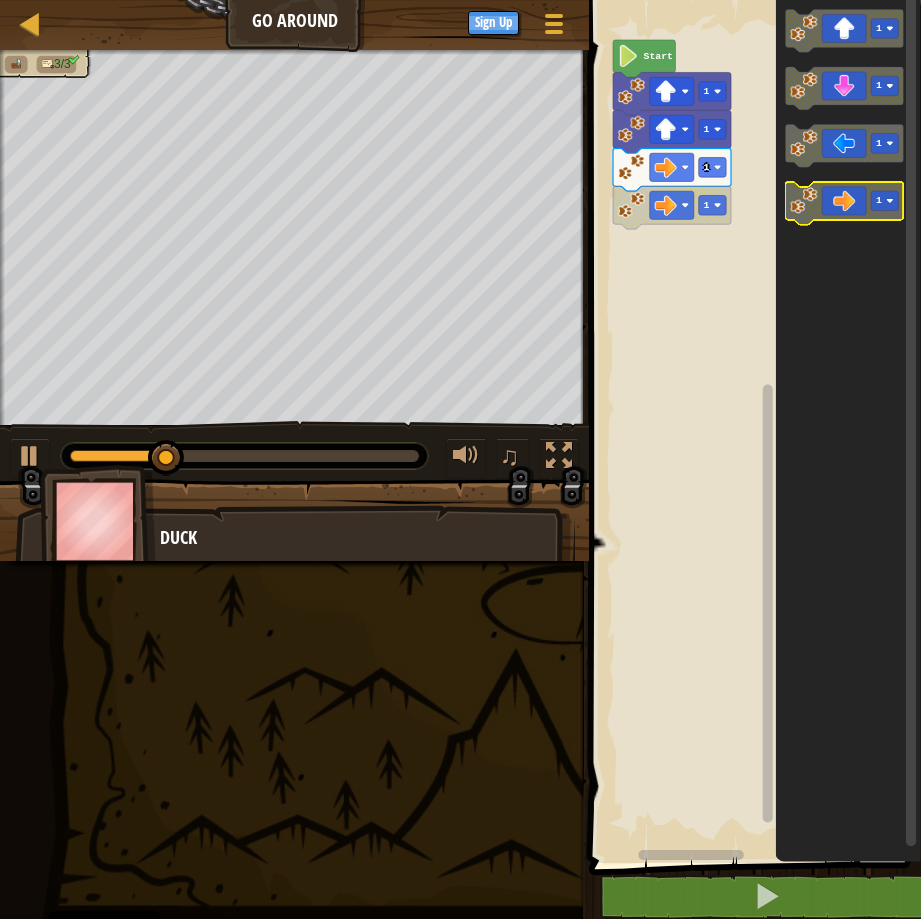 click 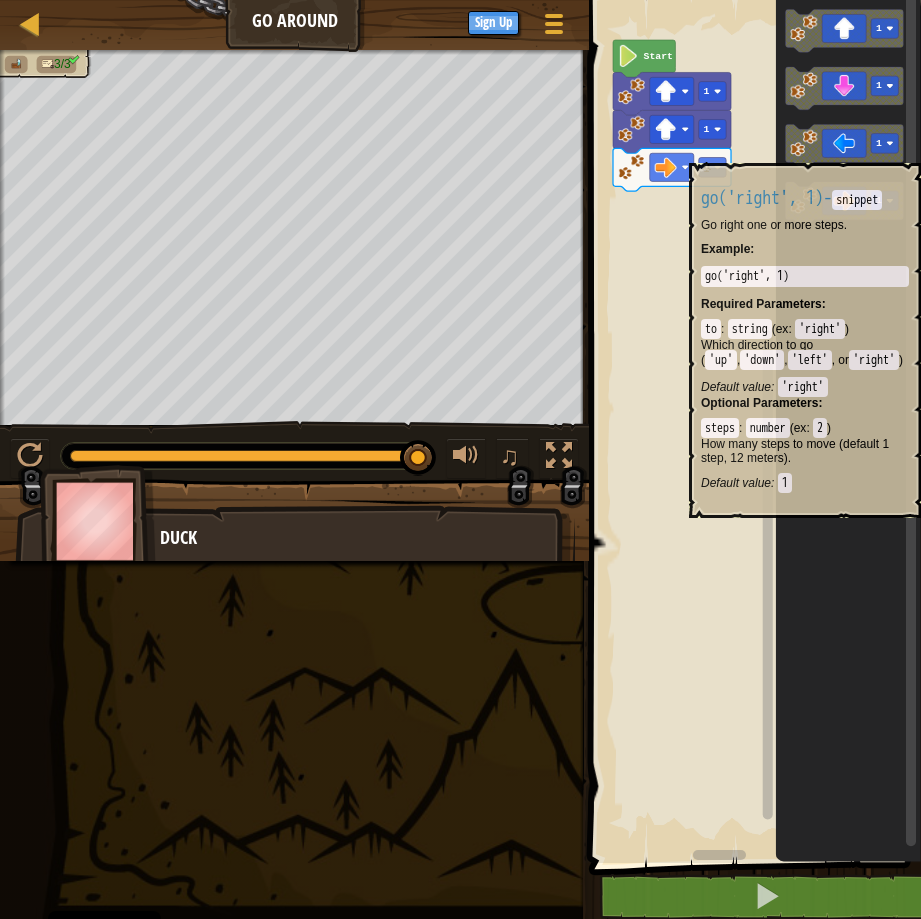 click 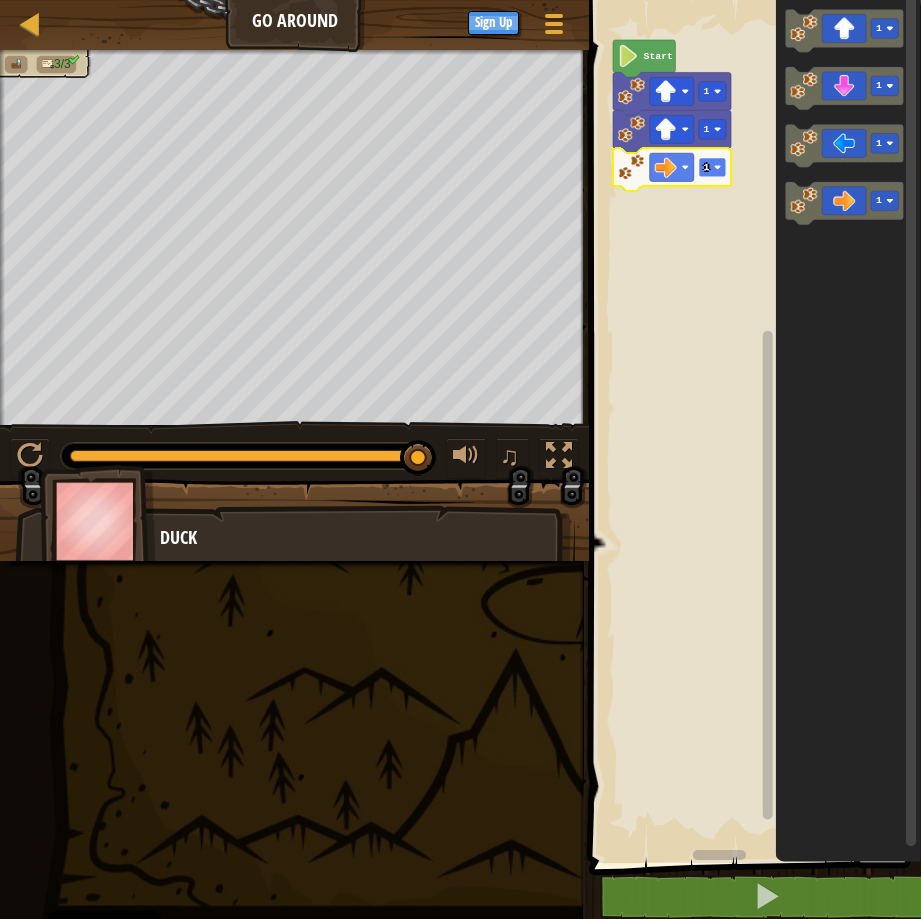 click 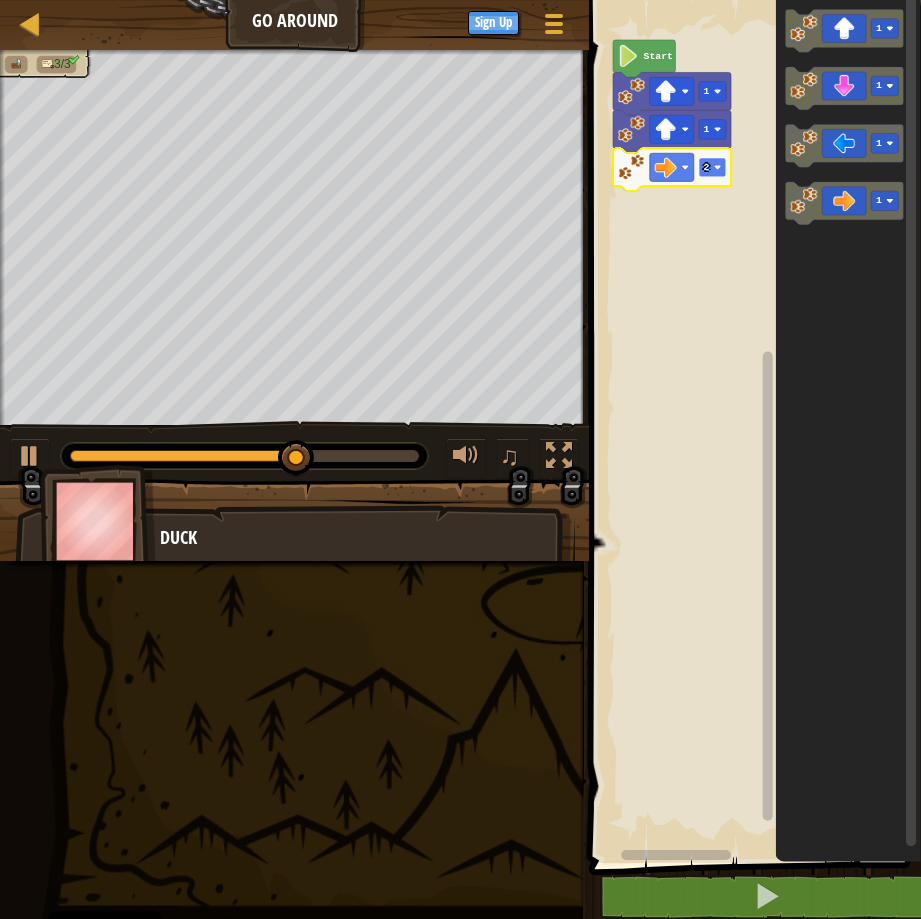 click 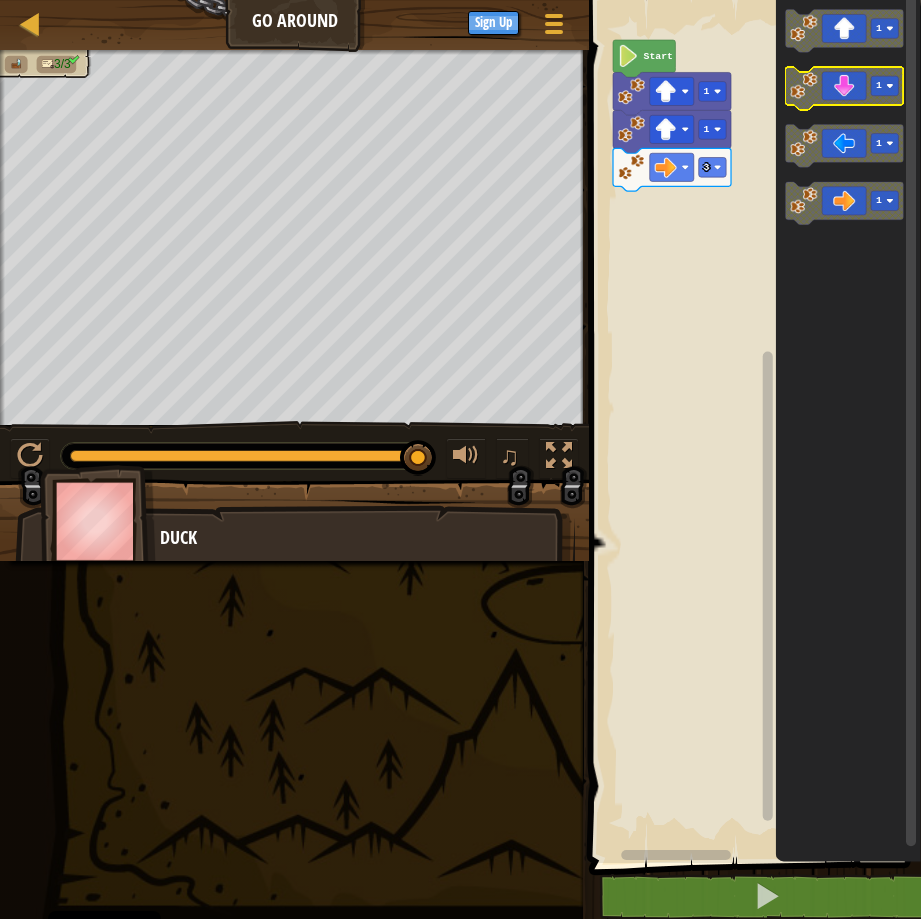 click 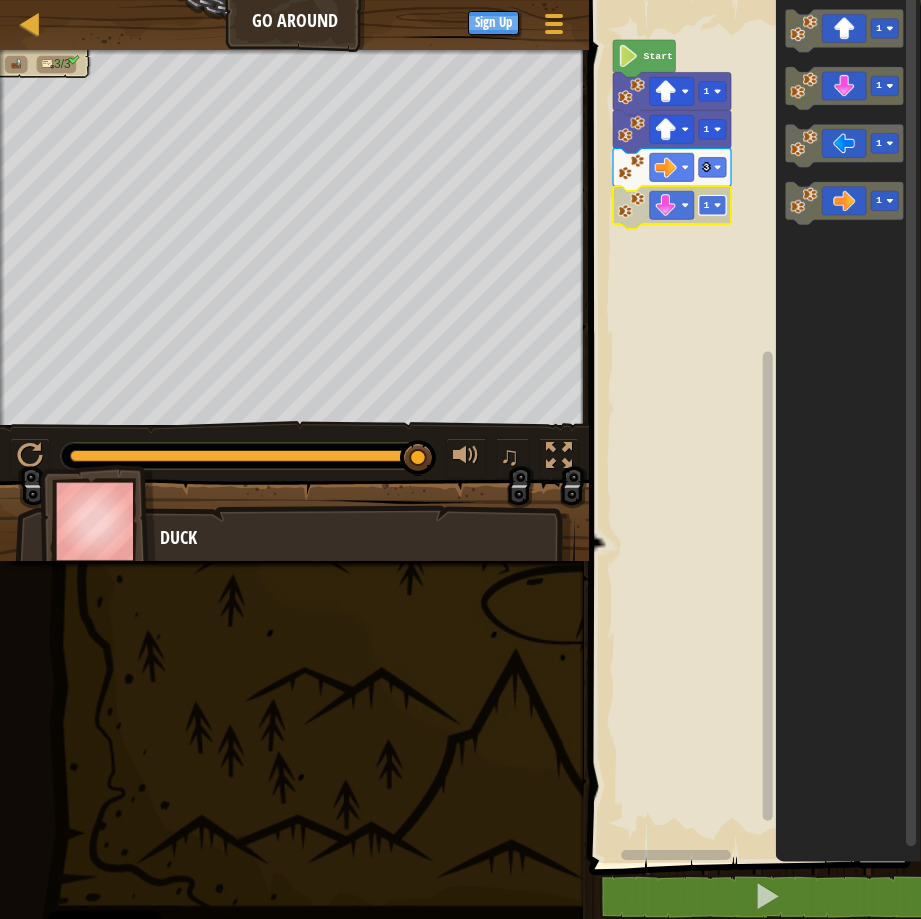 click 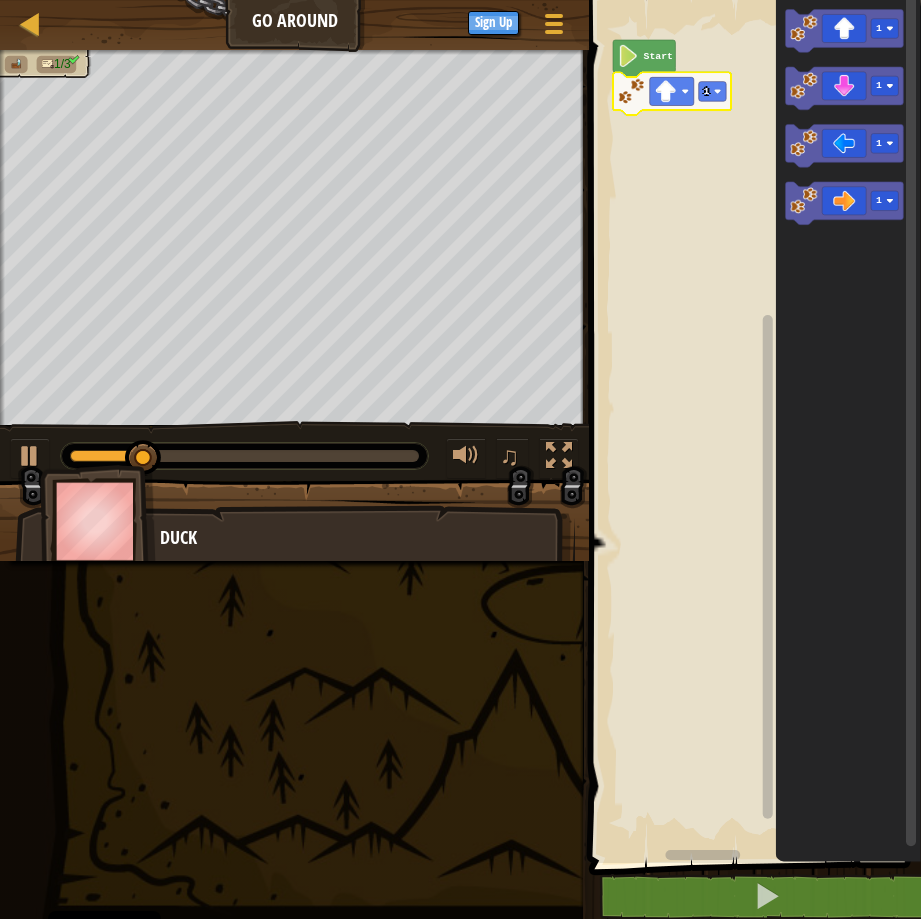 click 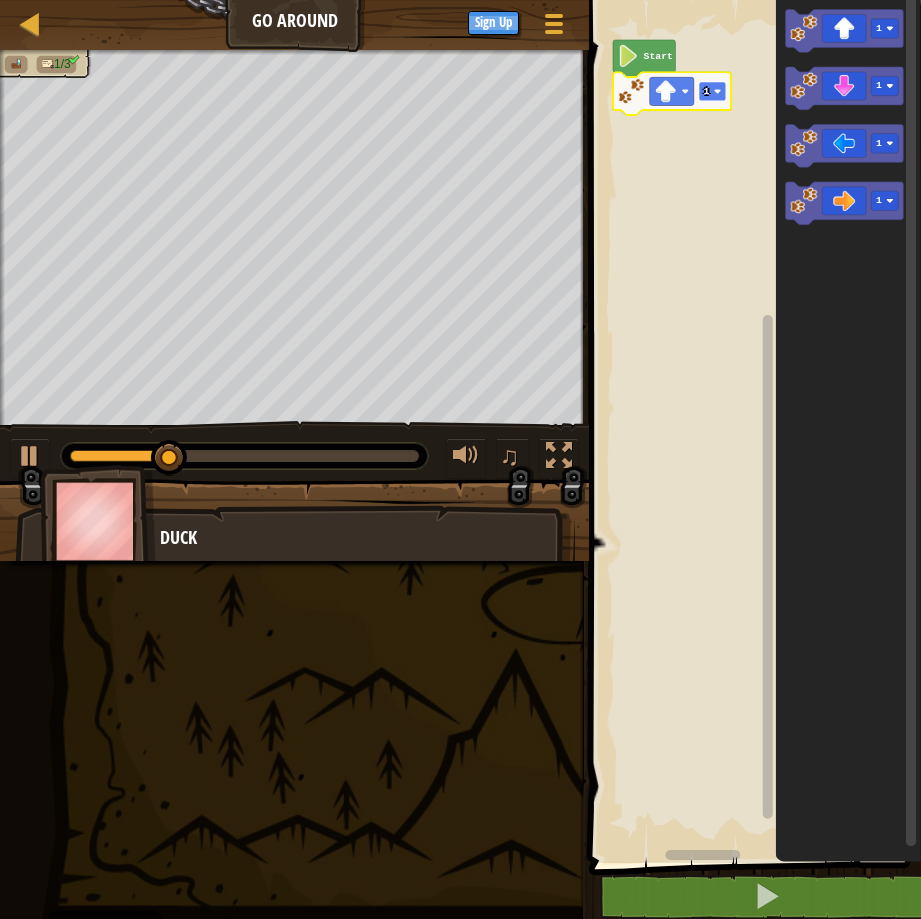 click 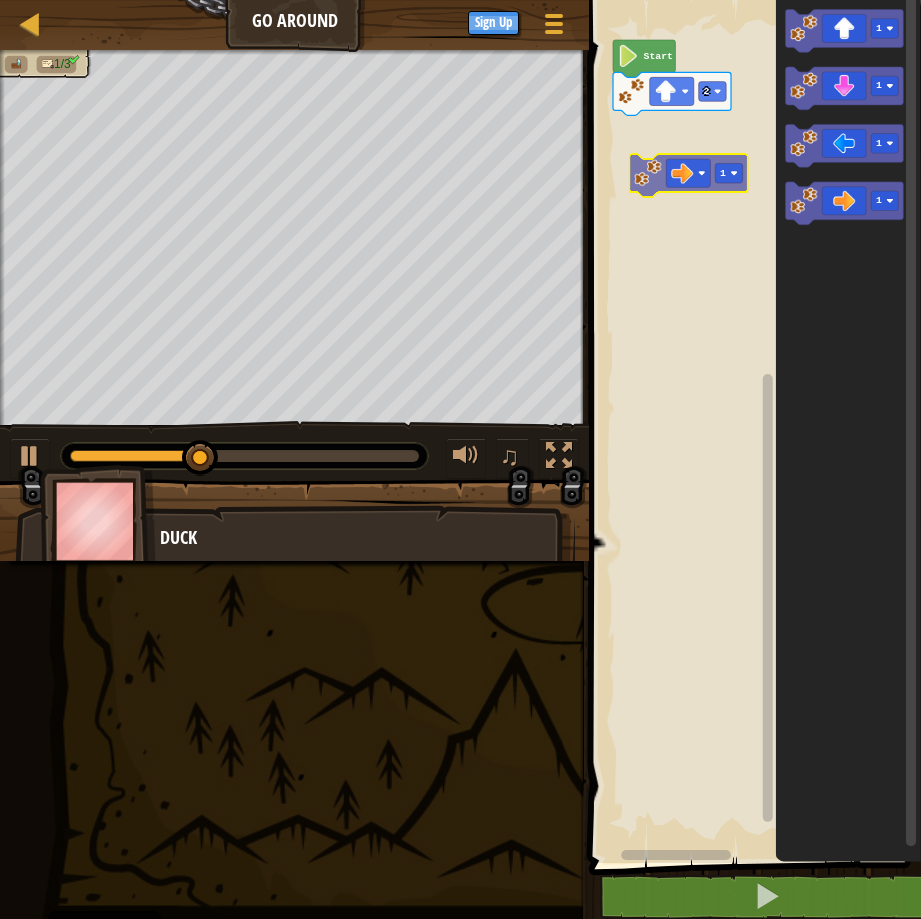 click on "Start 2 1 1 1 1 1" at bounding box center (752, 426) 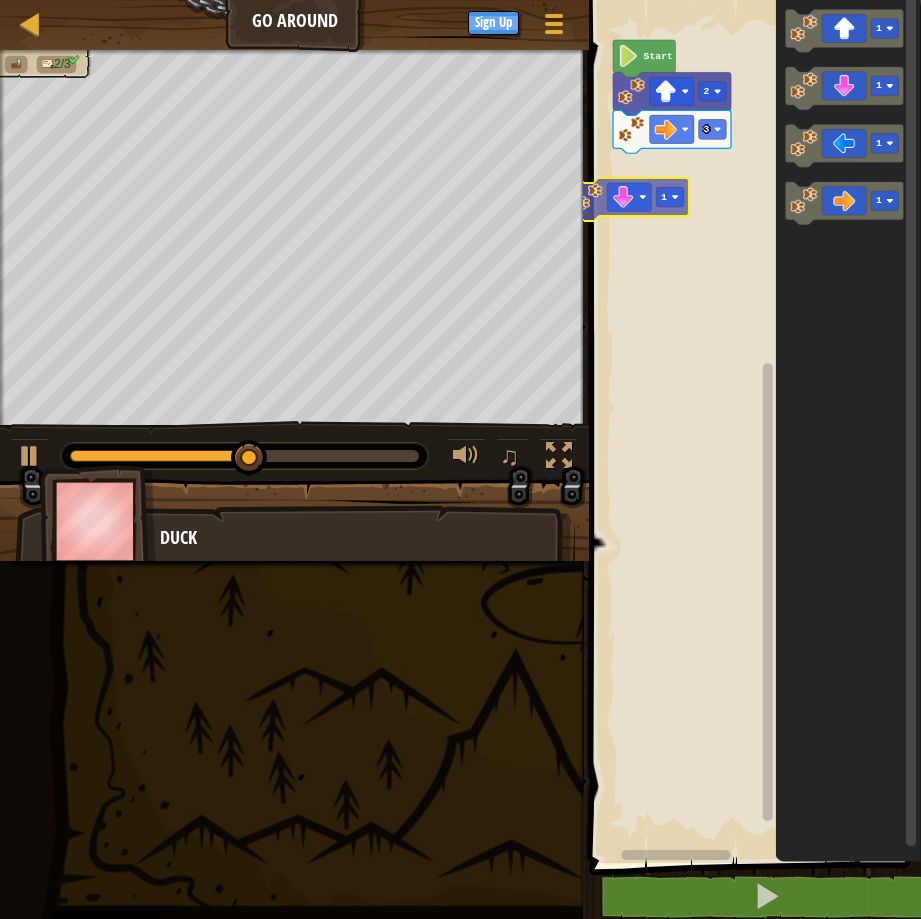 click on "Start 2 3 1 1 1 1 1" at bounding box center (752, 426) 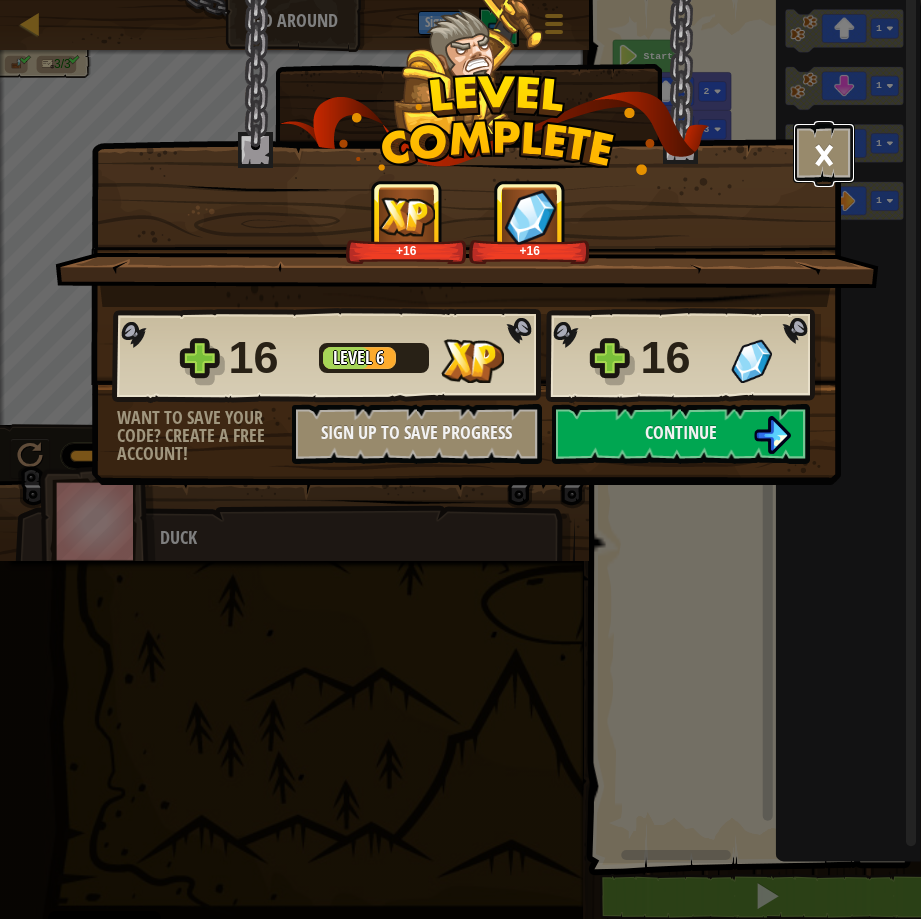 click on "×" at bounding box center [824, 153] 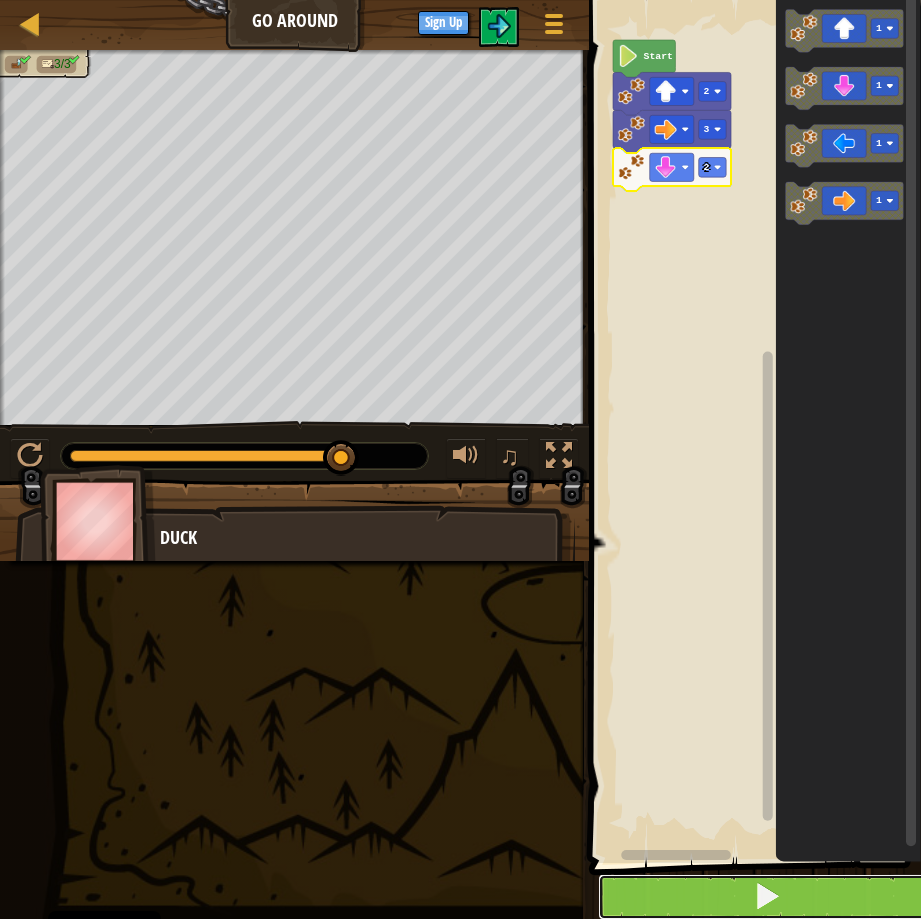 click at bounding box center (767, 897) 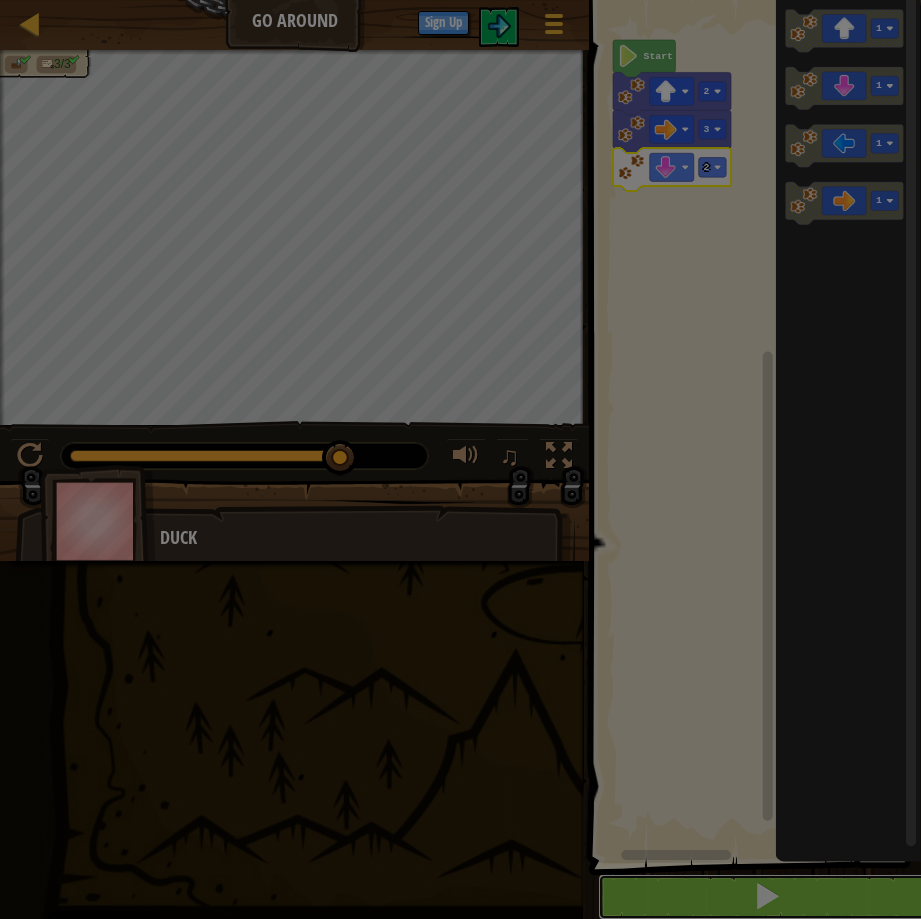 scroll, scrollTop: 1, scrollLeft: 0, axis: vertical 